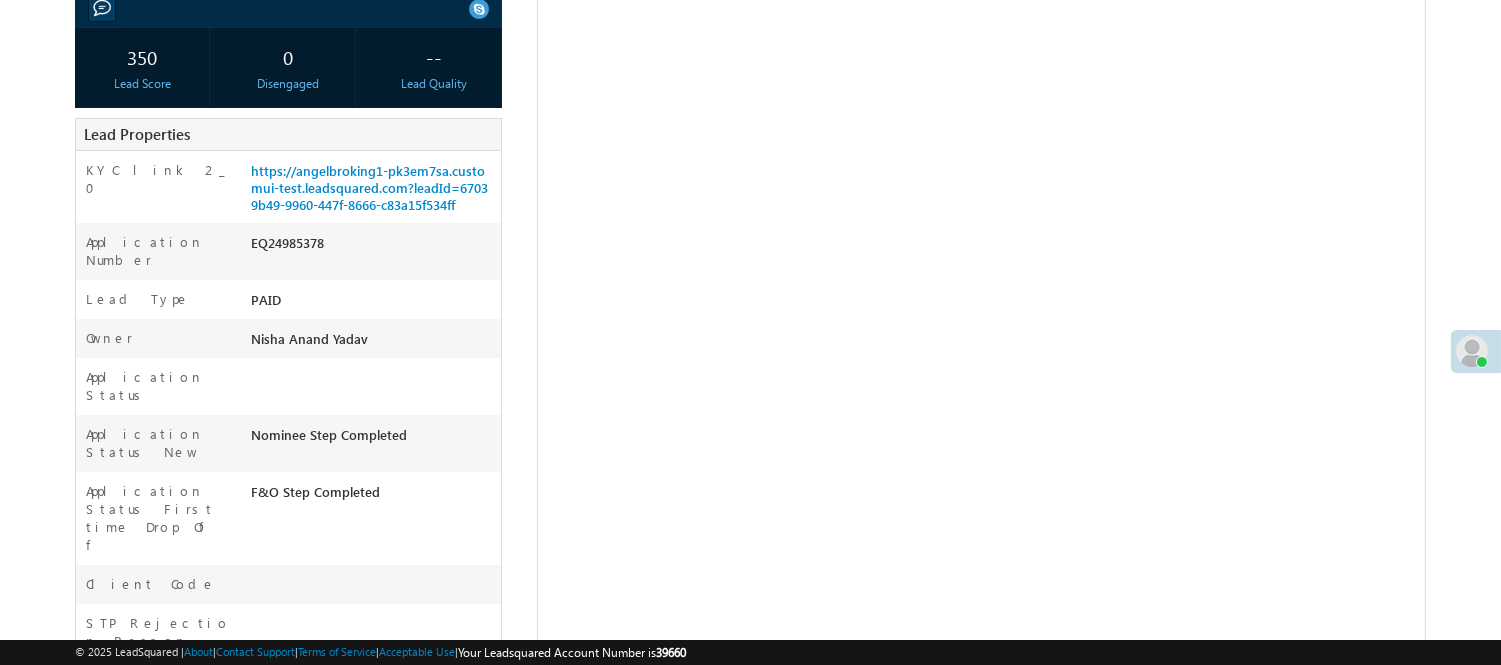 scroll, scrollTop: 335, scrollLeft: 0, axis: vertical 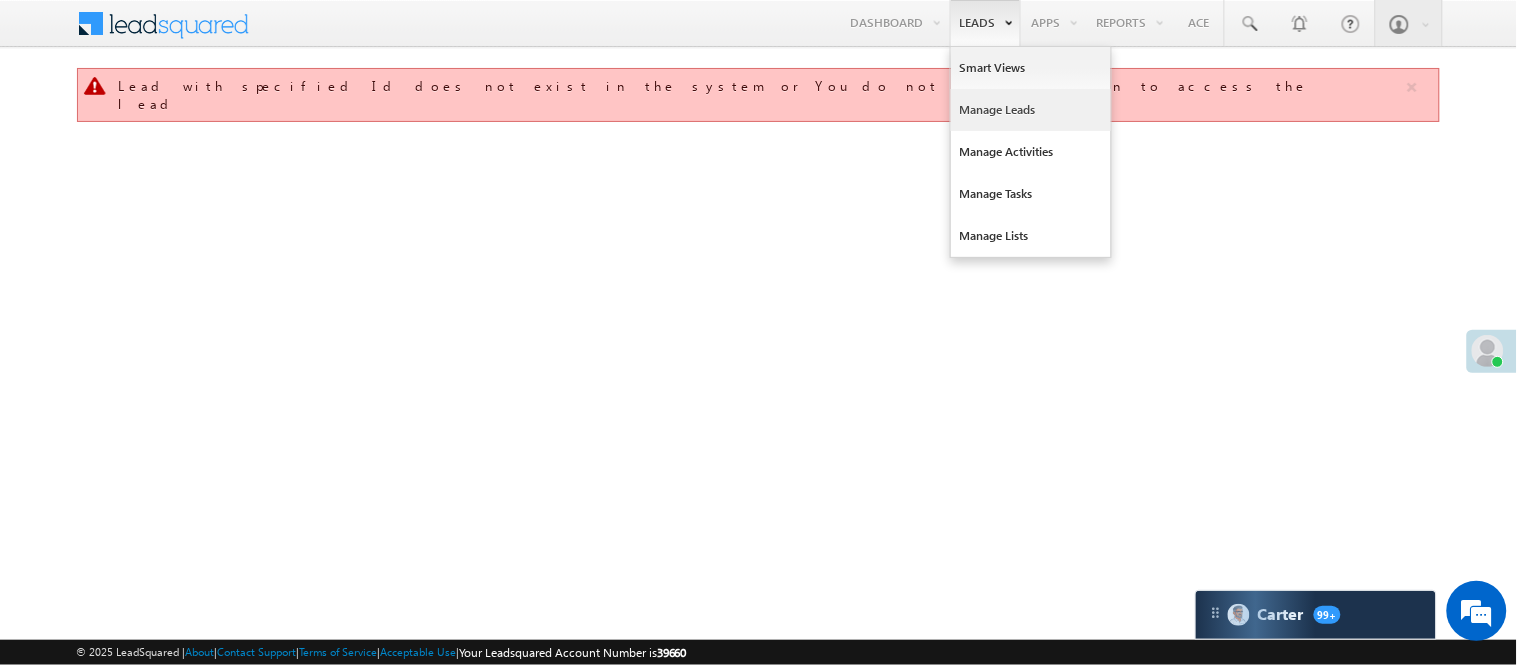 click on "Manage Leads" at bounding box center [1031, 110] 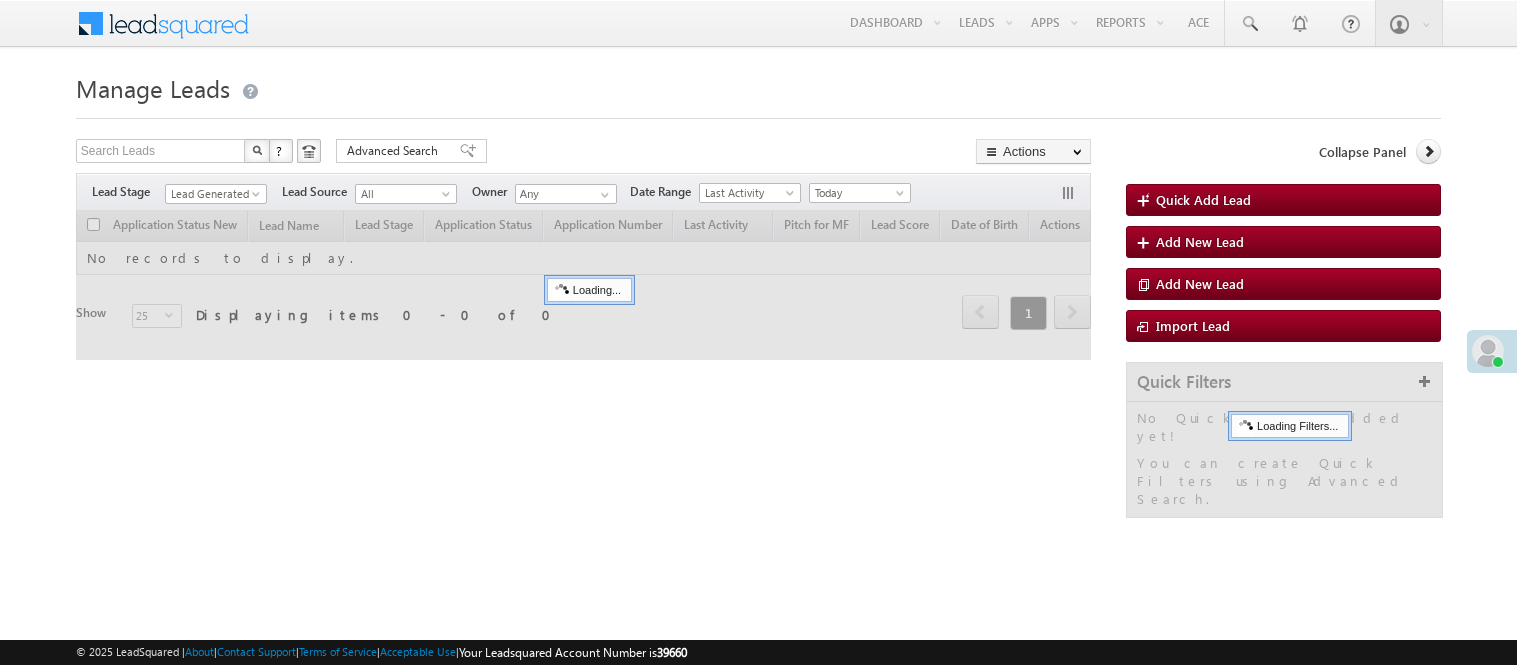 scroll, scrollTop: 0, scrollLeft: 0, axis: both 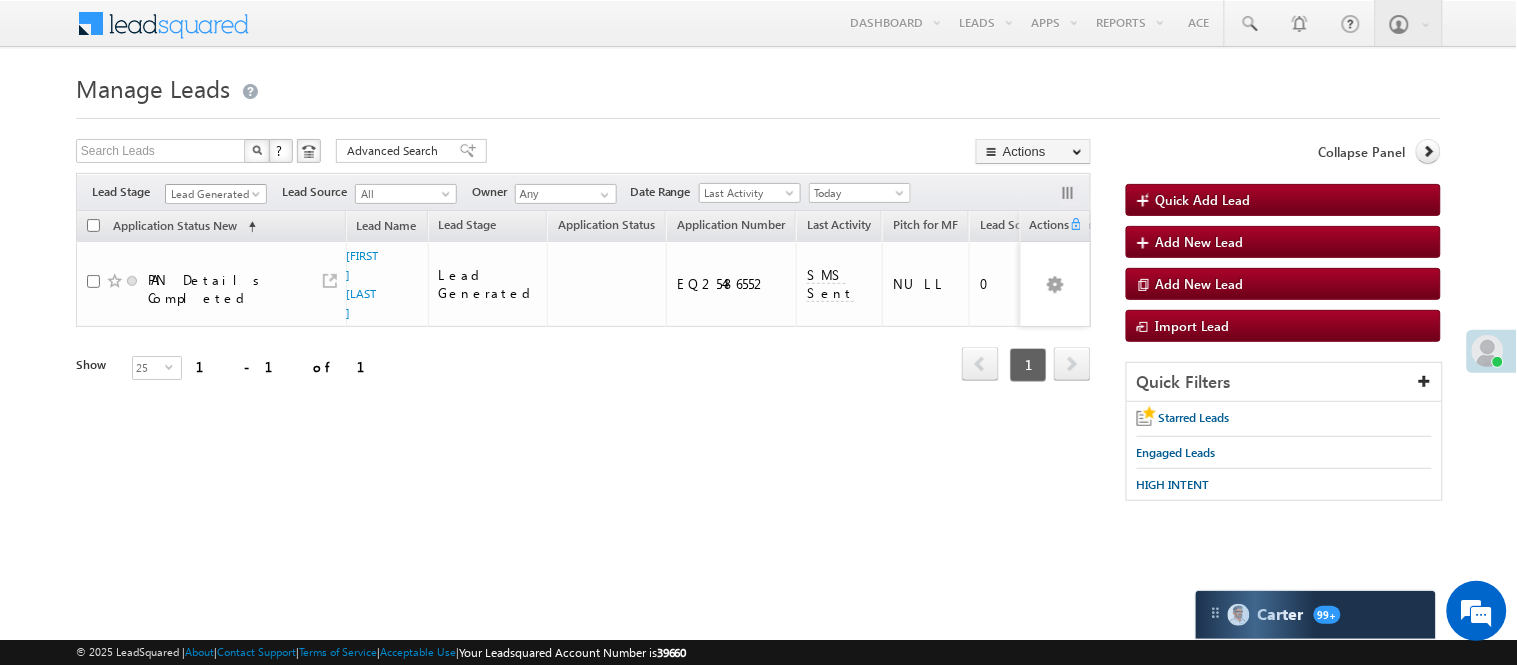 click on "Lead Generated" at bounding box center [213, 194] 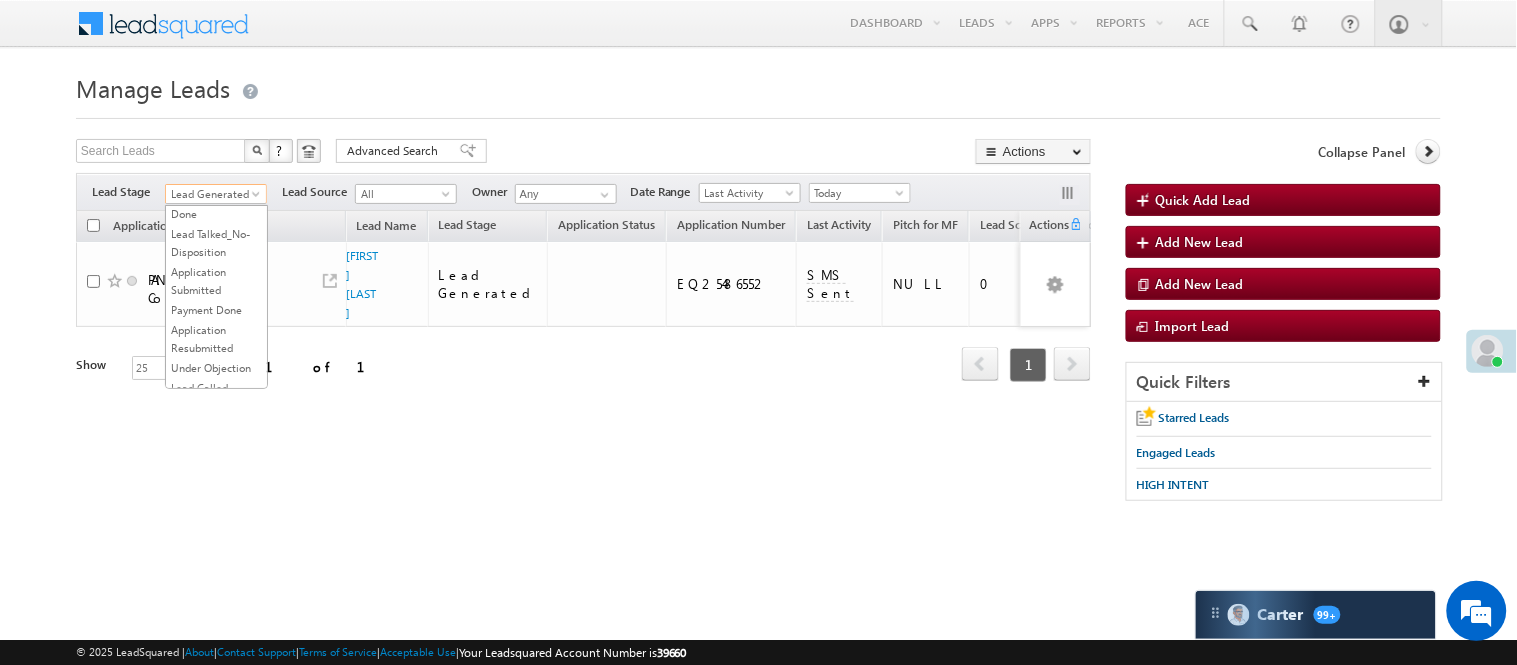 scroll, scrollTop: 496, scrollLeft: 0, axis: vertical 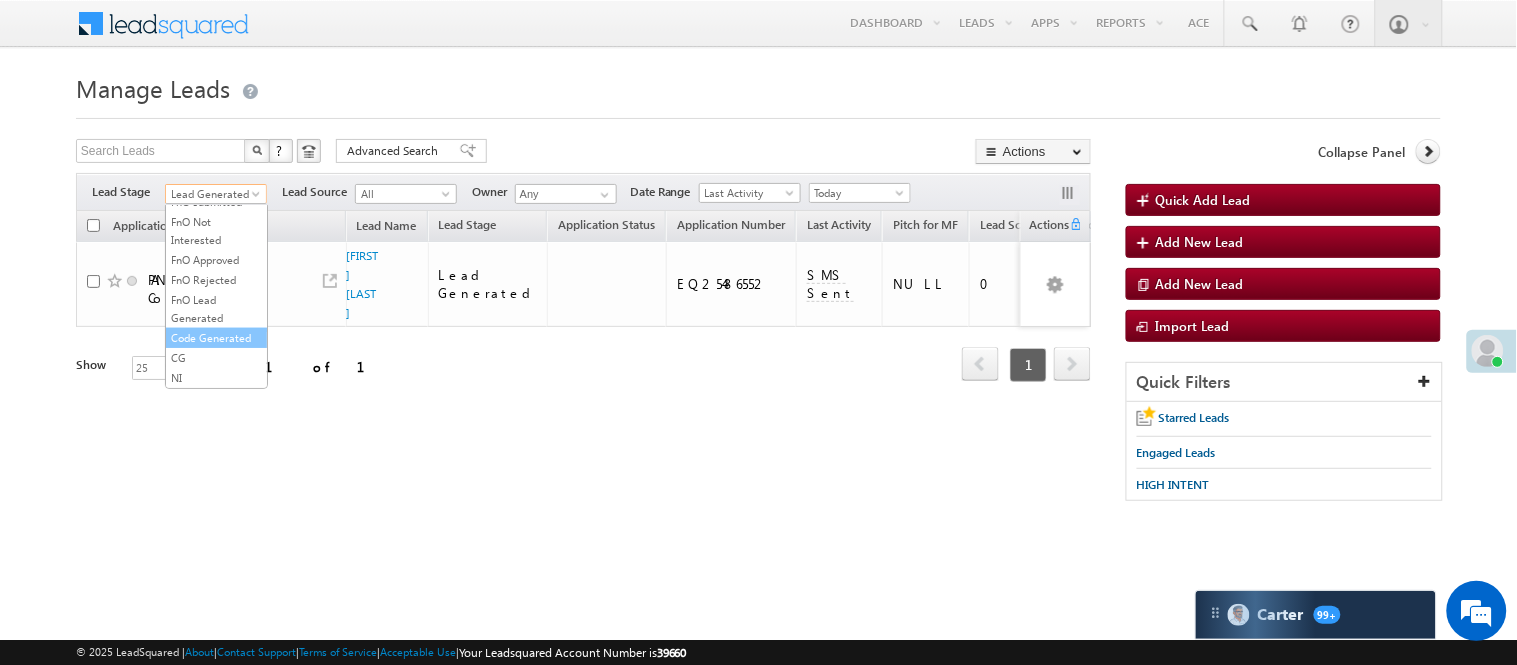 click on "Code Generated" at bounding box center (216, 338) 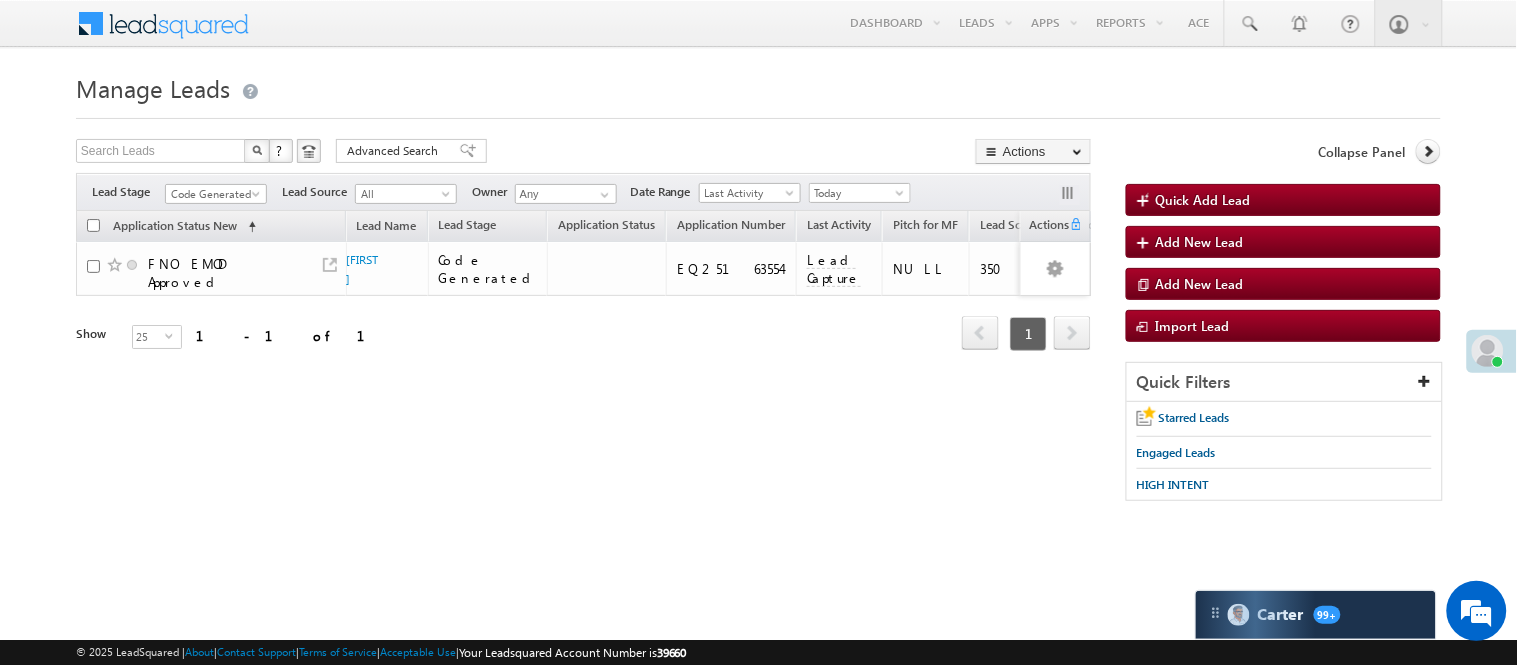 scroll, scrollTop: 0, scrollLeft: 0, axis: both 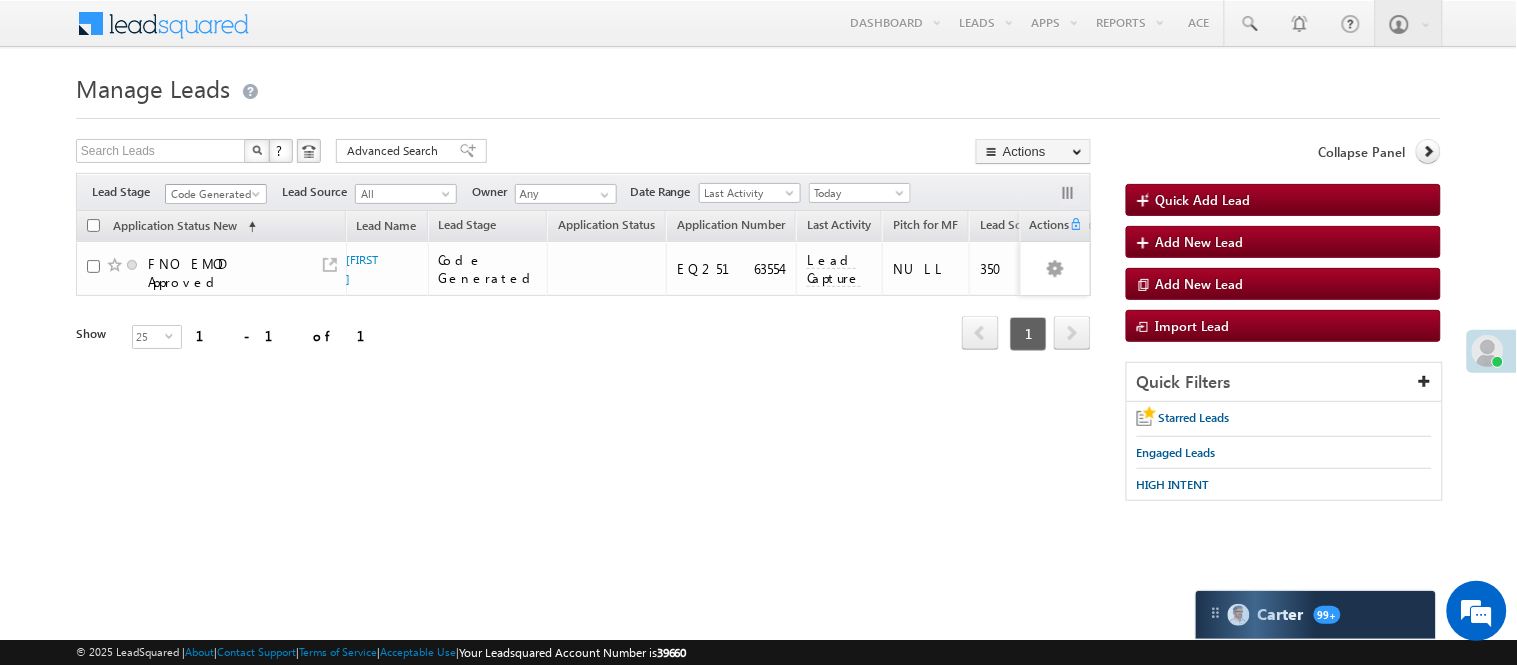 click on "Code Generated" at bounding box center (216, 194) 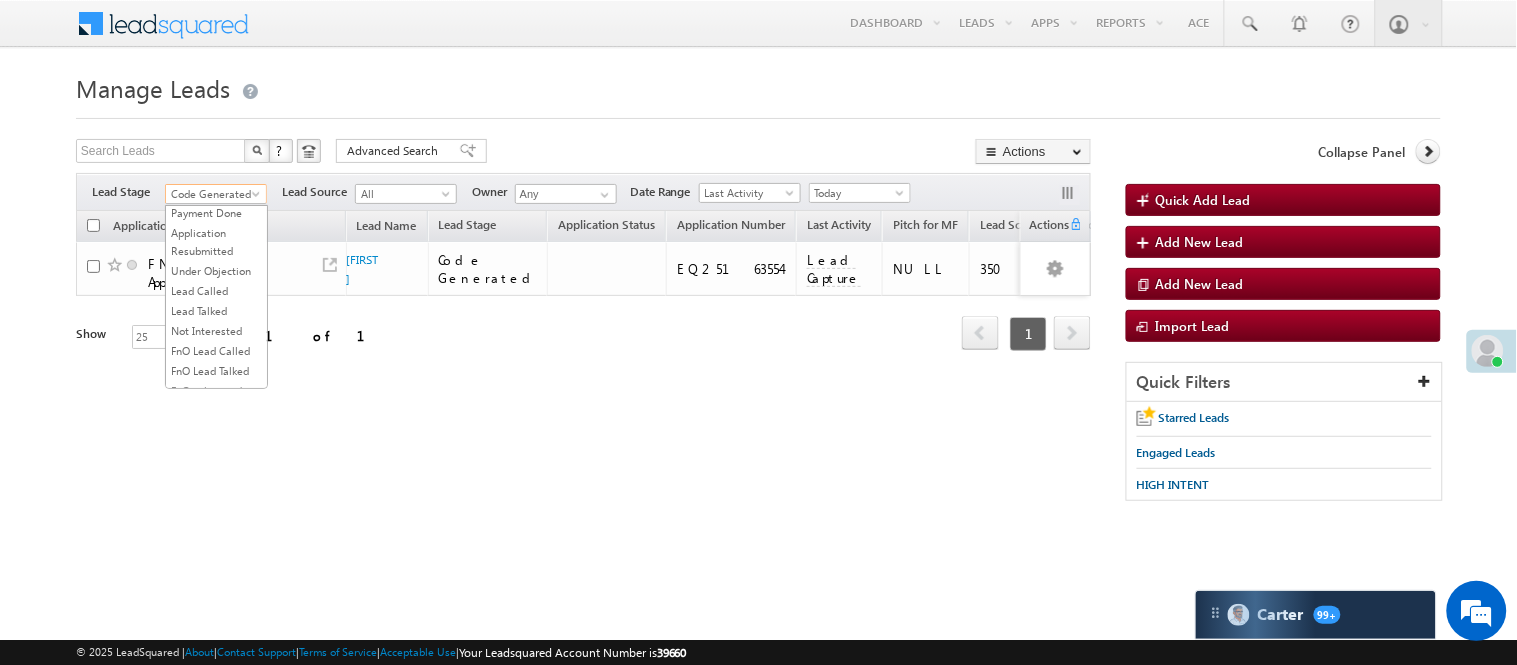 scroll, scrollTop: 0, scrollLeft: 0, axis: both 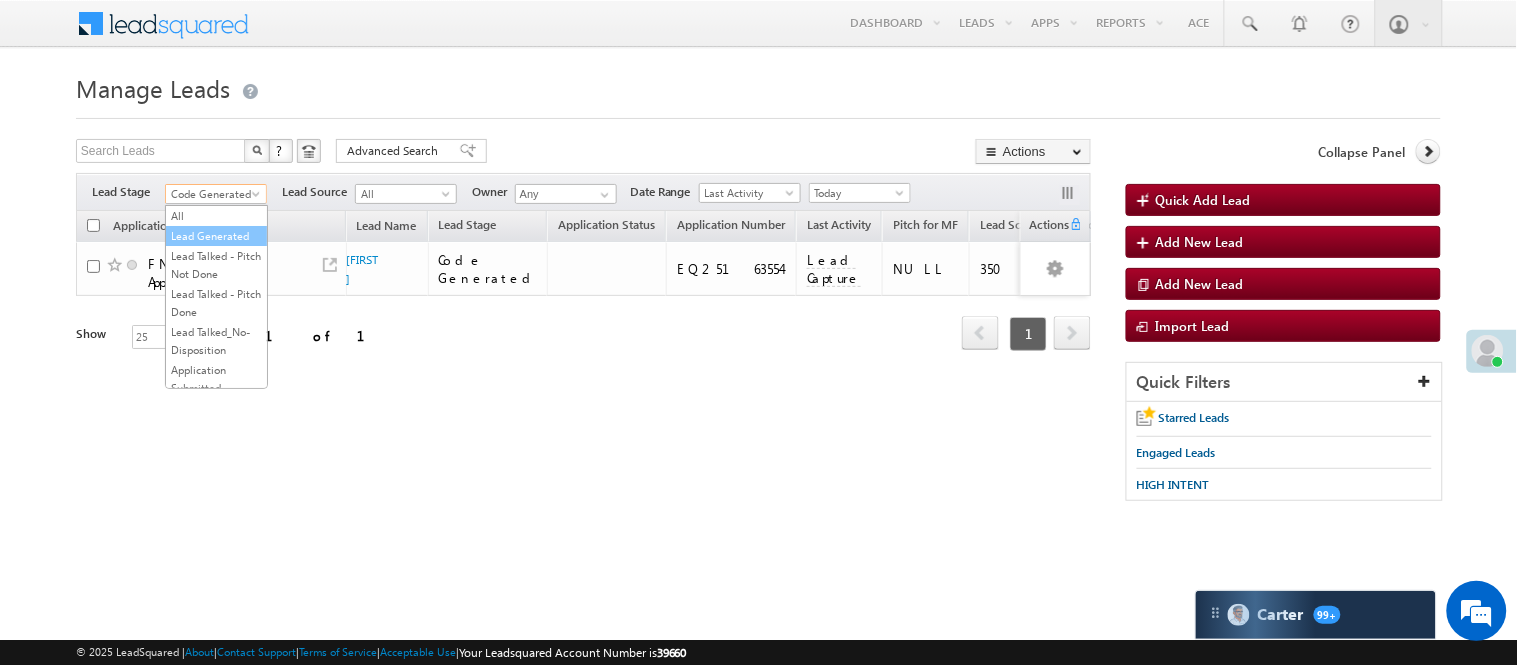 click on "Lead Generated" at bounding box center [216, 236] 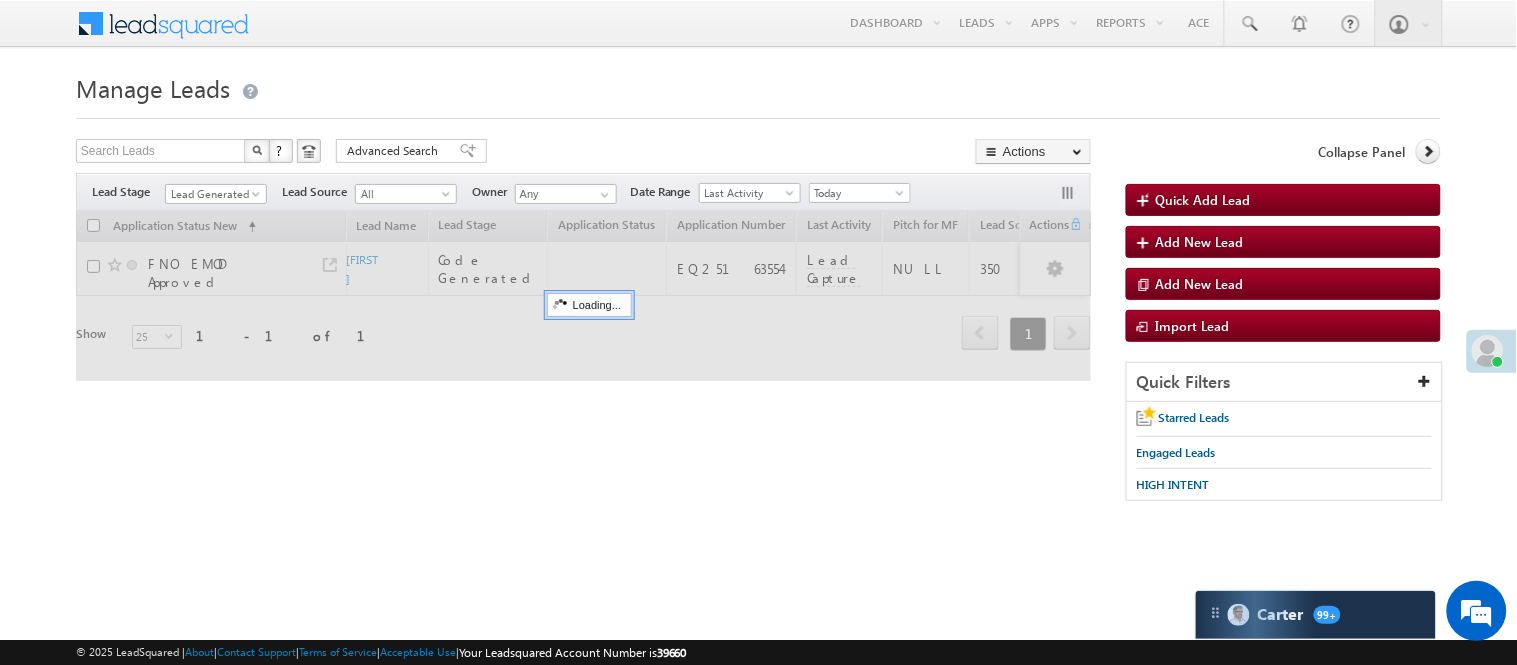 click on "Manage Leads" at bounding box center (758, 86) 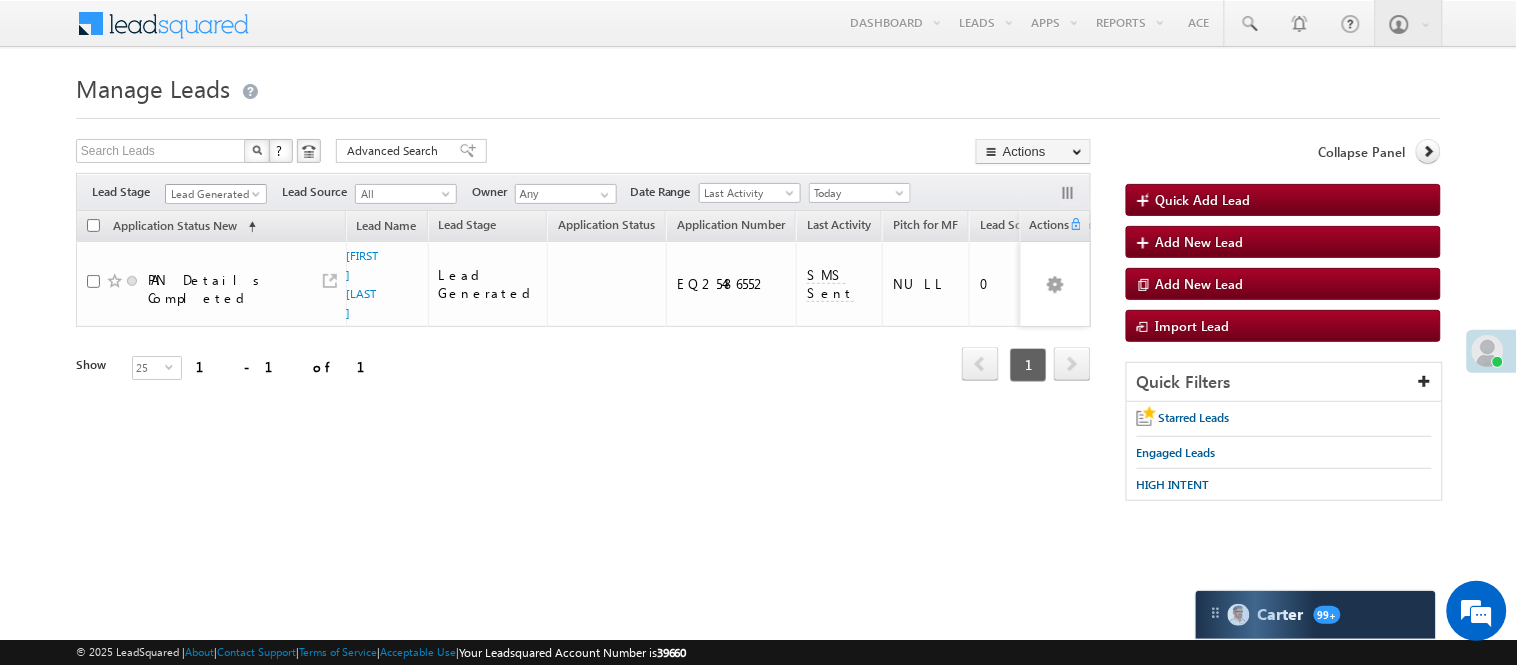 click on "Lead Generated" at bounding box center (213, 194) 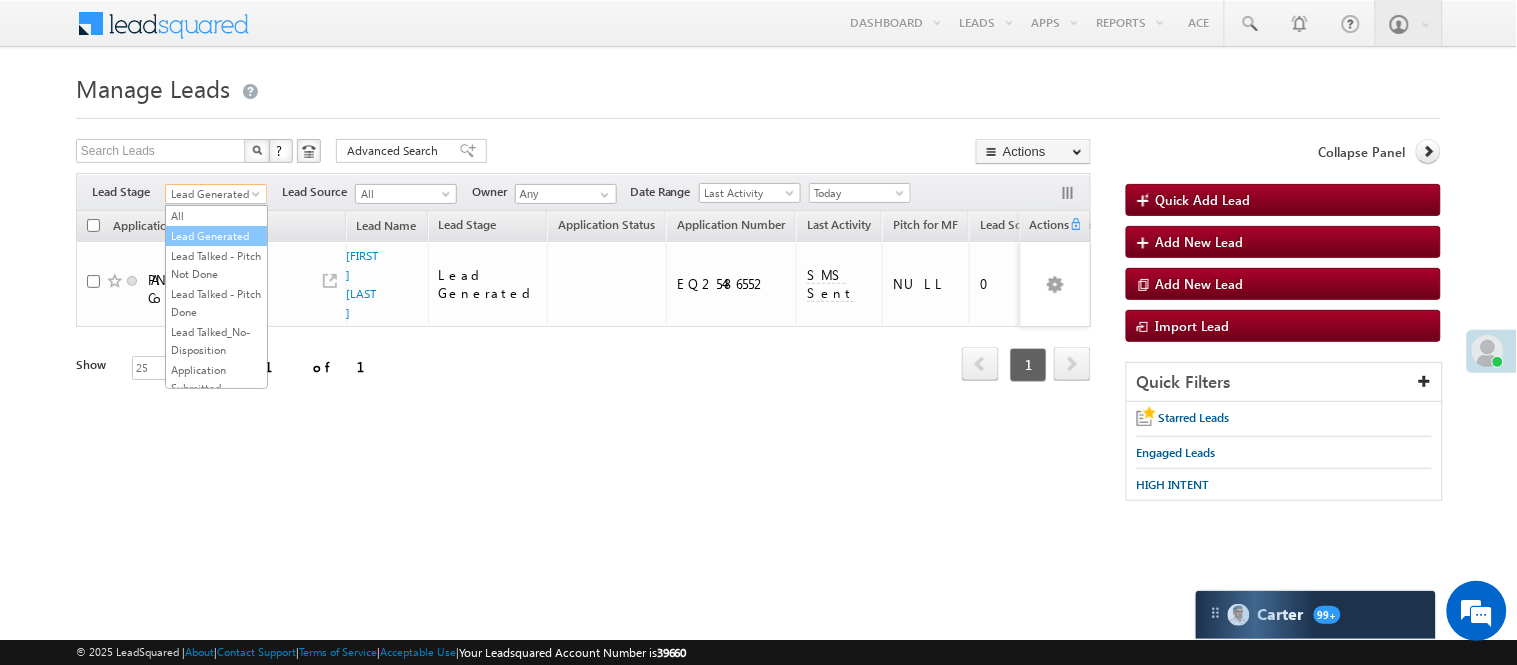 click on "Lead Generated" at bounding box center (216, 236) 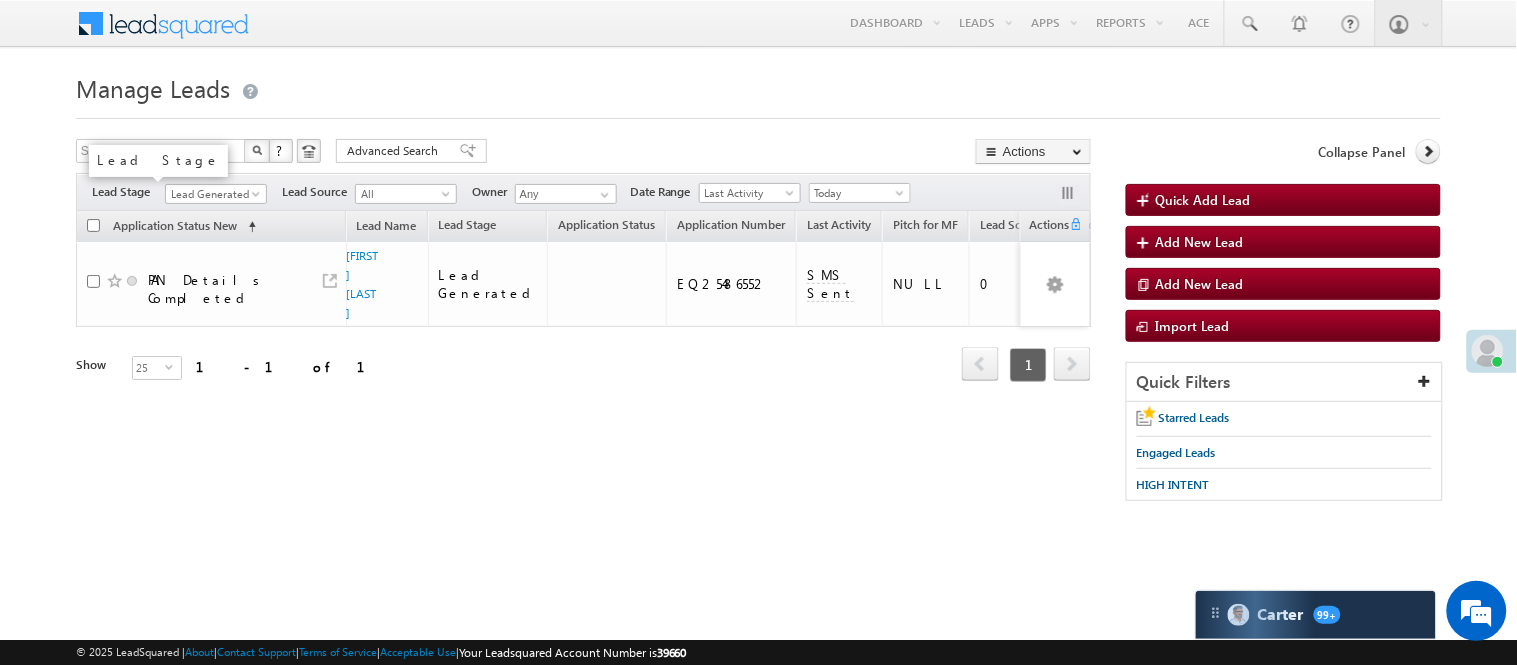 click on "Lead Generated" at bounding box center [213, 194] 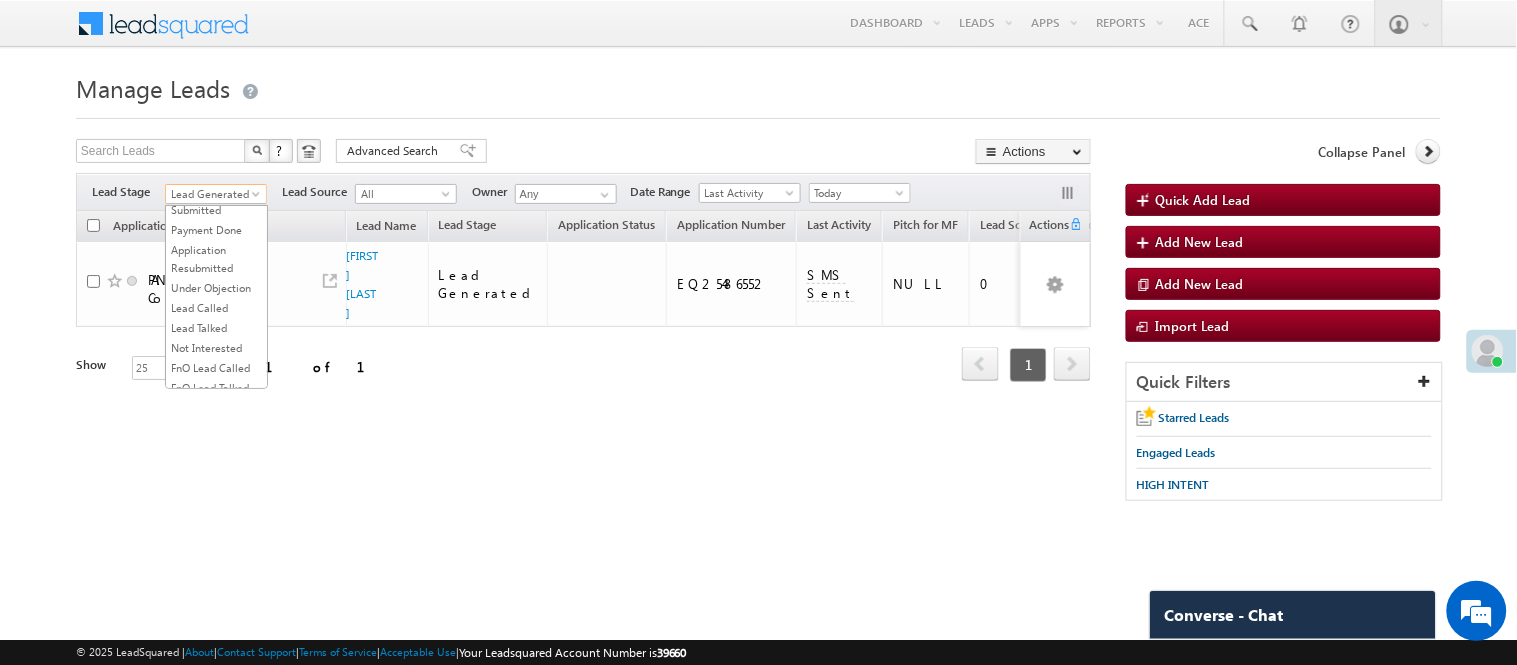 scroll, scrollTop: 496, scrollLeft: 0, axis: vertical 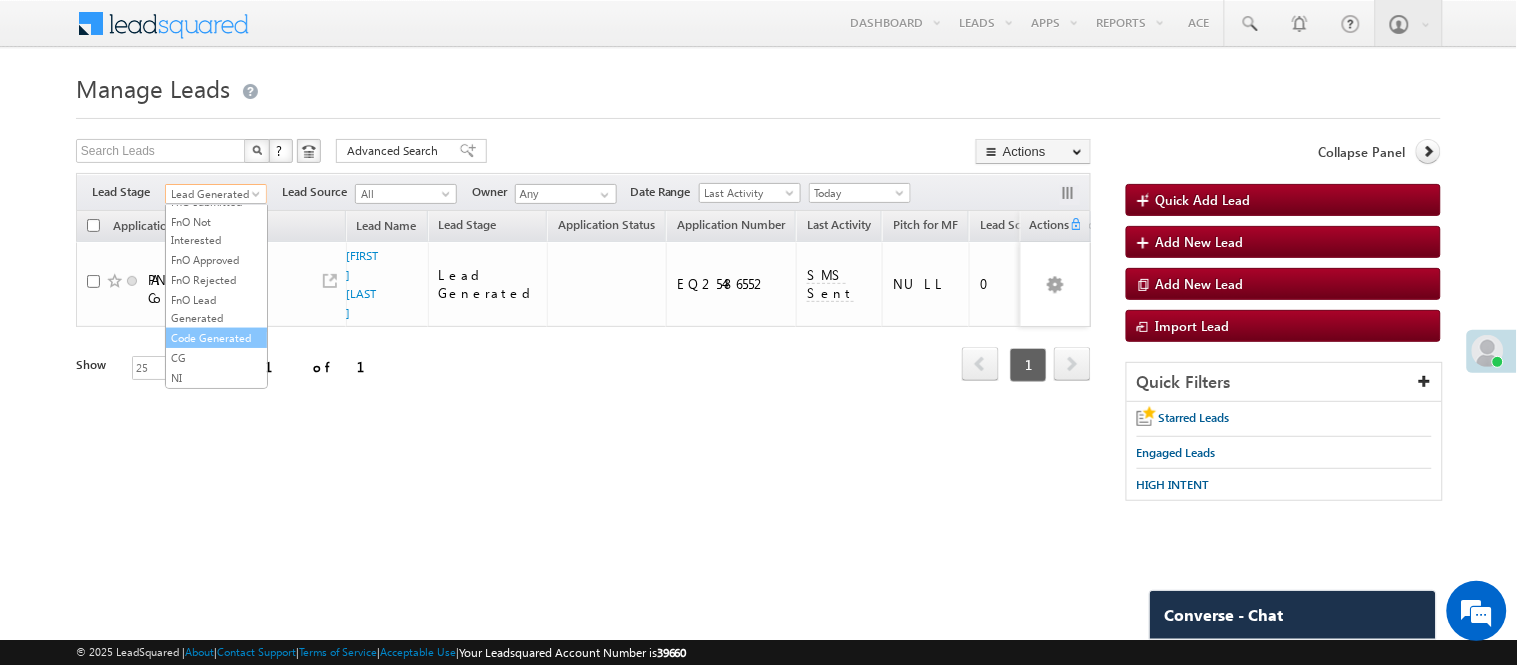 click on "Code Generated" at bounding box center [216, 338] 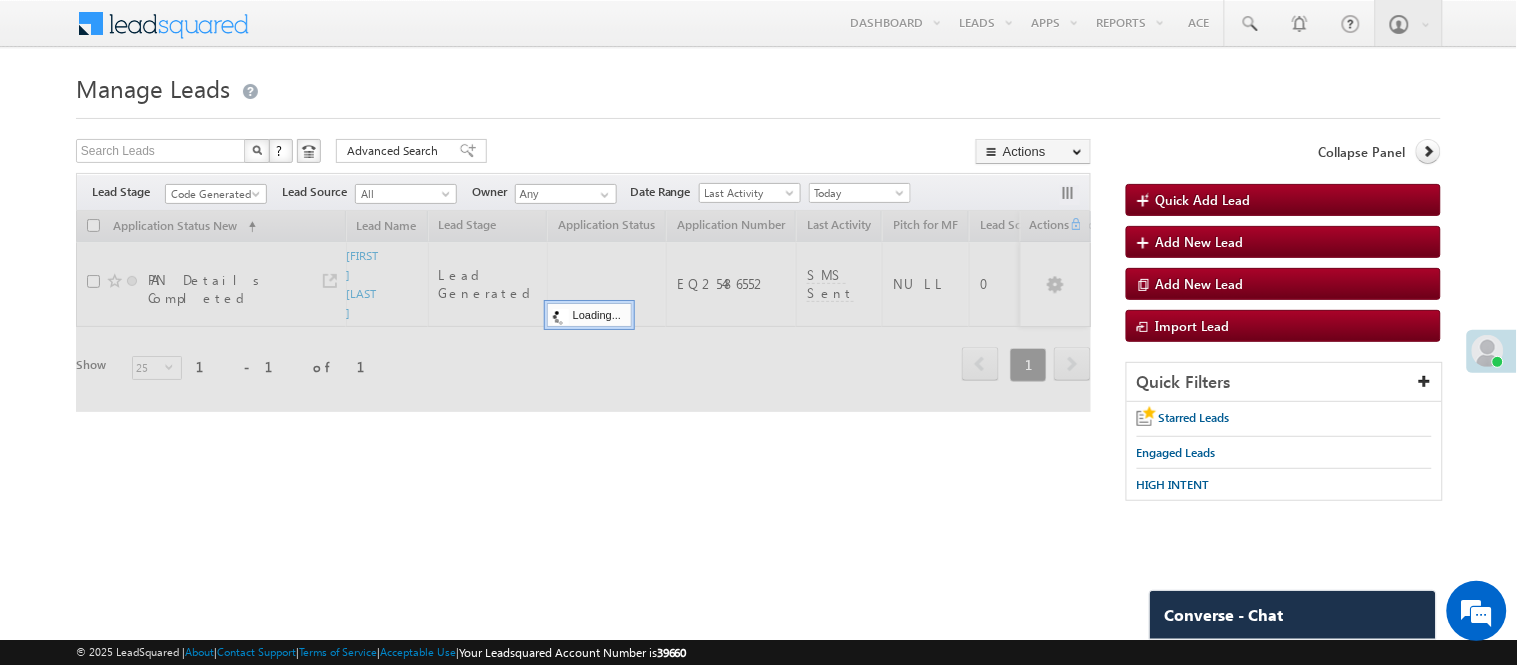 click on "Manage Leads
Quick Add Lead
Search Leads X ?   1 results found
Advanced Search
Advanced Search
Actions Actions" at bounding box center [758, 294] 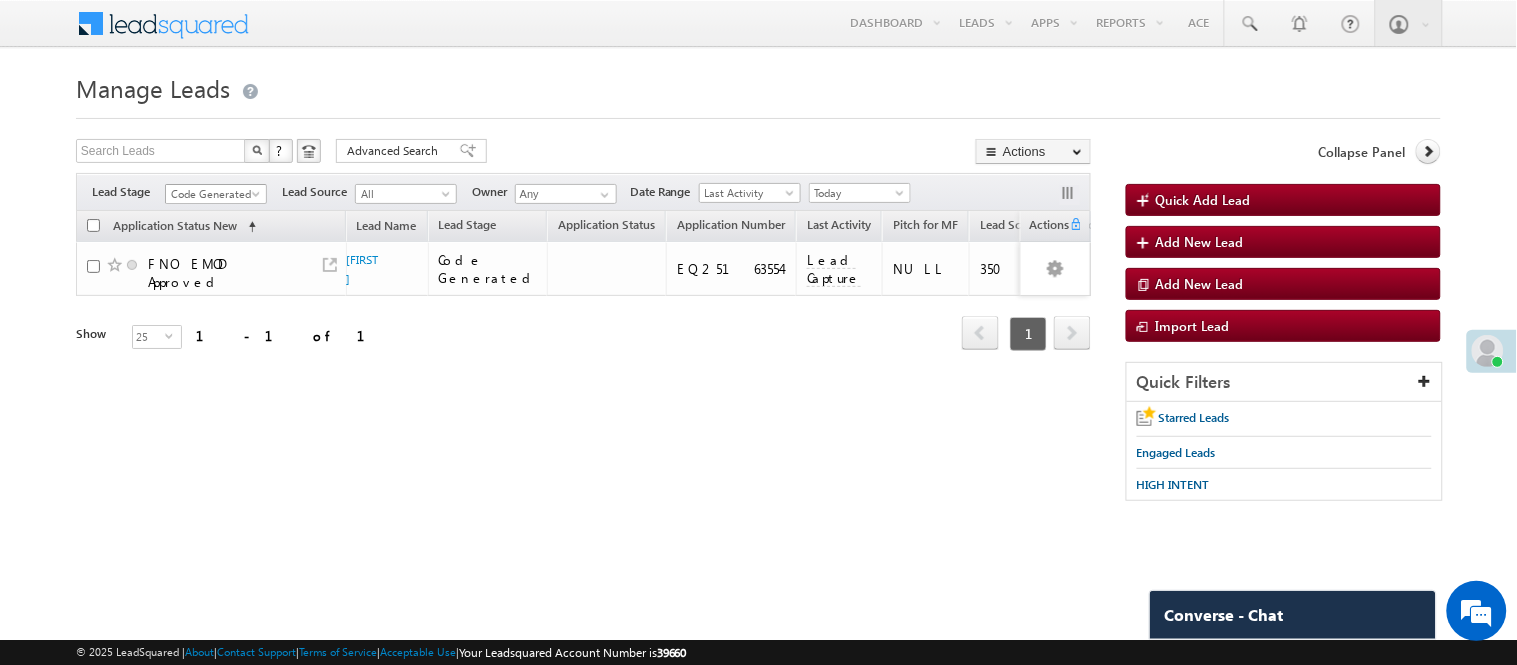 click at bounding box center (258, 198) 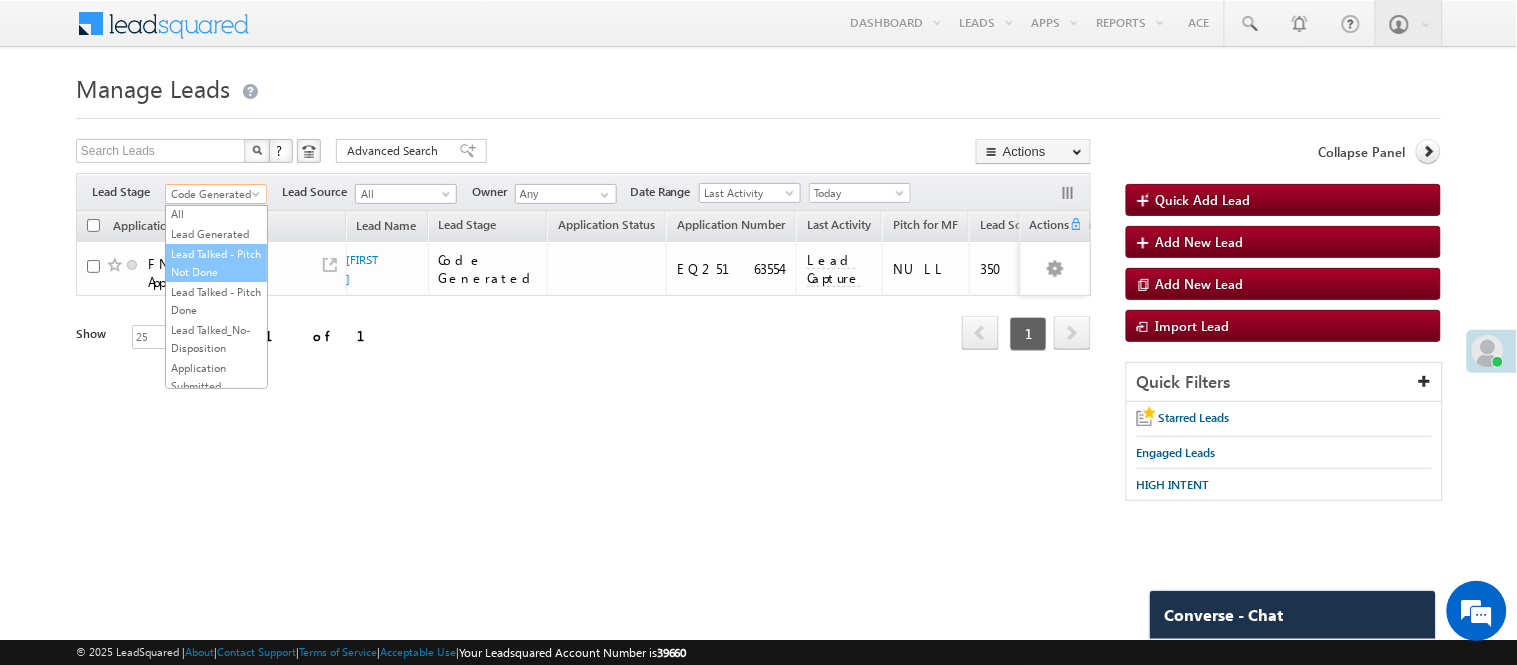 scroll, scrollTop: 0, scrollLeft: 0, axis: both 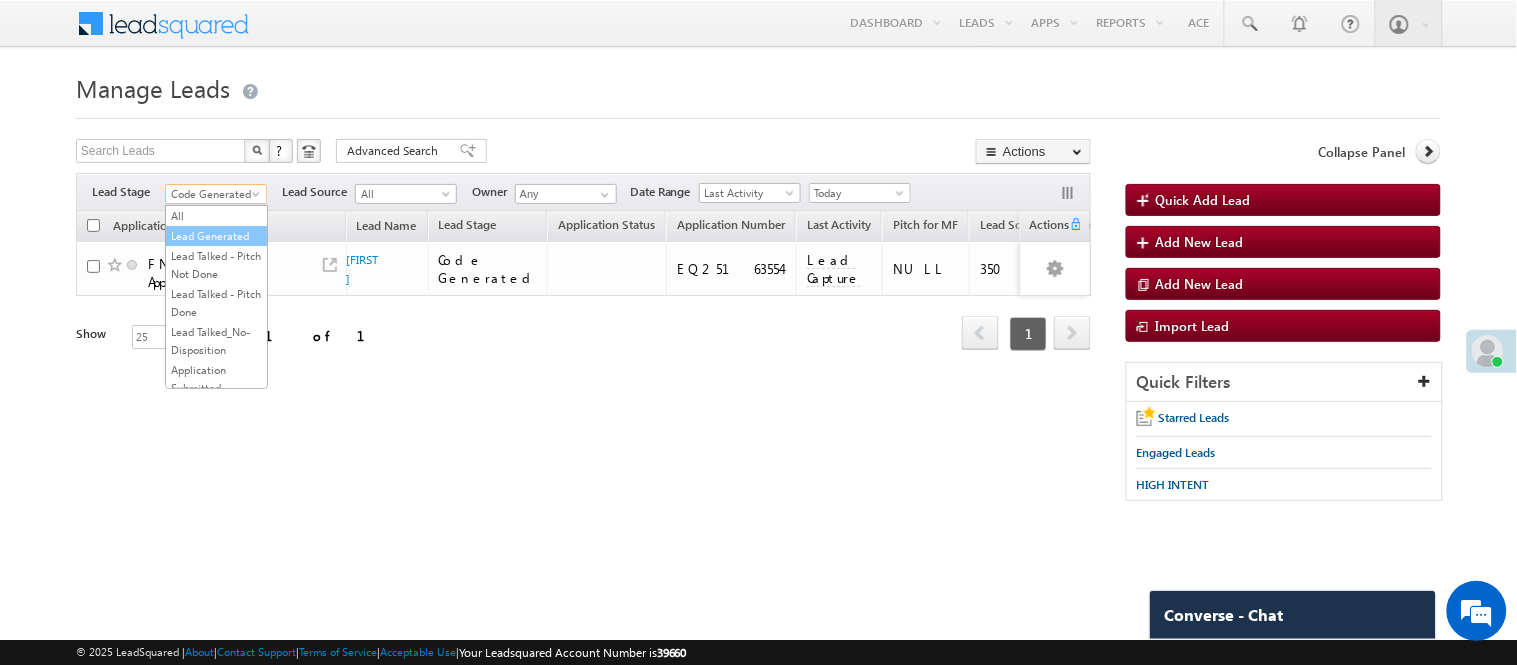 click on "Lead Generated" at bounding box center (216, 236) 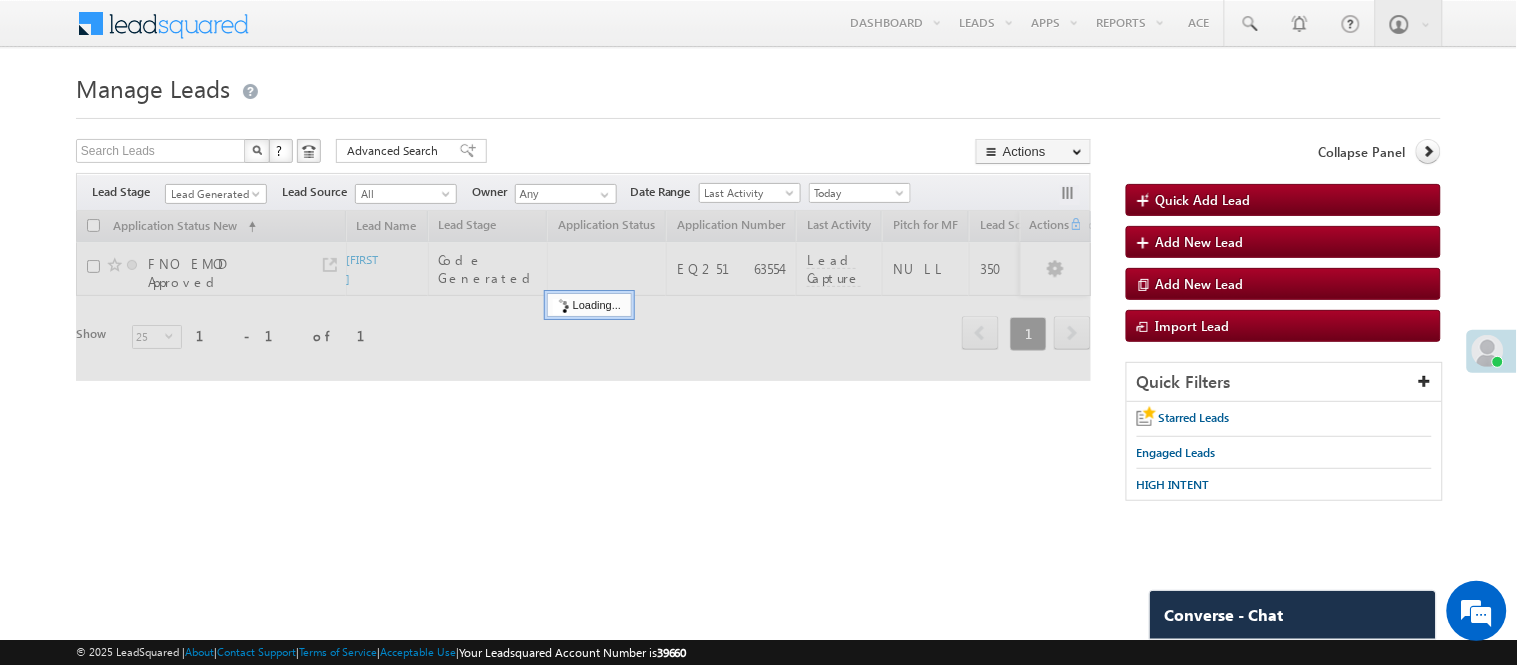 click on "Manage Leads
Quick Add Lead
Search Leads X ?   1 results found
Advanced Search
Advanced Search
Actions Actions" at bounding box center (758, 294) 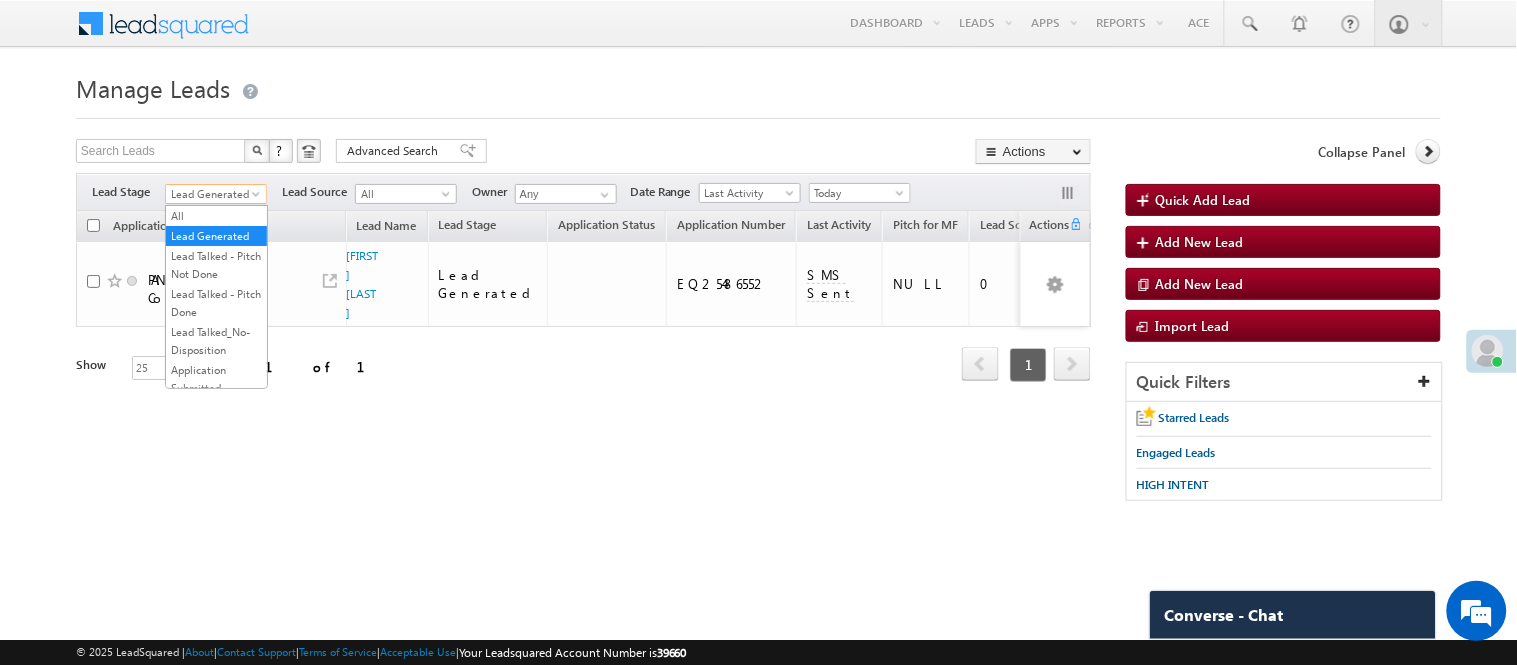 click on "Lead Generated" at bounding box center (213, 194) 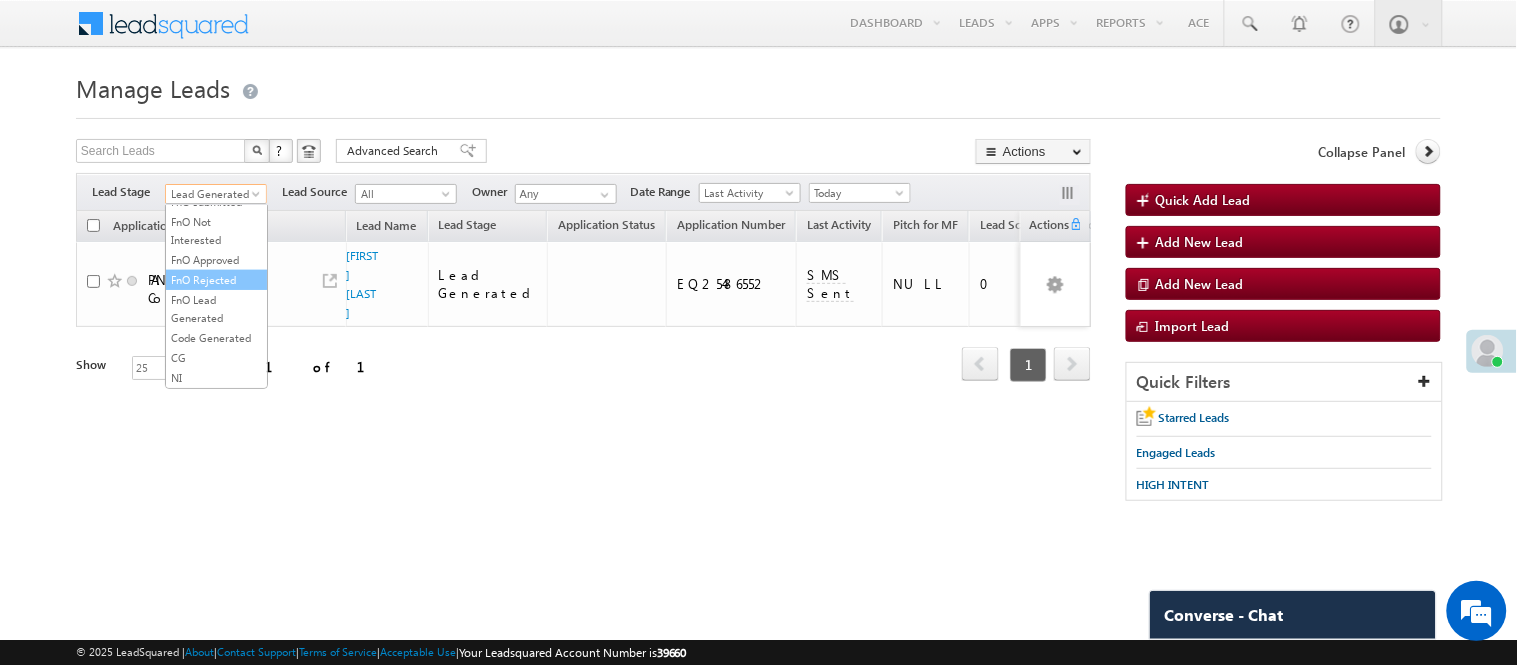 scroll, scrollTop: 496, scrollLeft: 0, axis: vertical 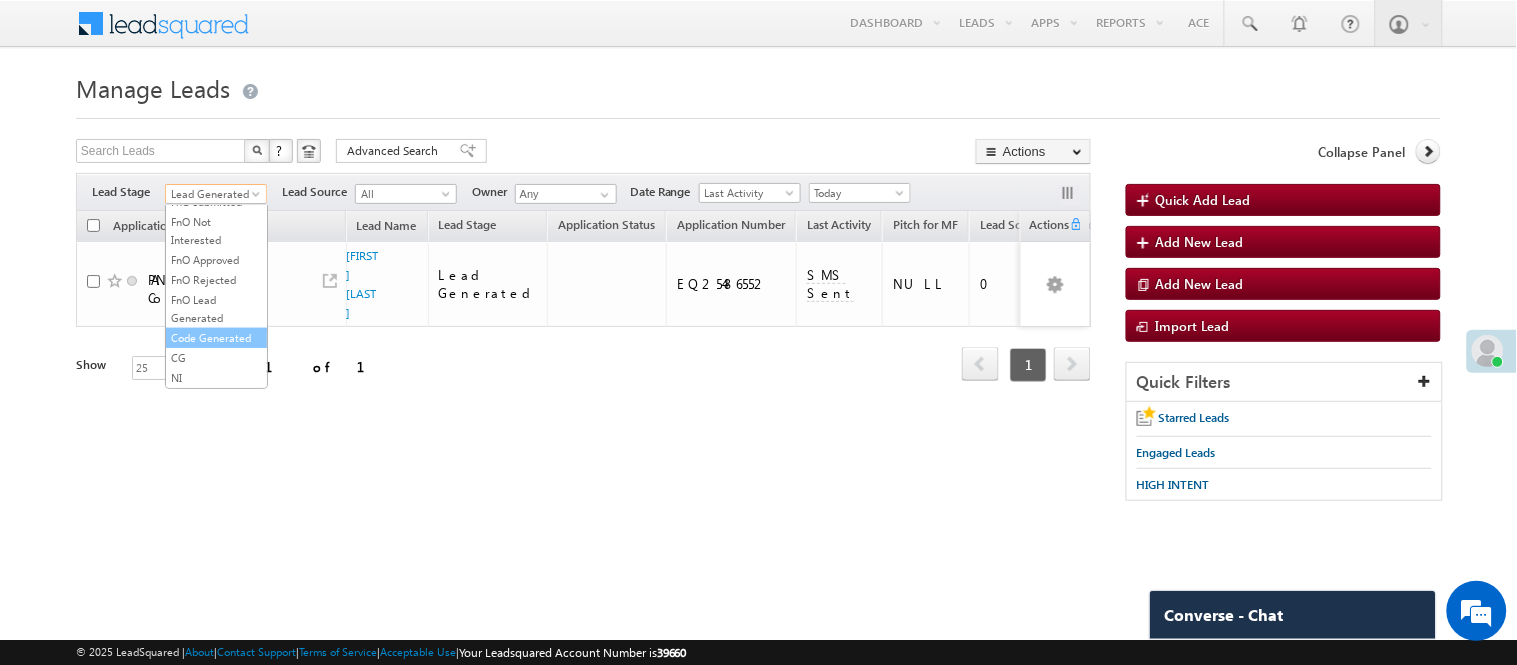 click on "Code Generated" at bounding box center (216, 338) 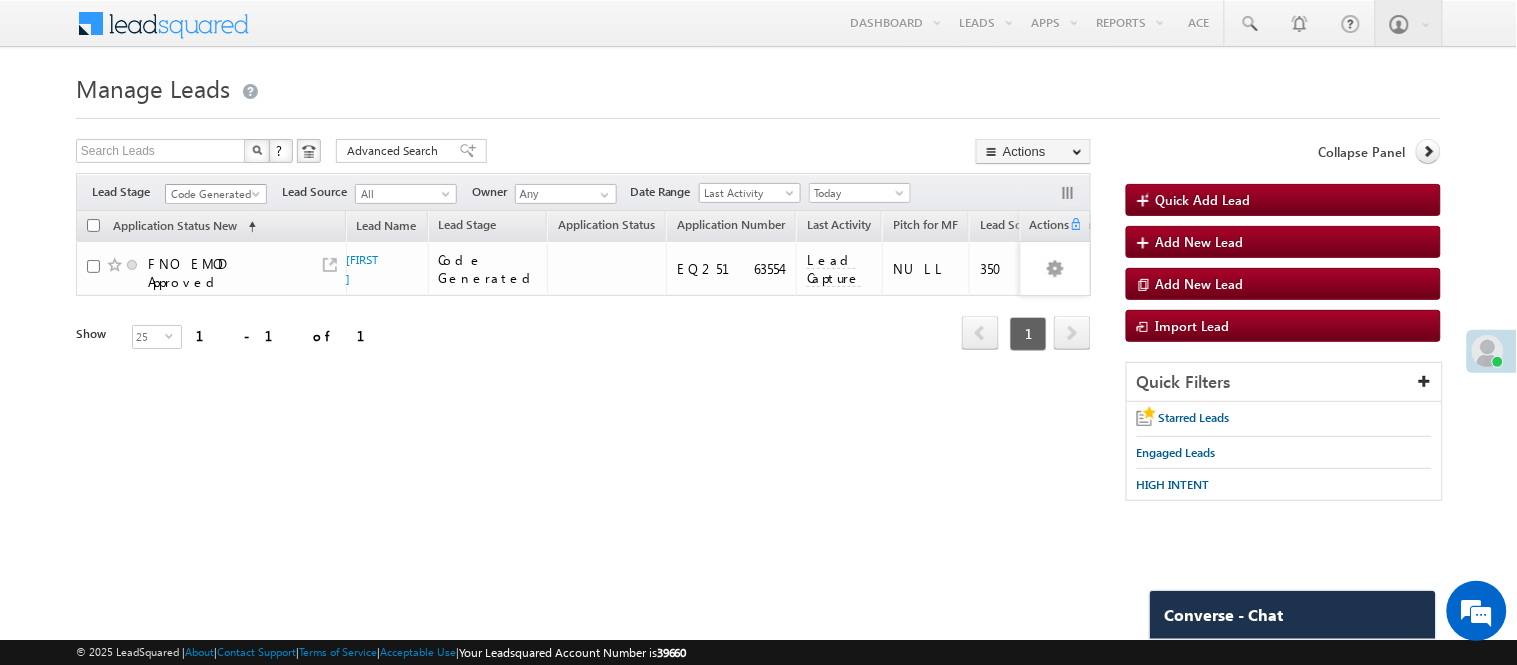 click on "Code Generated" at bounding box center [213, 194] 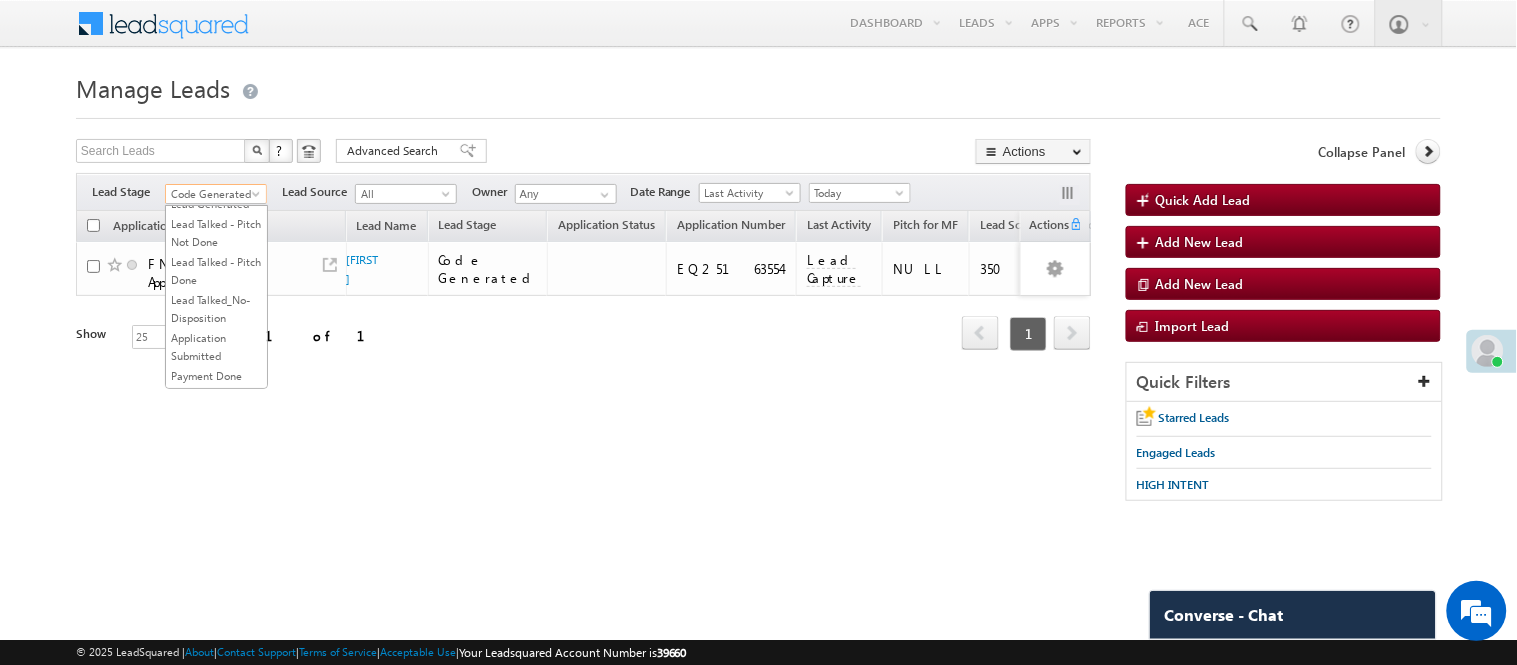 scroll, scrollTop: 0, scrollLeft: 0, axis: both 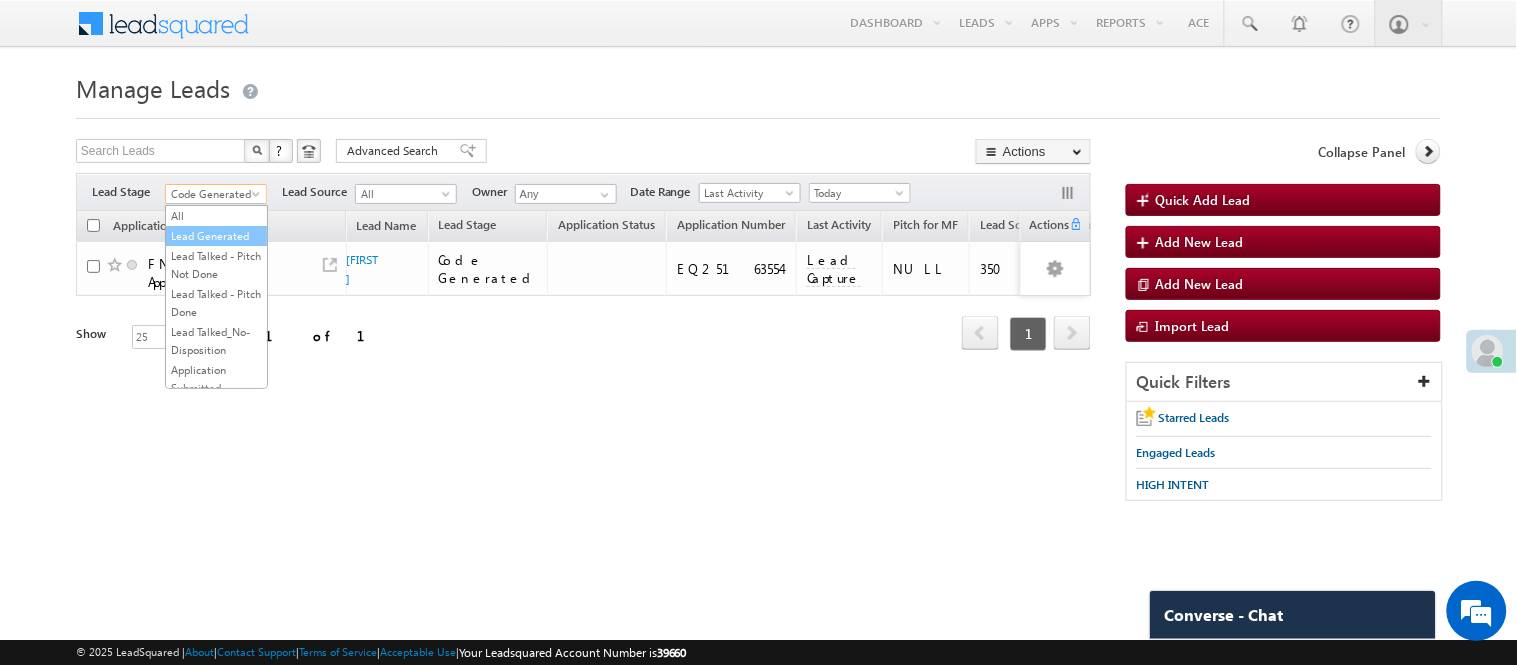 click on "Lead Generated" at bounding box center (216, 236) 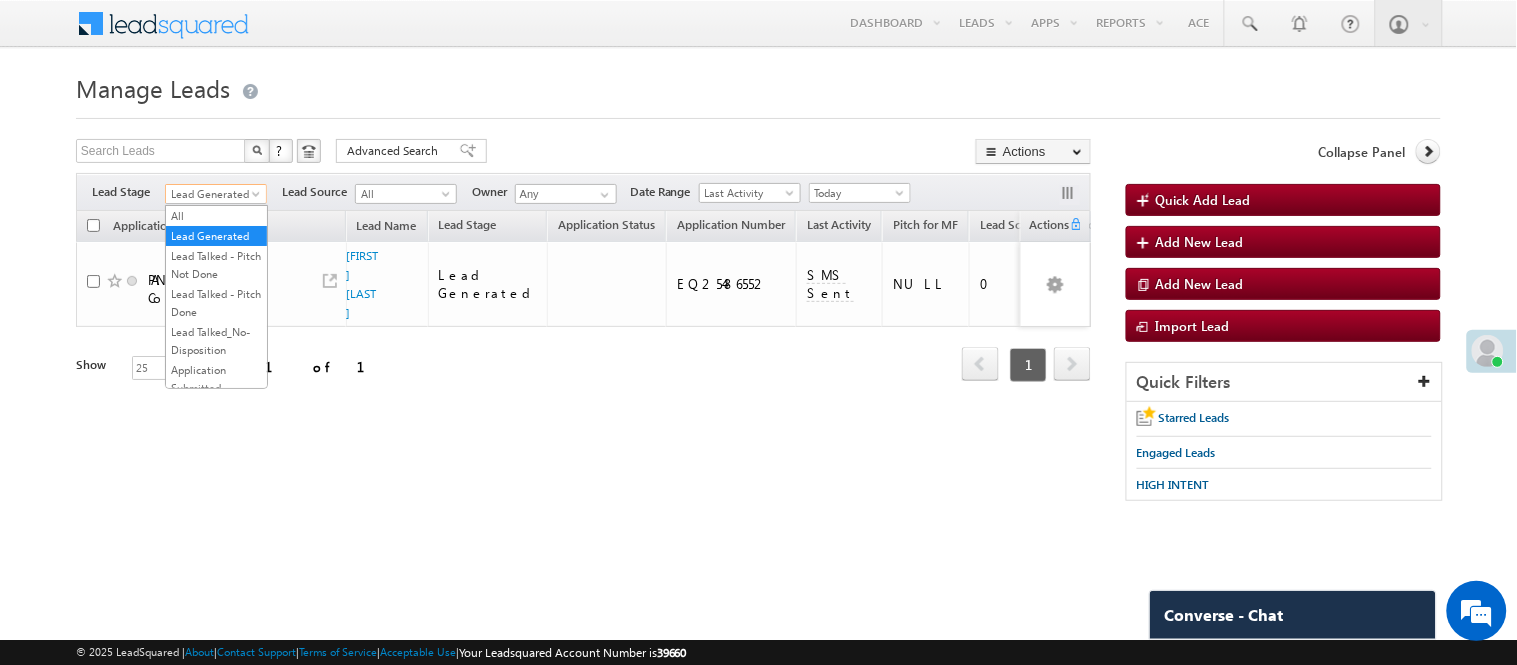 click on "Lead Generated" at bounding box center [213, 194] 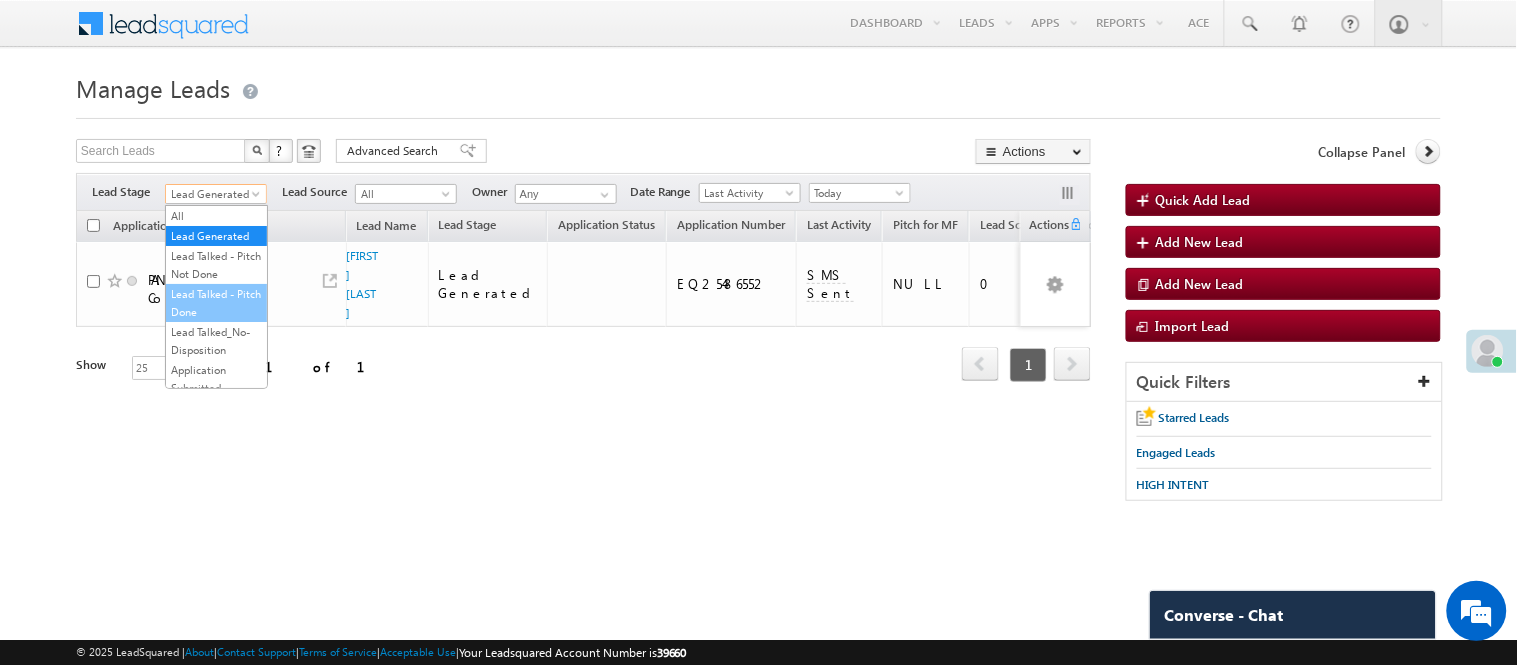 scroll, scrollTop: 496, scrollLeft: 0, axis: vertical 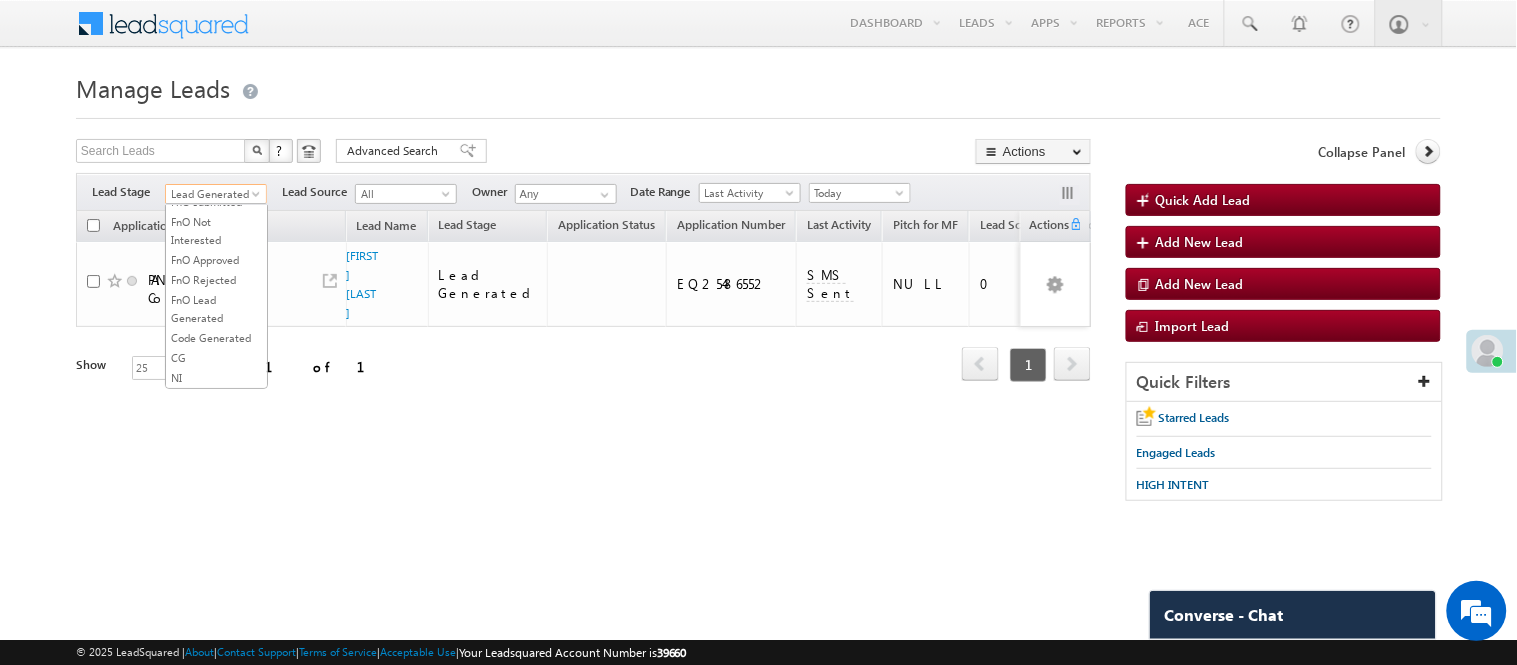 click on "Code Generated" at bounding box center (216, 338) 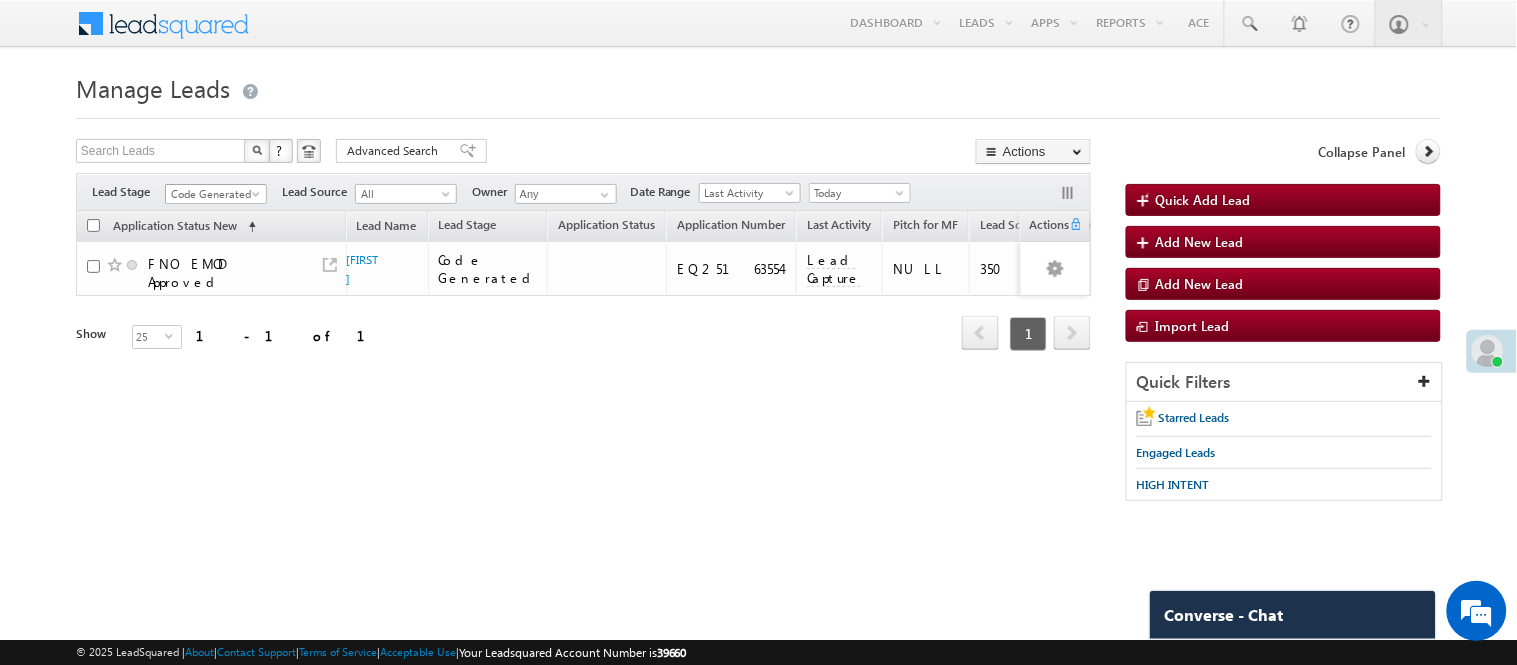 click on "Code Generated" at bounding box center (213, 194) 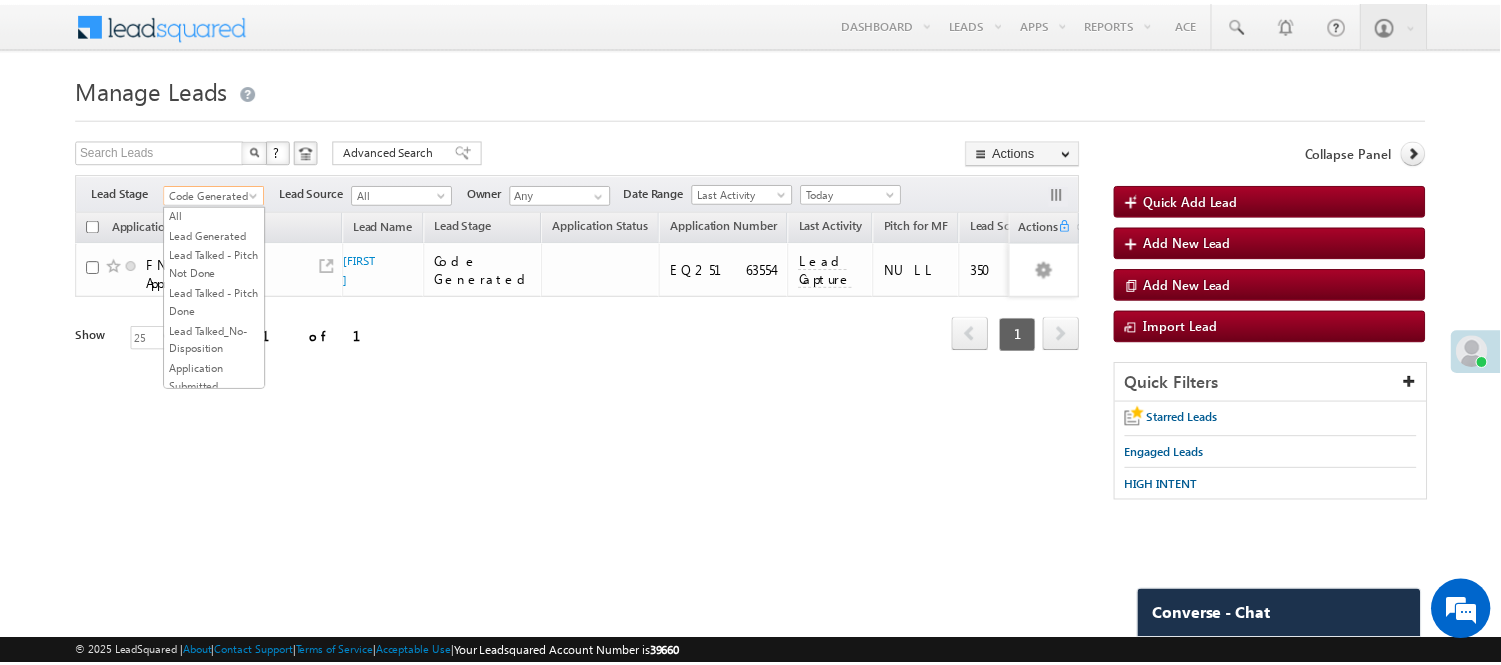 scroll, scrollTop: 0, scrollLeft: 0, axis: both 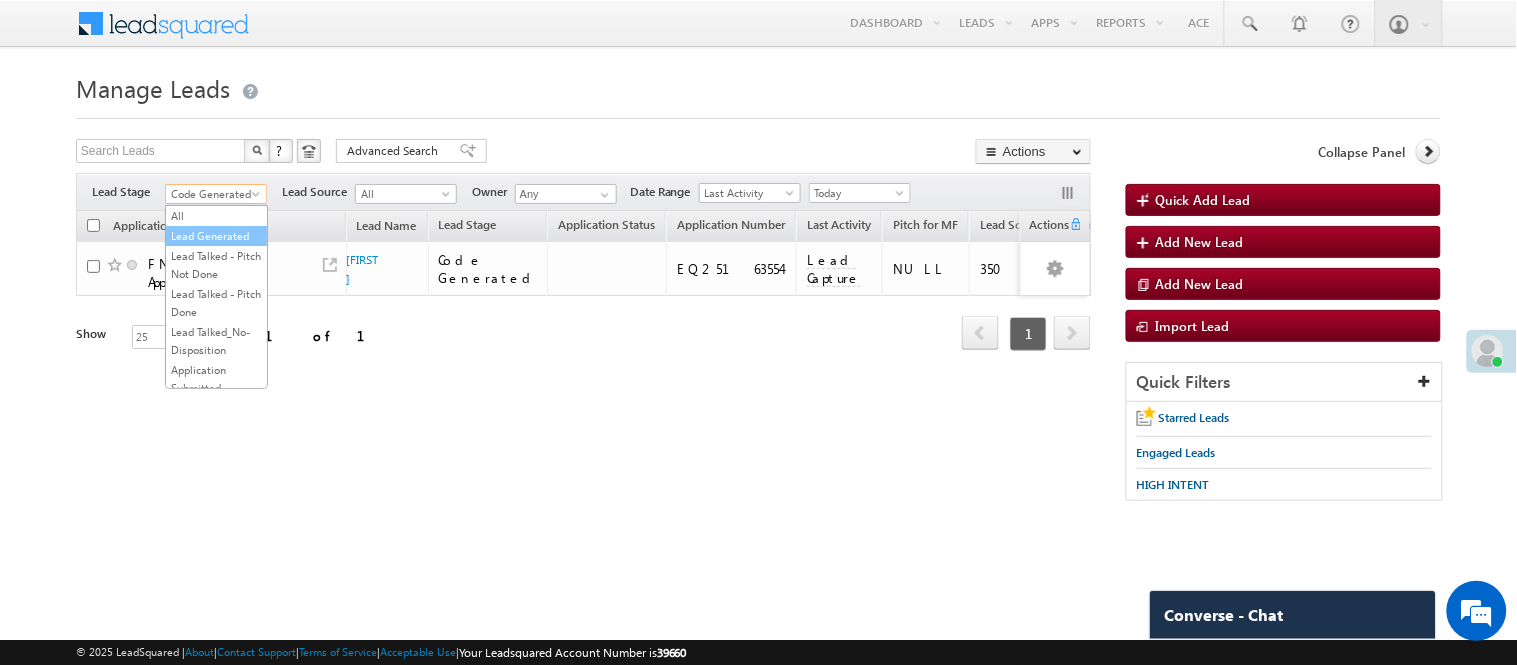 click on "Lead Generated" at bounding box center (216, 236) 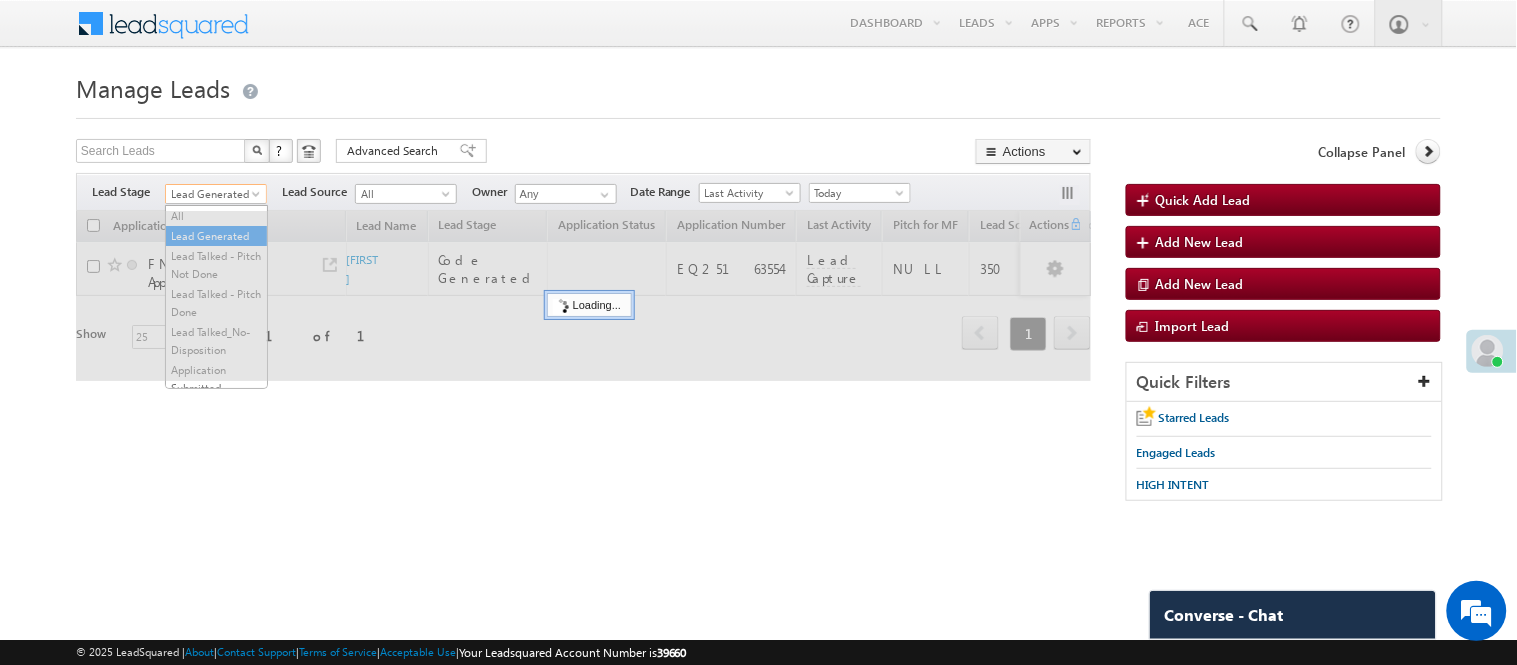 click on "Lead Generated" at bounding box center (213, 194) 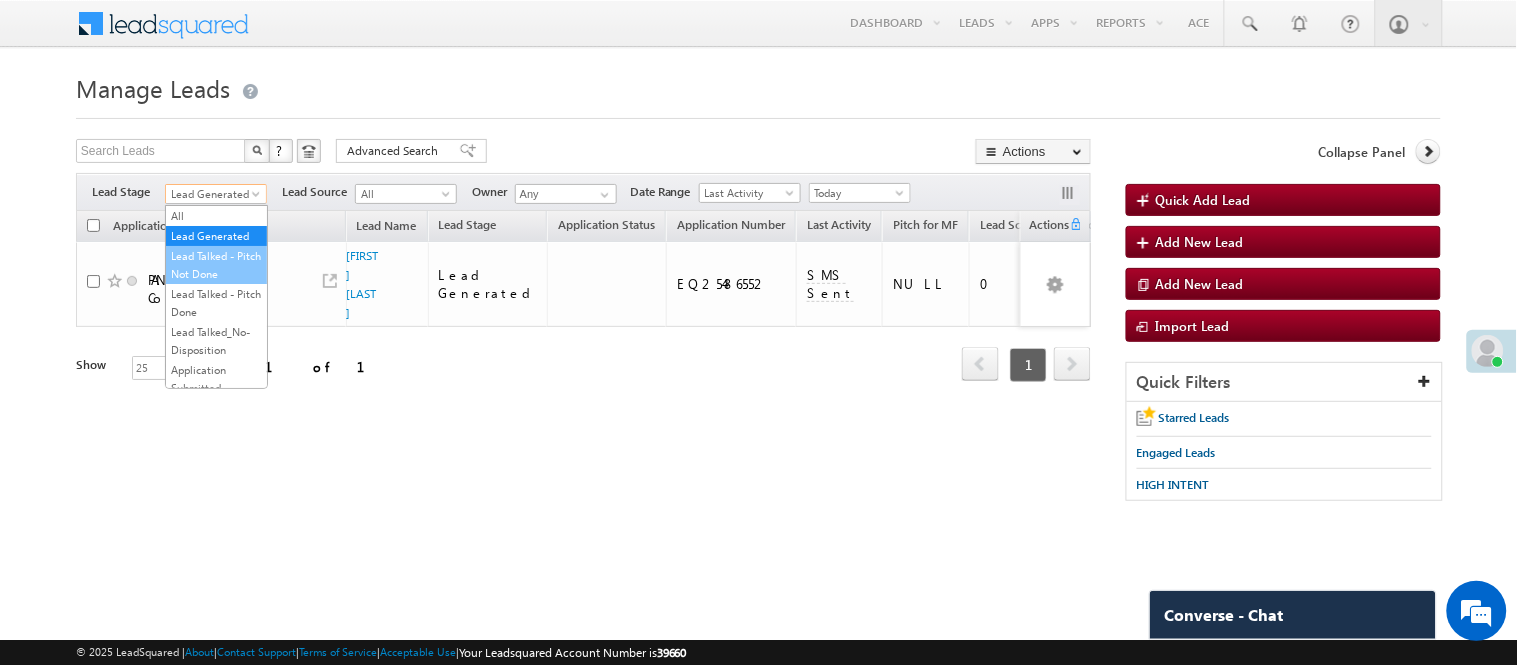 click on "Lead Talked - Pitch Not Done" at bounding box center (216, 265) 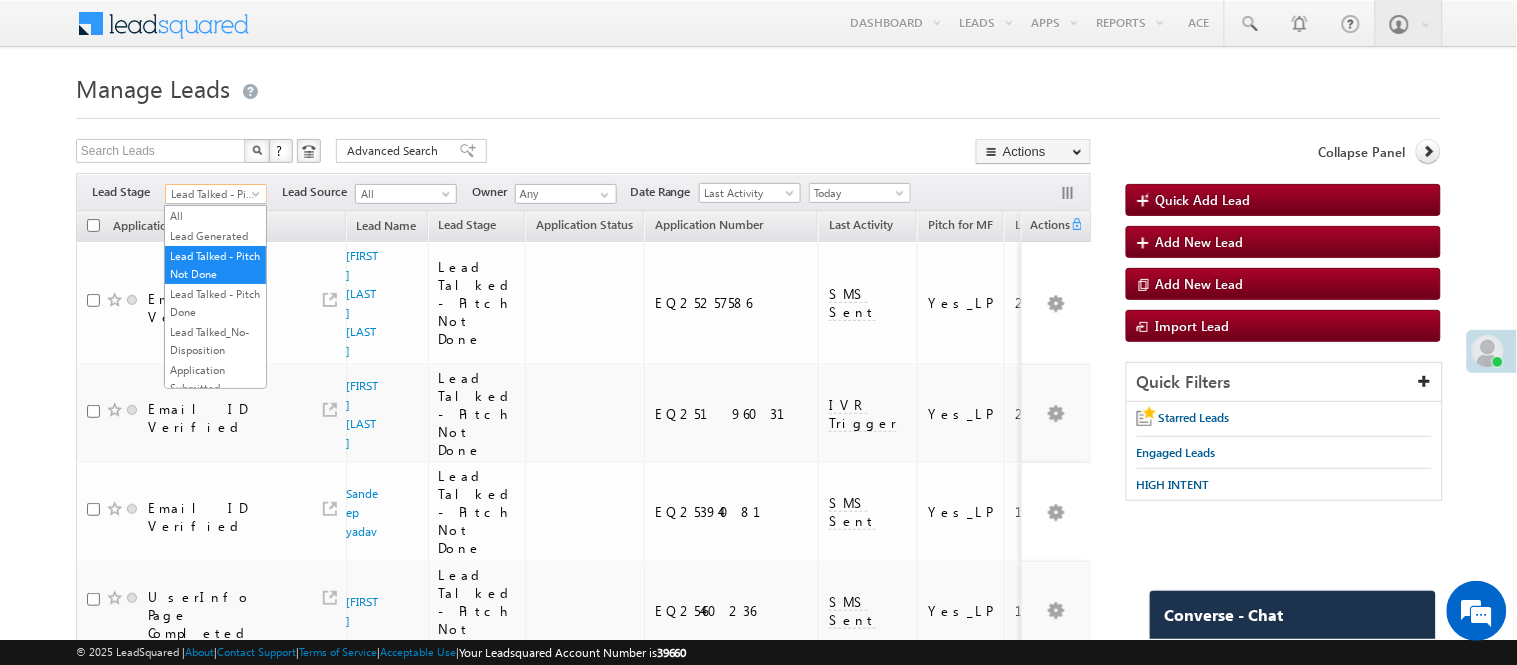 click on "Lead Talked - Pitch Not Done" at bounding box center [216, 194] 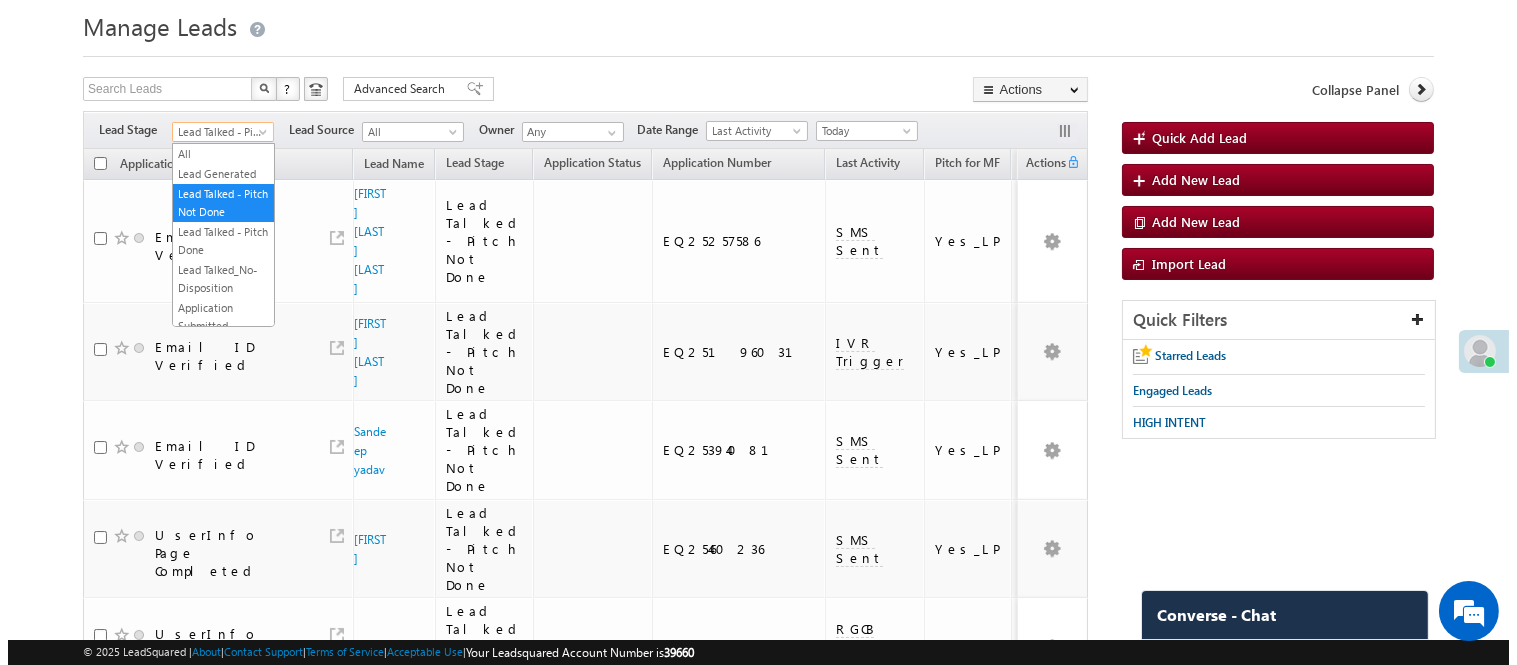 scroll, scrollTop: 0, scrollLeft: 0, axis: both 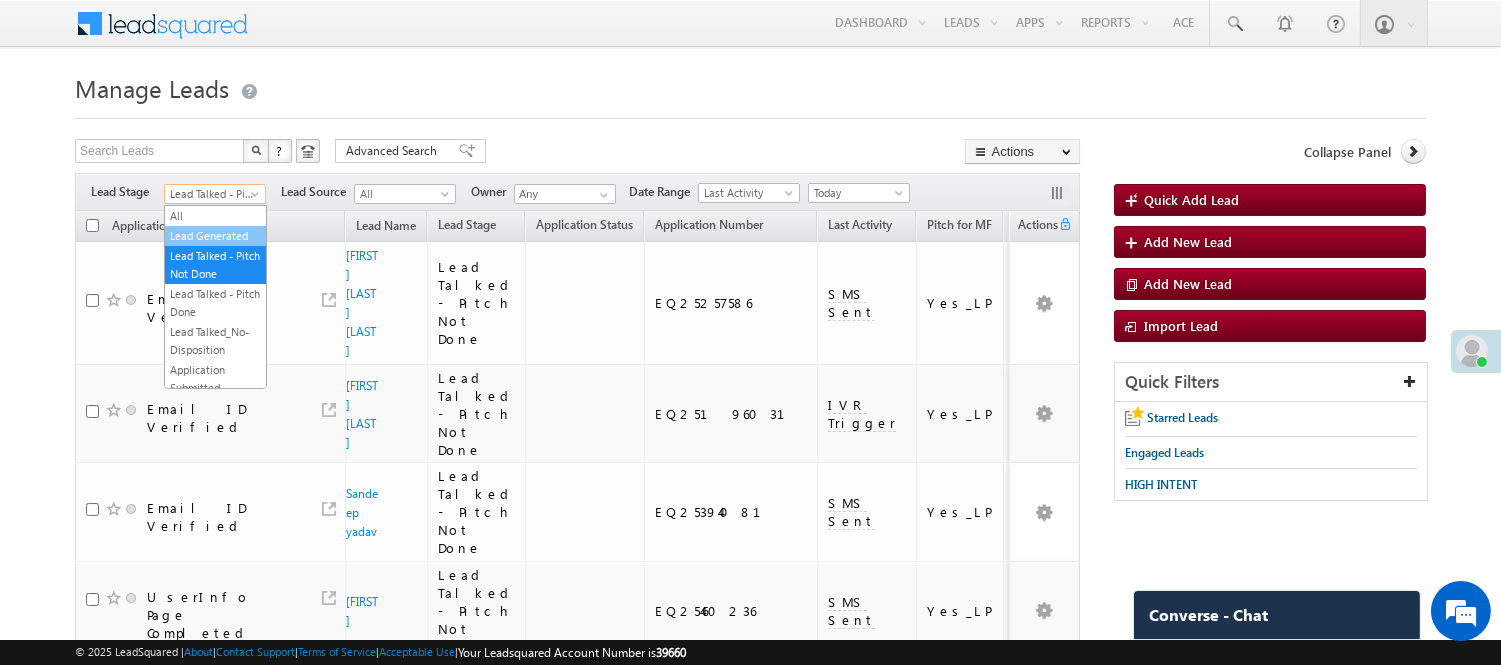 click on "Lead Generated" at bounding box center [215, 236] 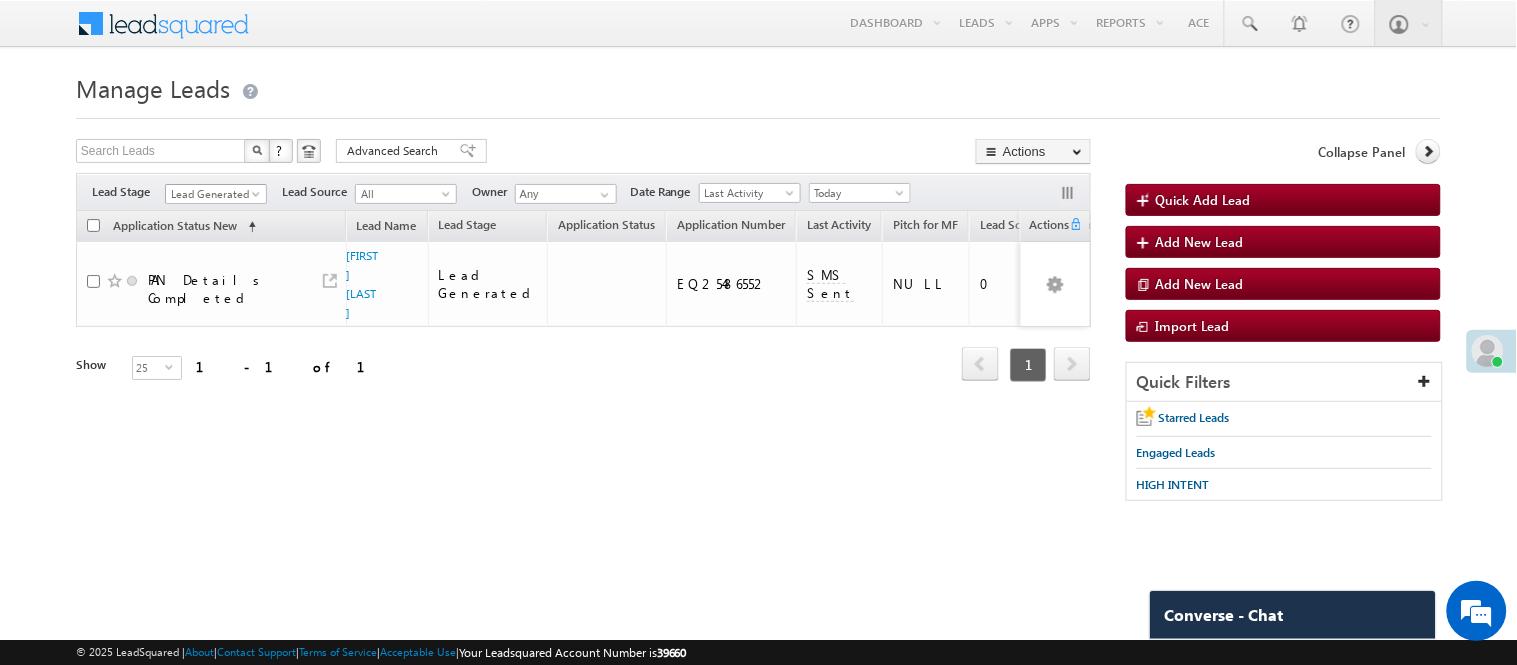 click on "Lead Generated" at bounding box center [213, 194] 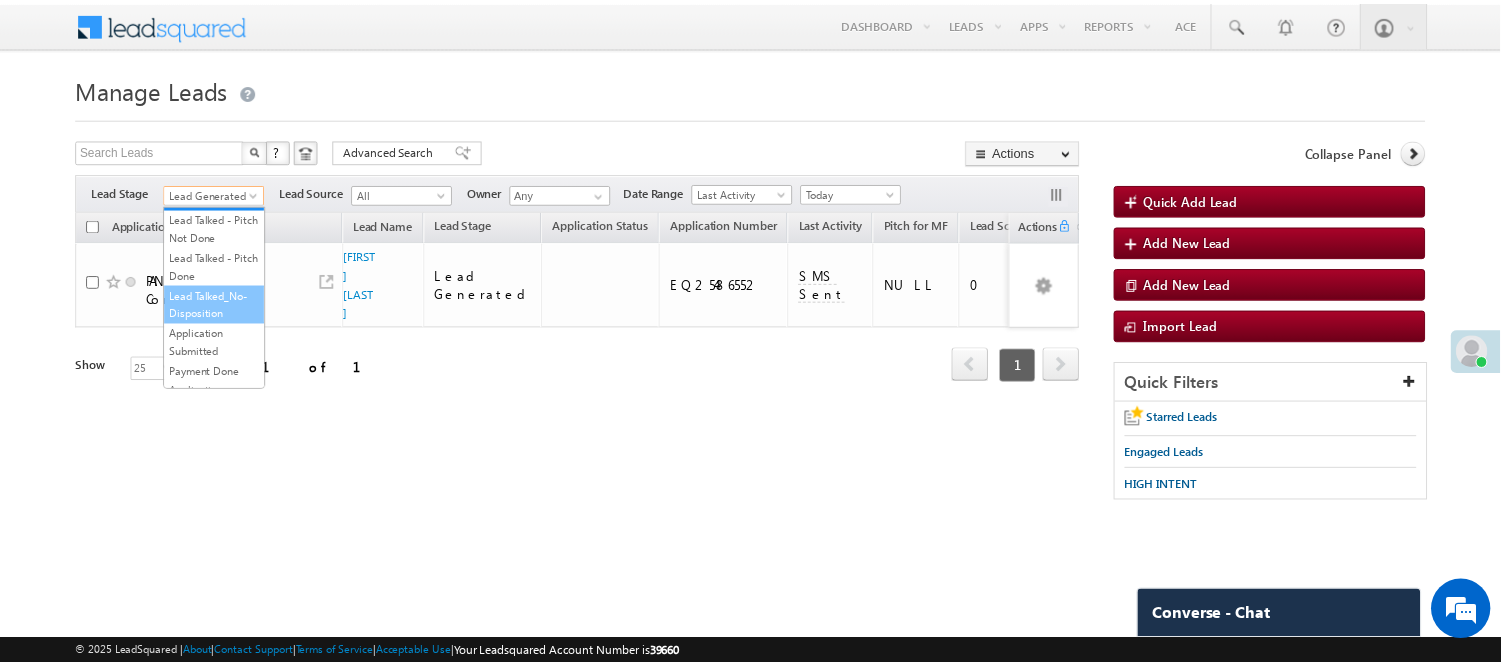 scroll, scrollTop: 0, scrollLeft: 0, axis: both 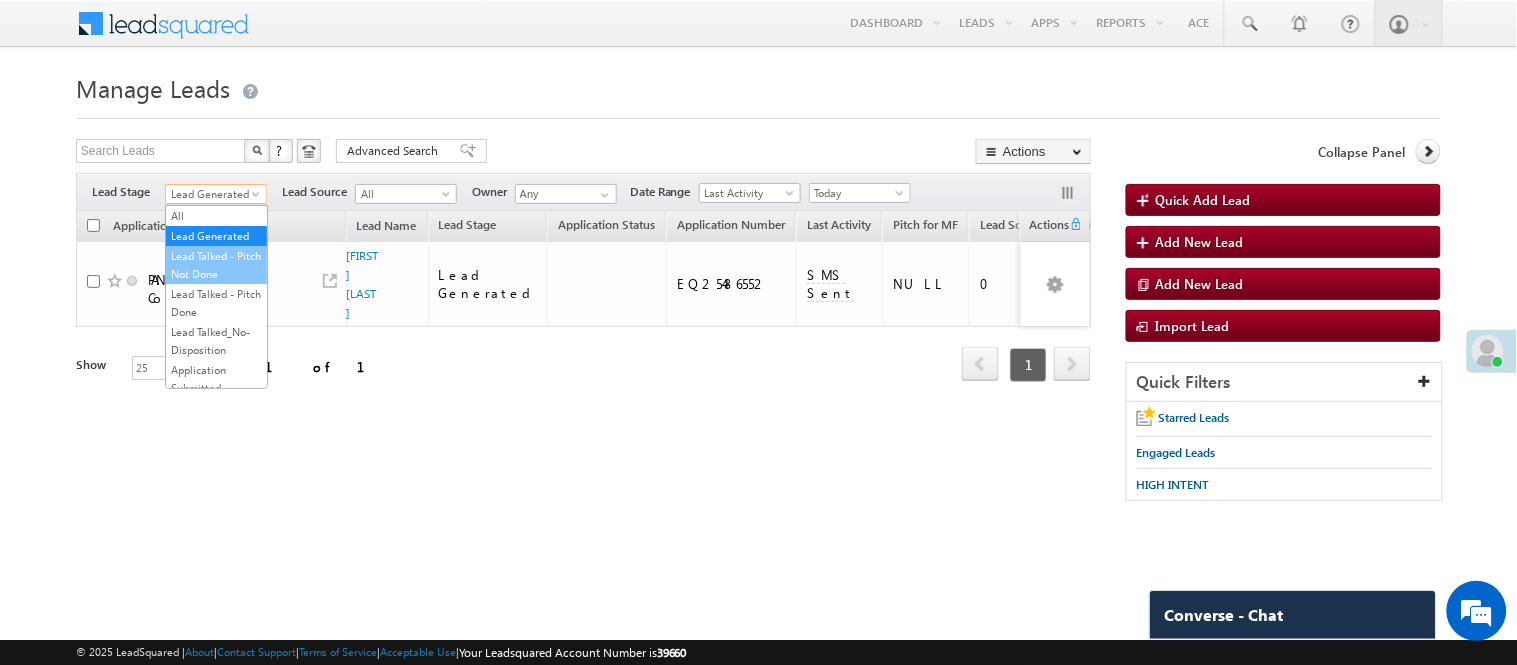 click on "Lead Talked - Pitch Not Done" at bounding box center [216, 265] 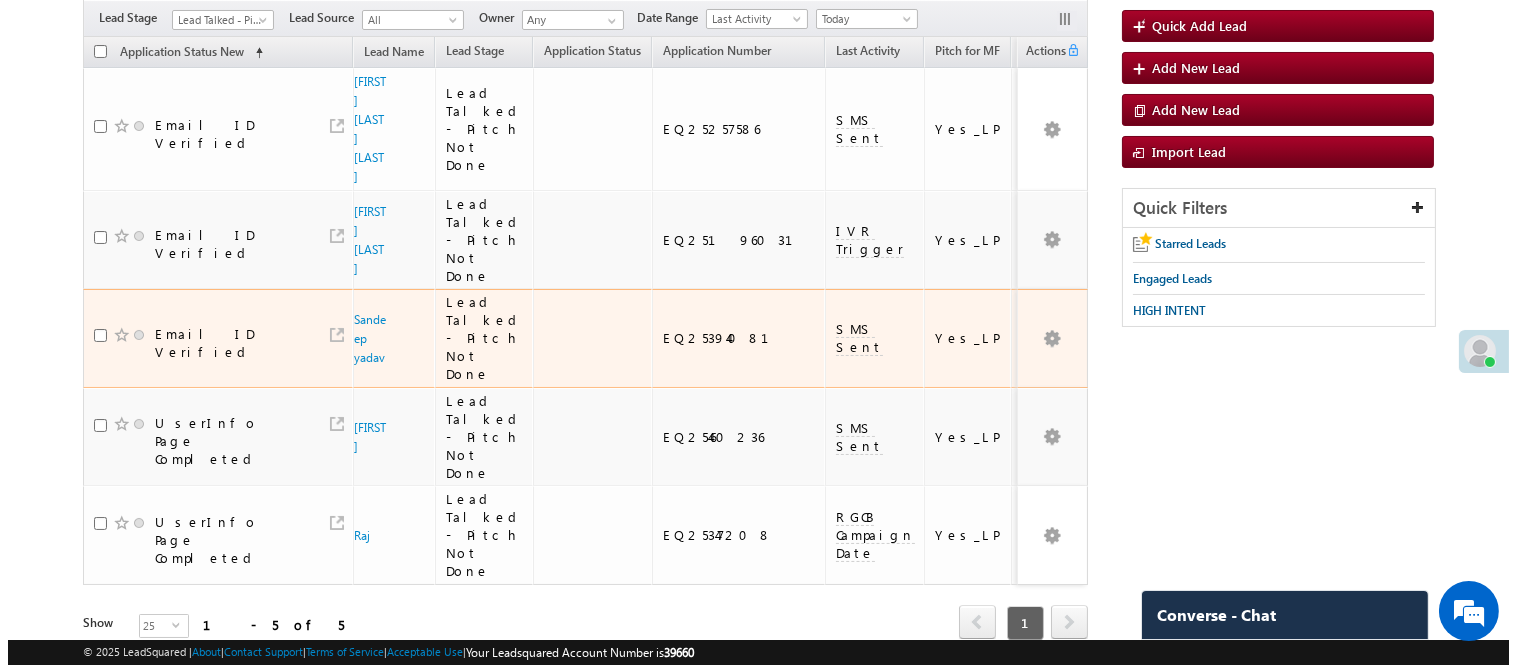 scroll, scrollTop: 0, scrollLeft: 0, axis: both 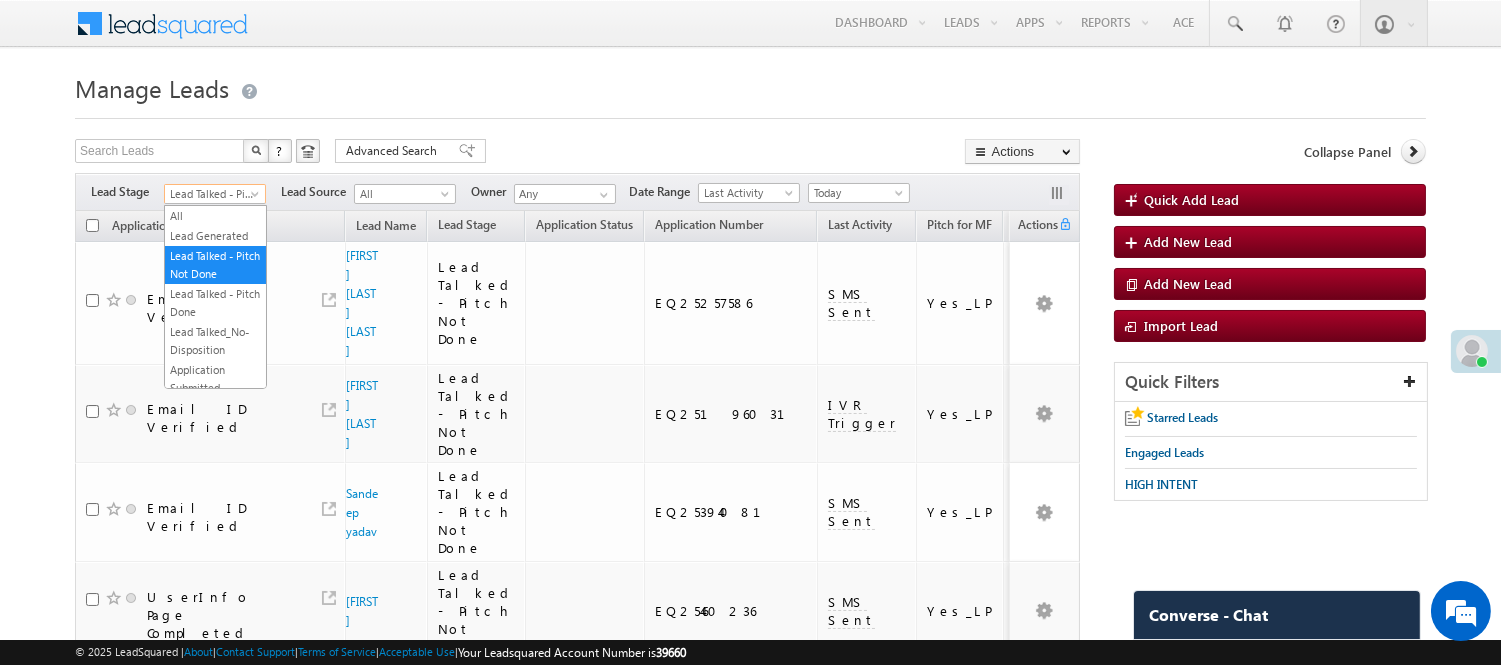click on "Lead Talked - Pitch Not Done" at bounding box center [212, 194] 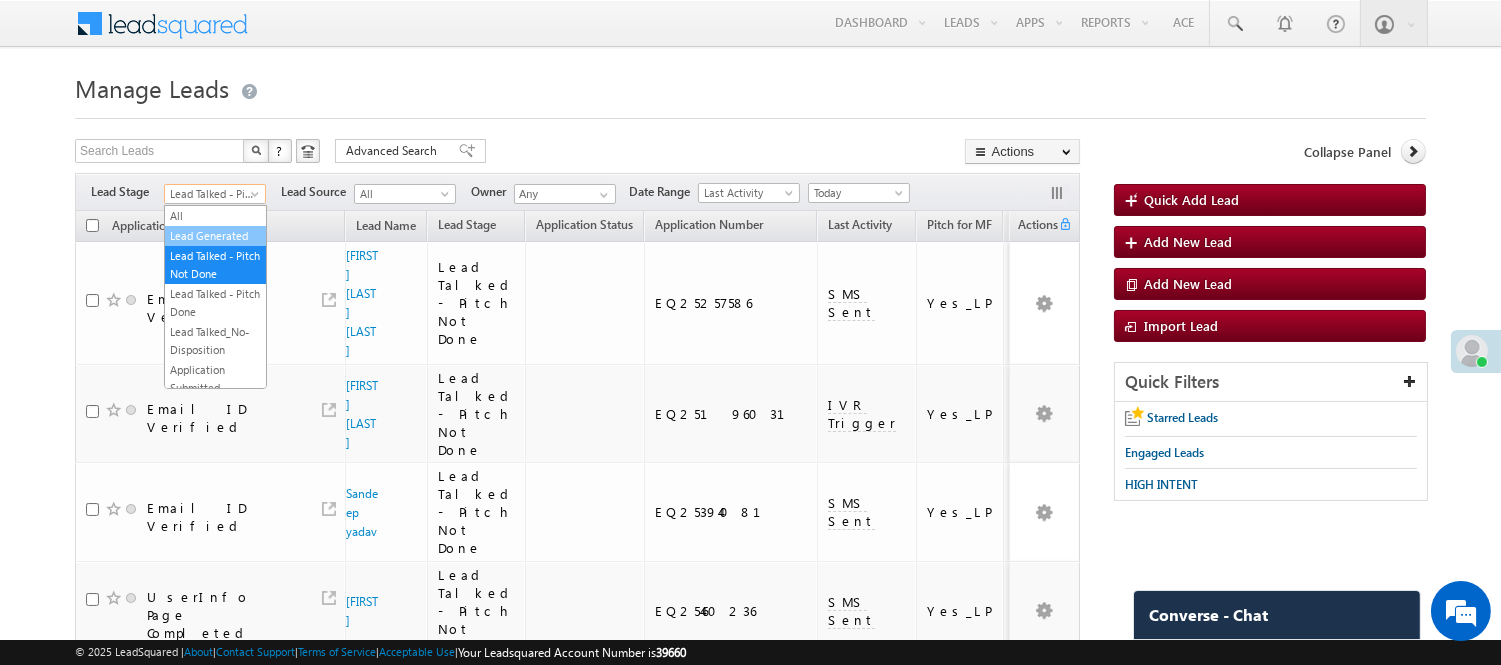 click on "Lead Generated" at bounding box center (215, 236) 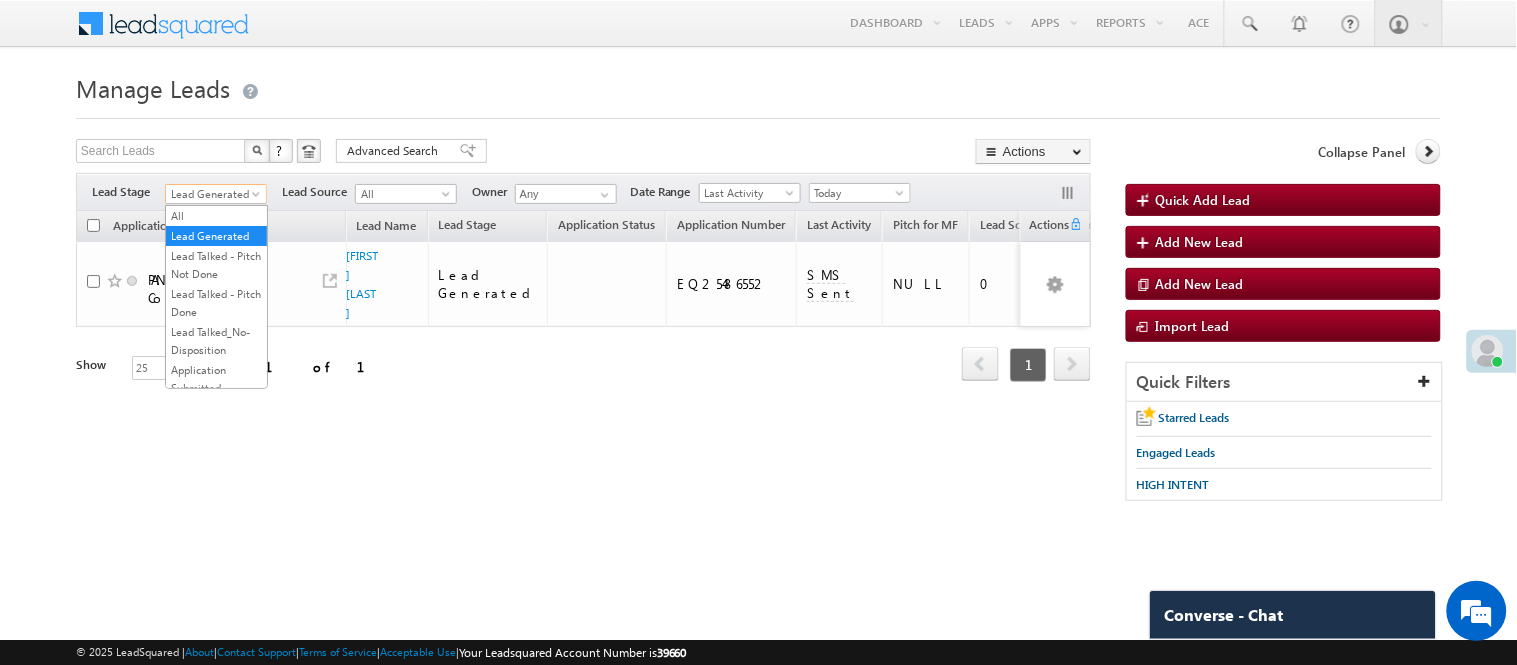 click on "Lead Generated" at bounding box center (213, 194) 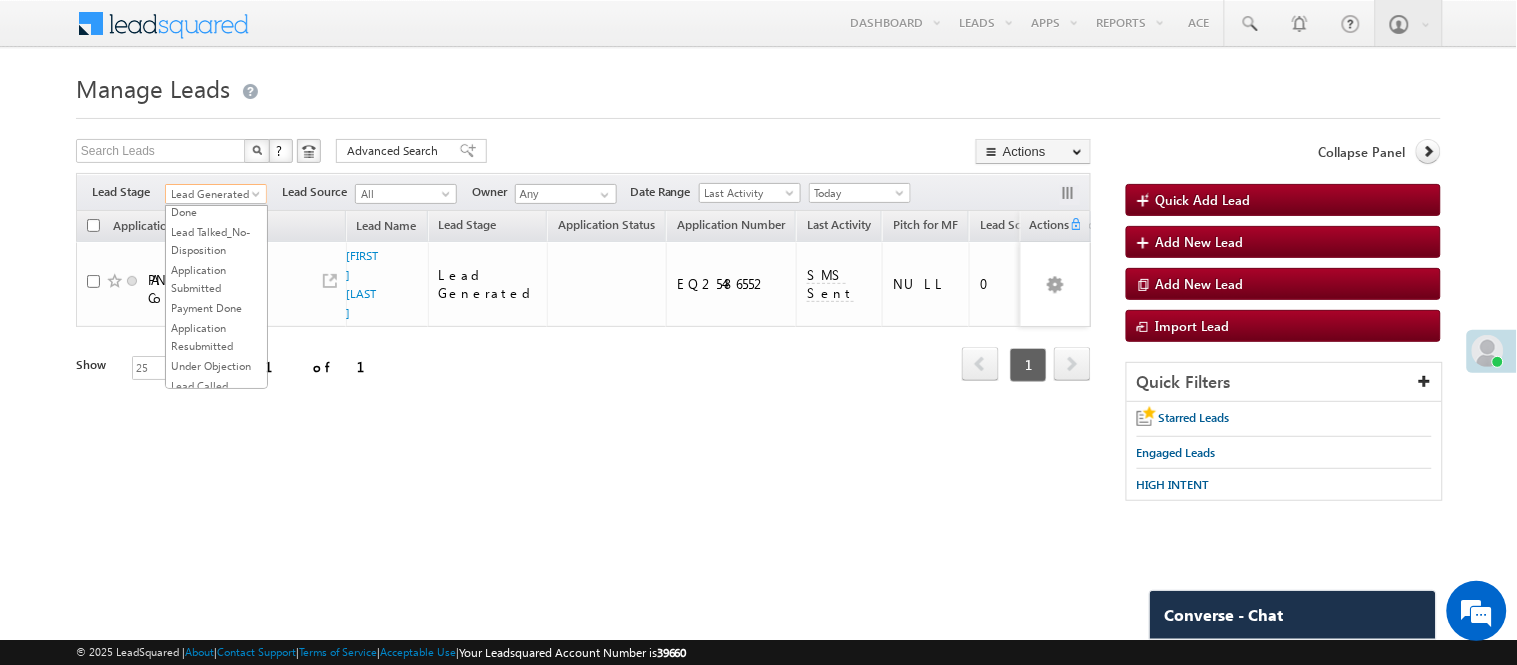 scroll, scrollTop: 496, scrollLeft: 0, axis: vertical 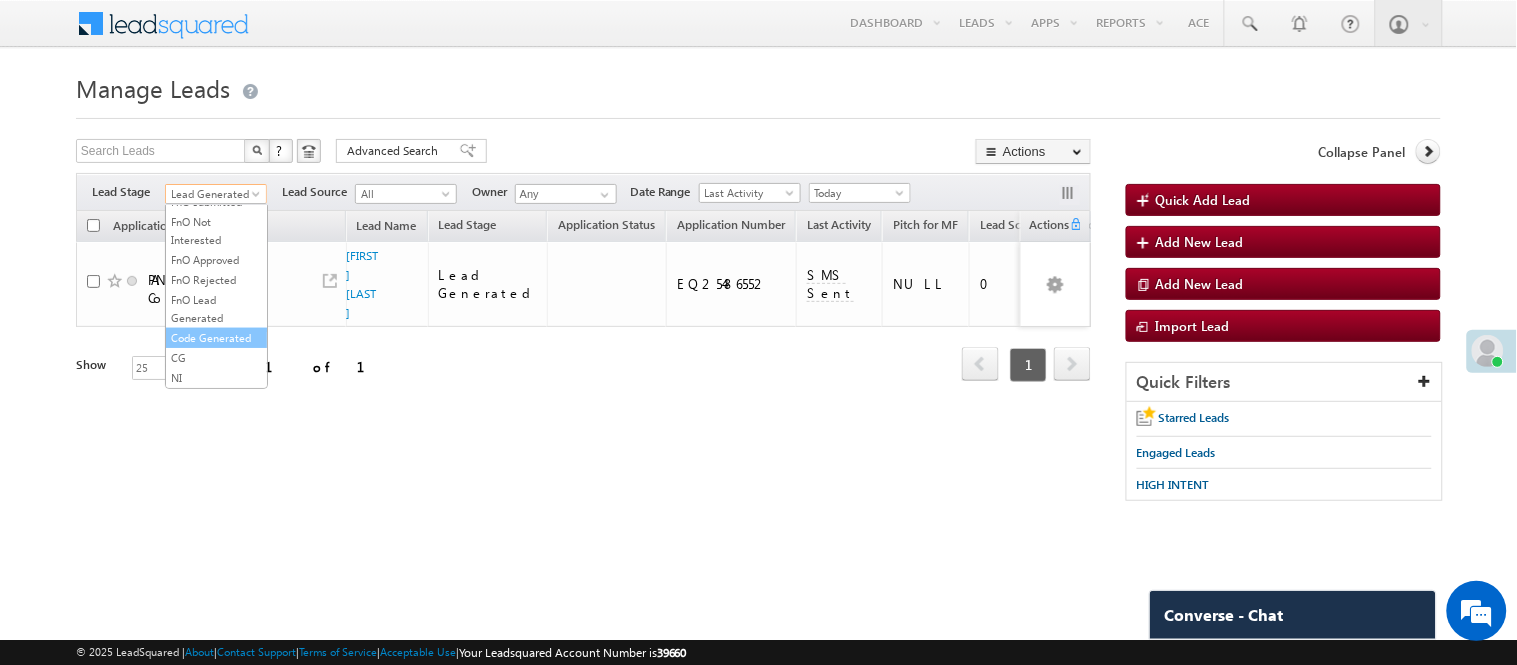click on "Code Generated" at bounding box center [216, 338] 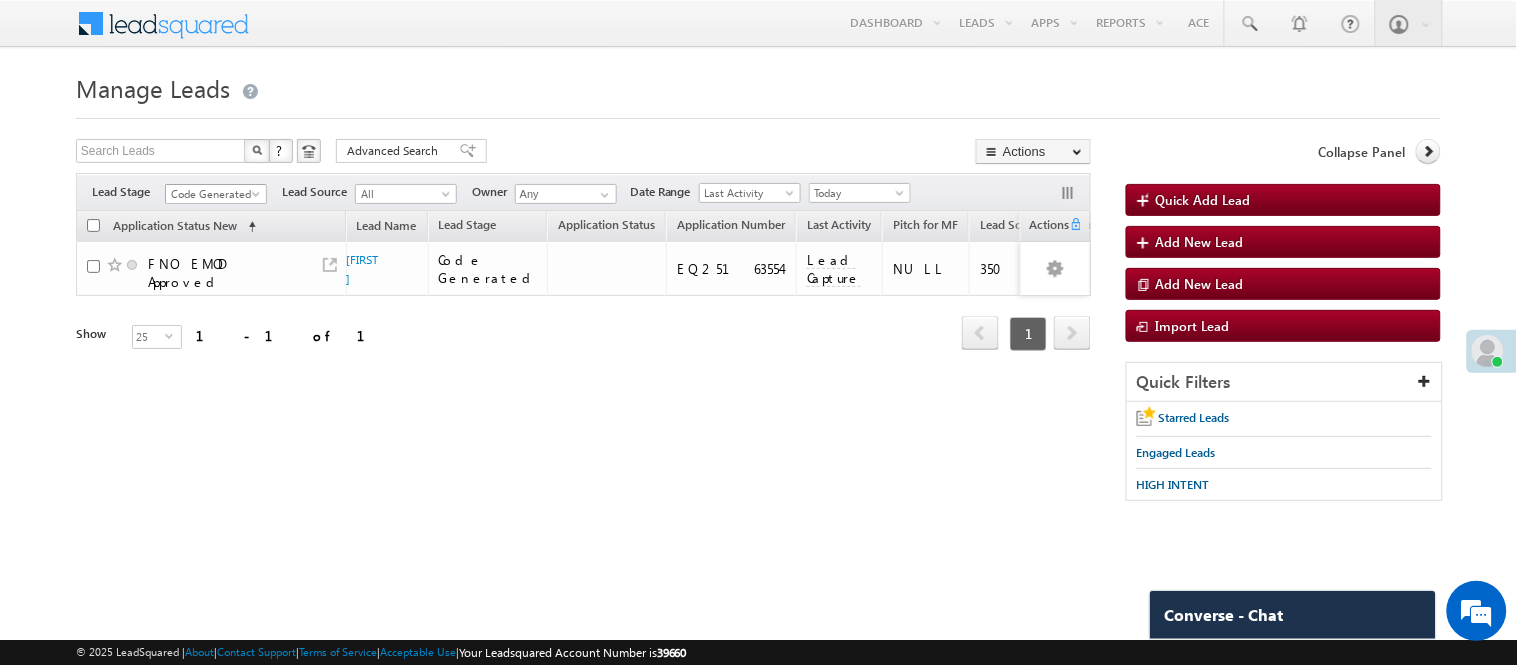 click on "Code Generated" at bounding box center (213, 194) 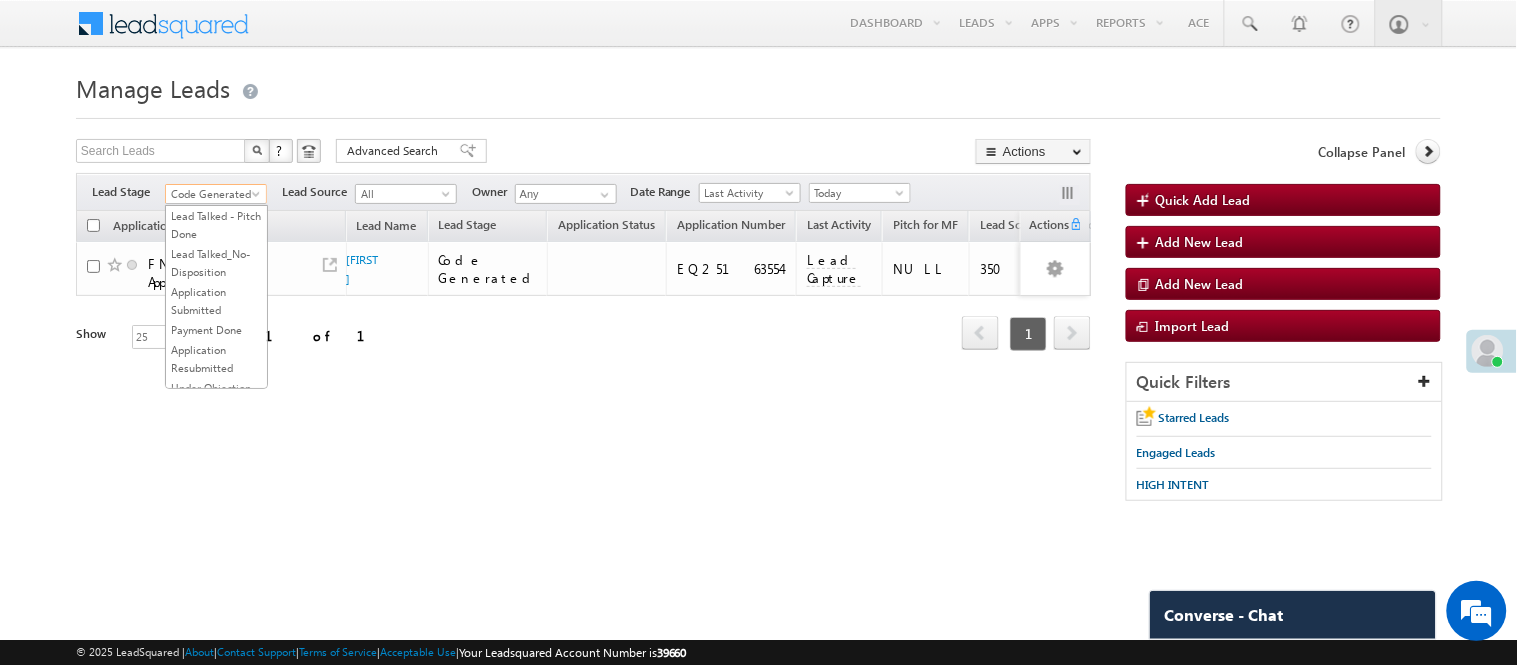 scroll, scrollTop: 0, scrollLeft: 0, axis: both 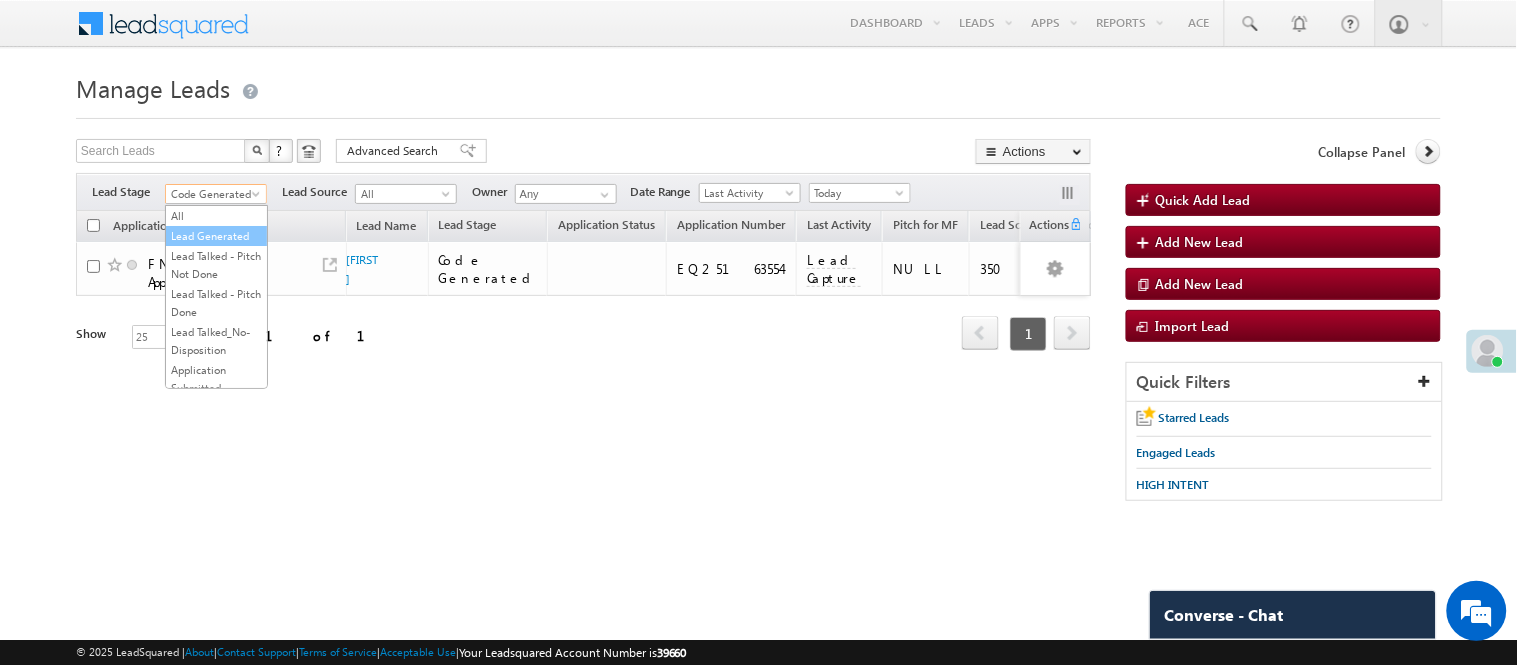 click on "Lead Generated" at bounding box center (216, 236) 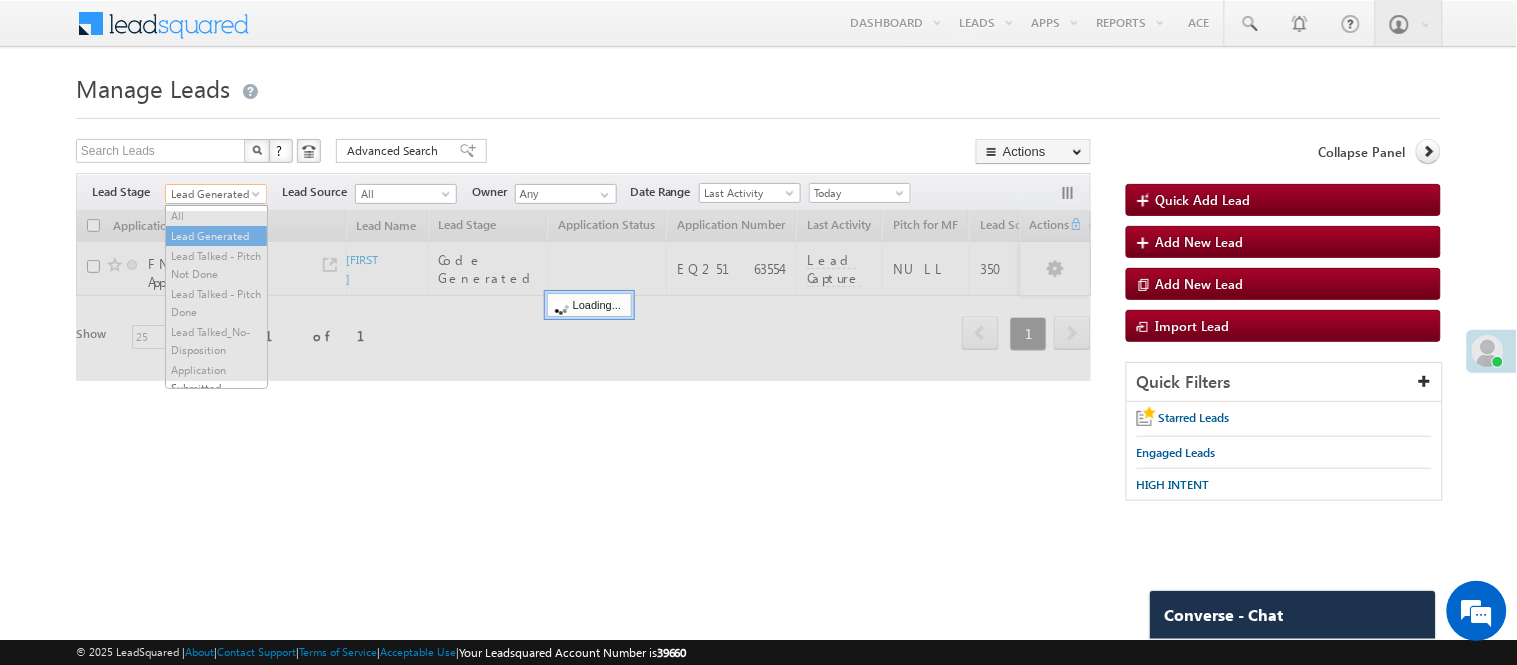 click on "Lead Generated" at bounding box center (213, 194) 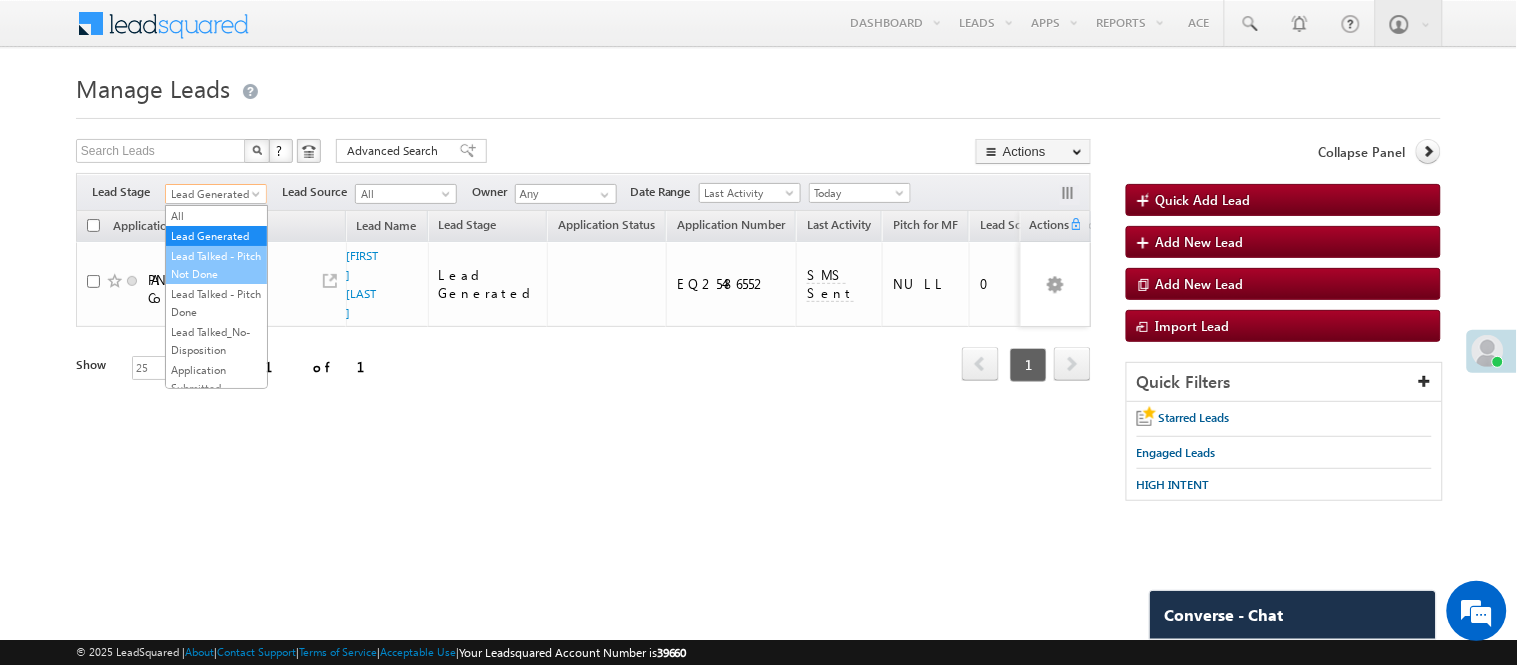 scroll, scrollTop: 496, scrollLeft: 0, axis: vertical 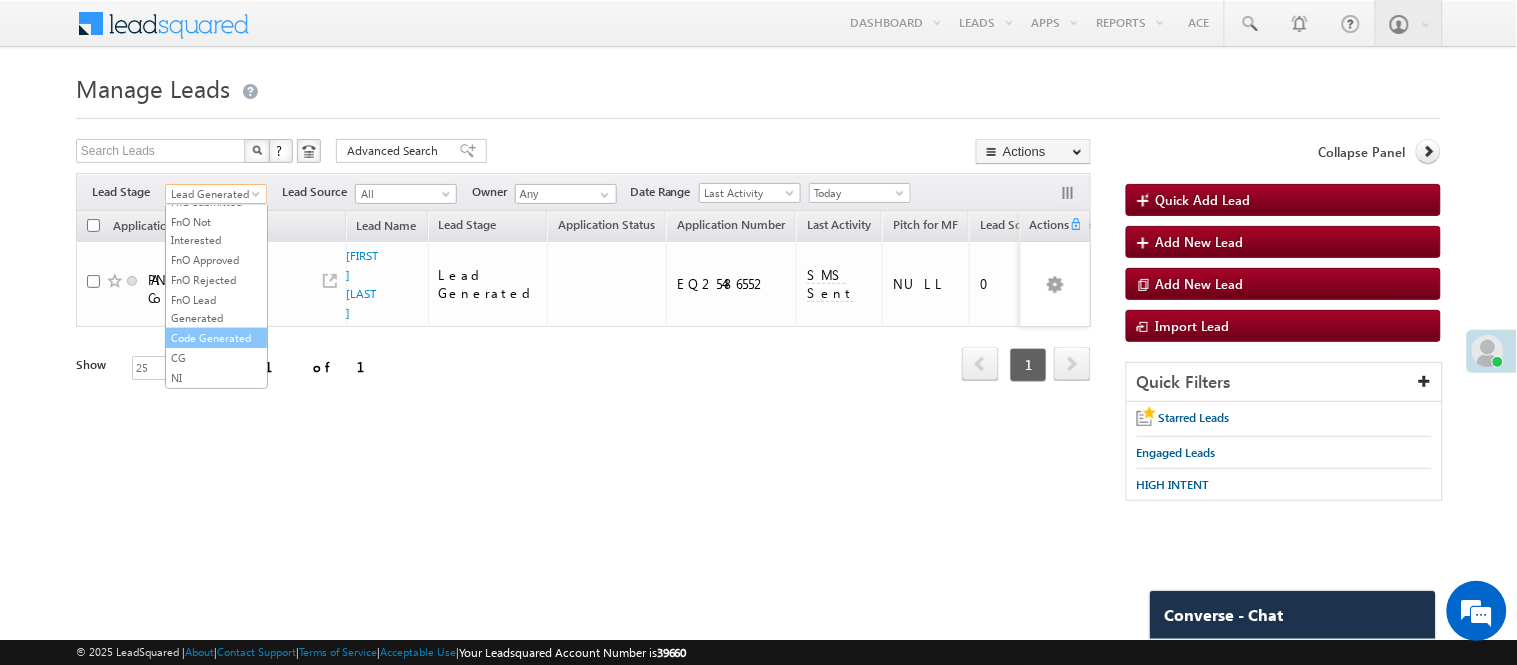 click on "Code Generated" at bounding box center [216, 338] 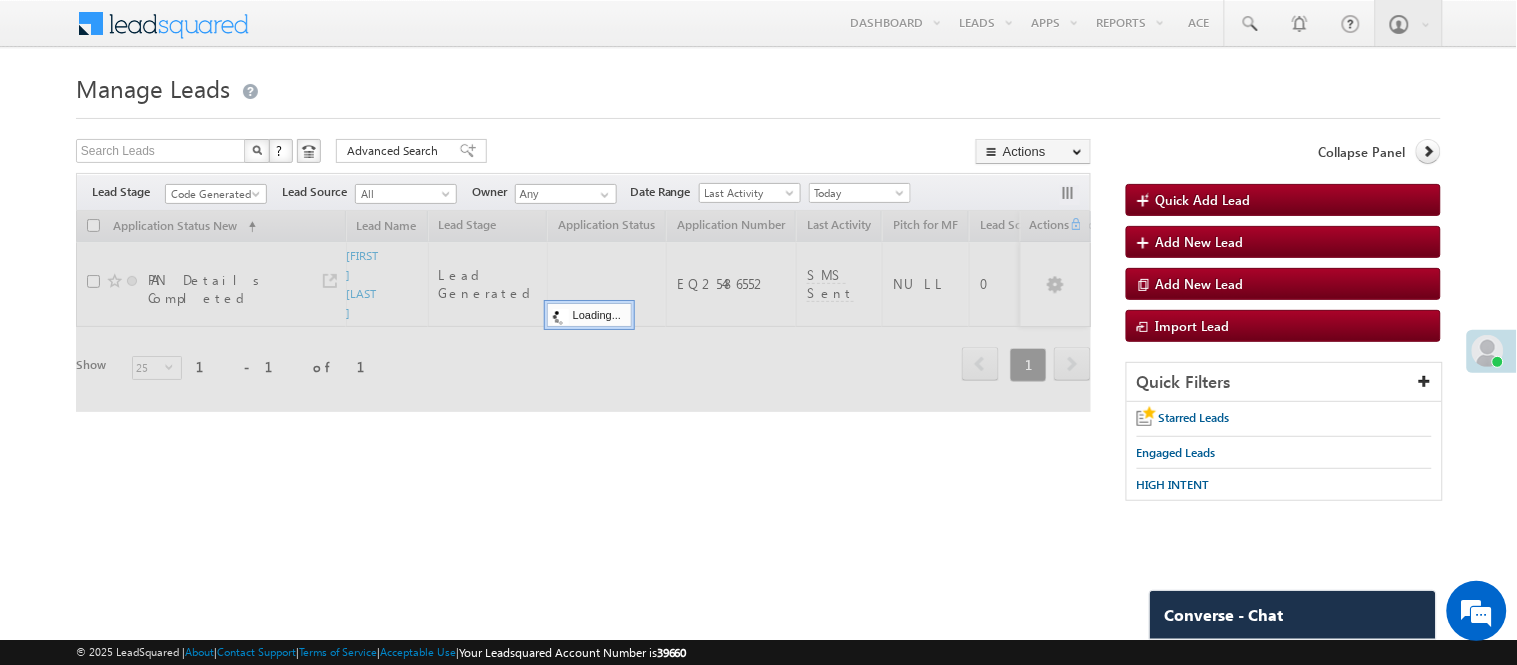 click on "Manage Leads" at bounding box center [758, 86] 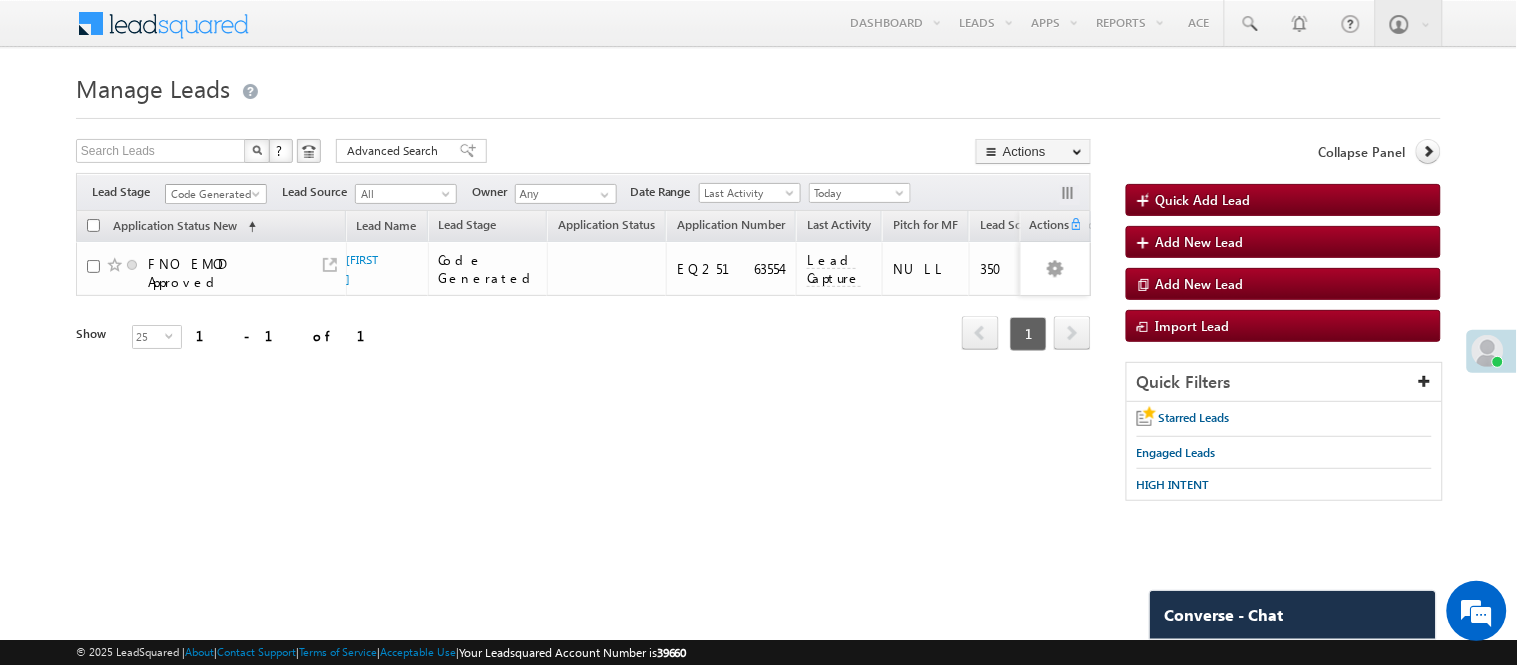 click on "Code Generated" at bounding box center [213, 194] 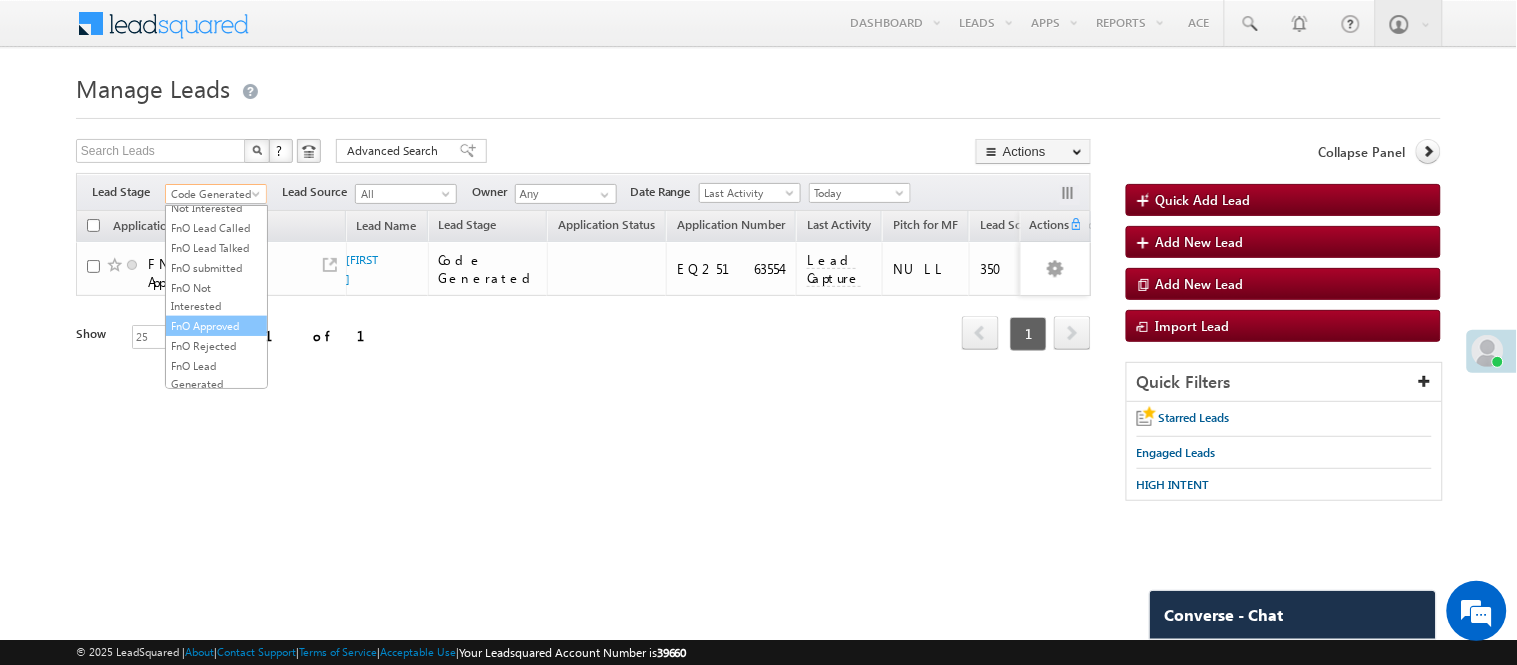 scroll, scrollTop: 0, scrollLeft: 0, axis: both 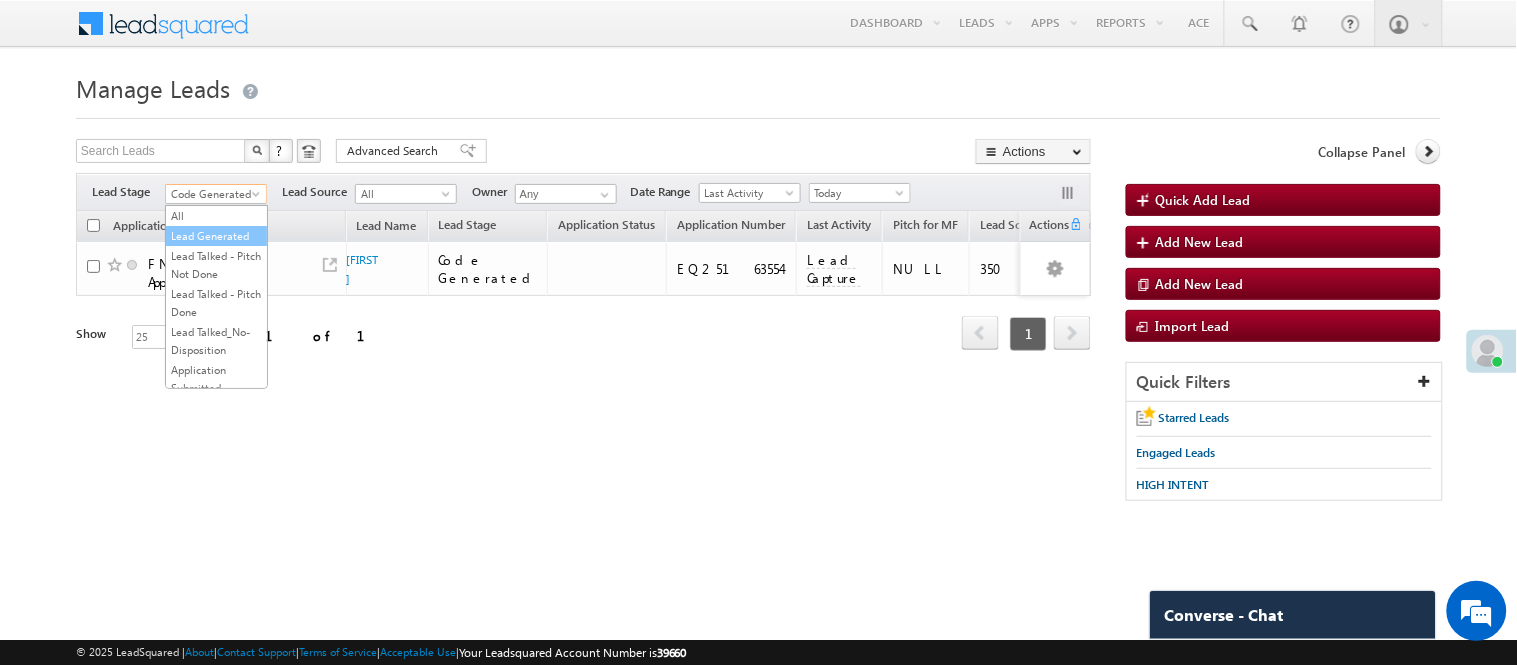 click on "Lead Generated" at bounding box center [216, 236] 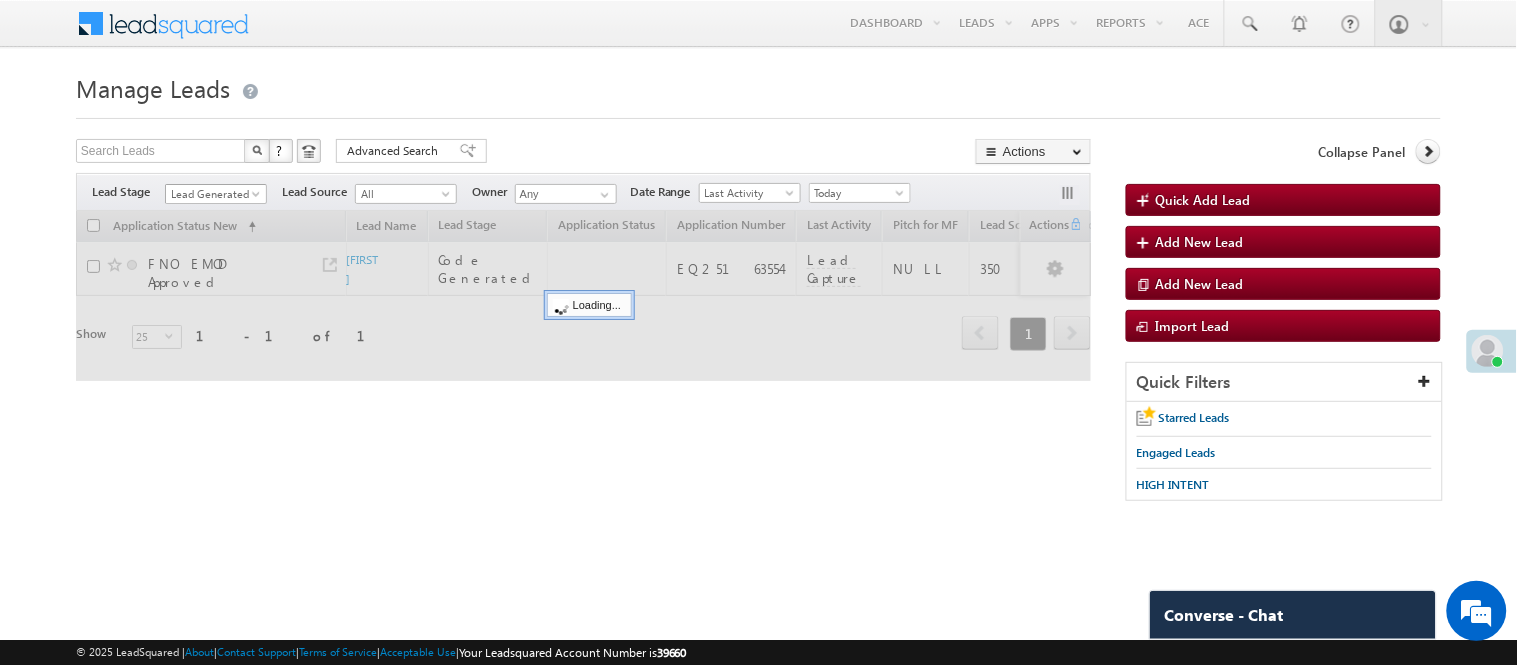 click on "Lead Generated" at bounding box center (213, 194) 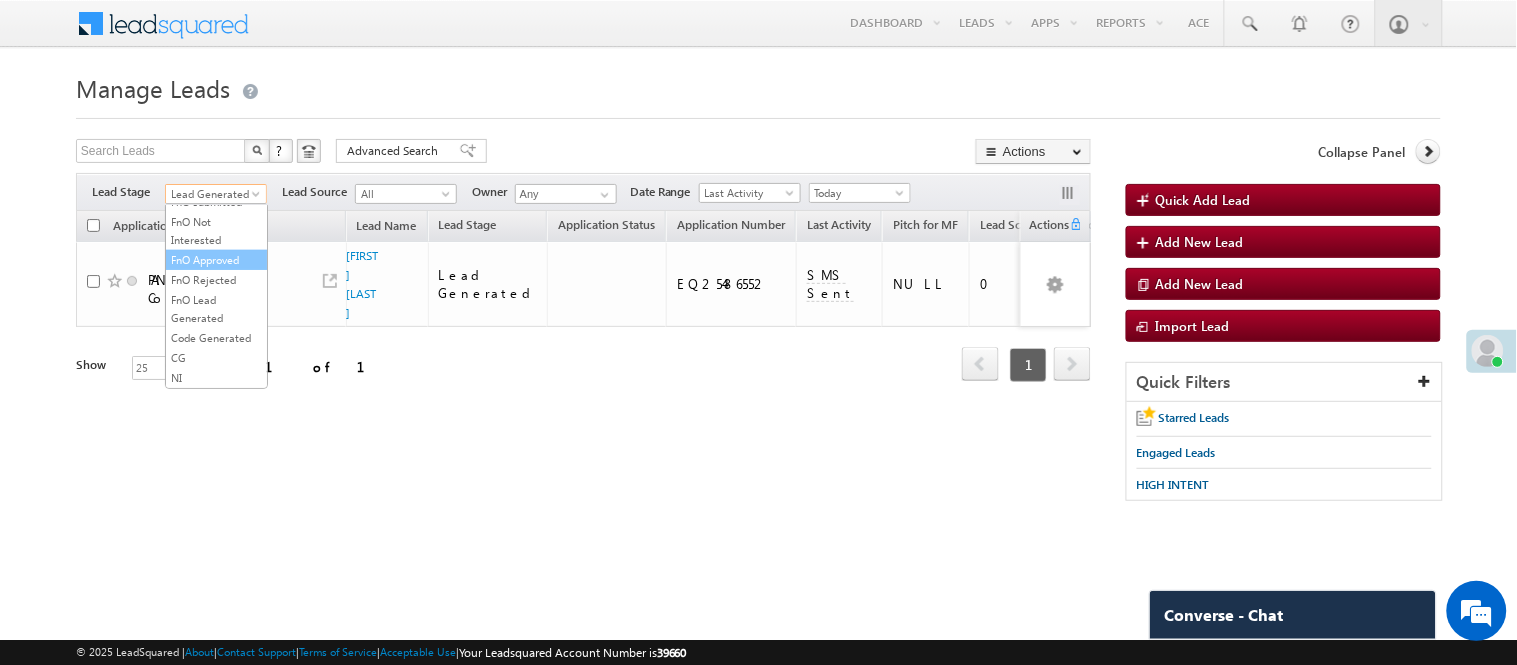 scroll, scrollTop: 333, scrollLeft: 0, axis: vertical 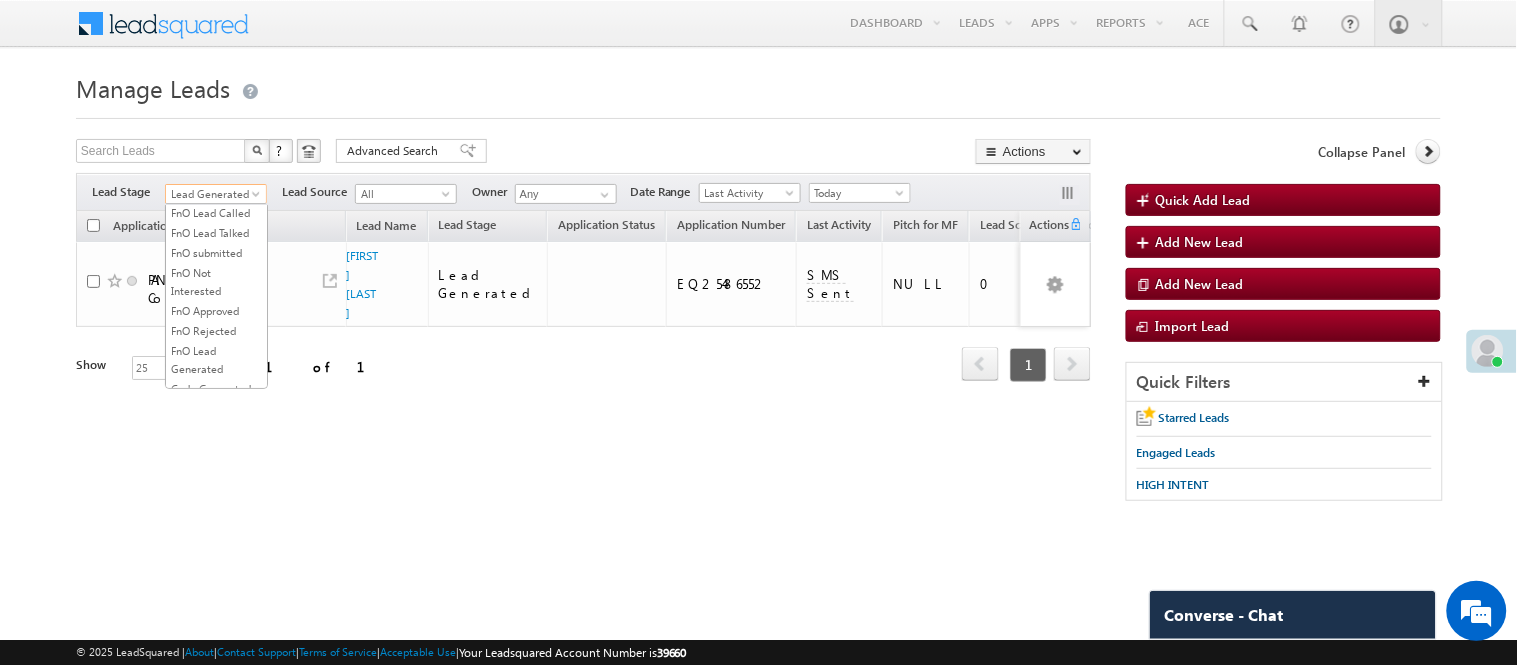 click on "Lead Called" at bounding box center [216, 153] 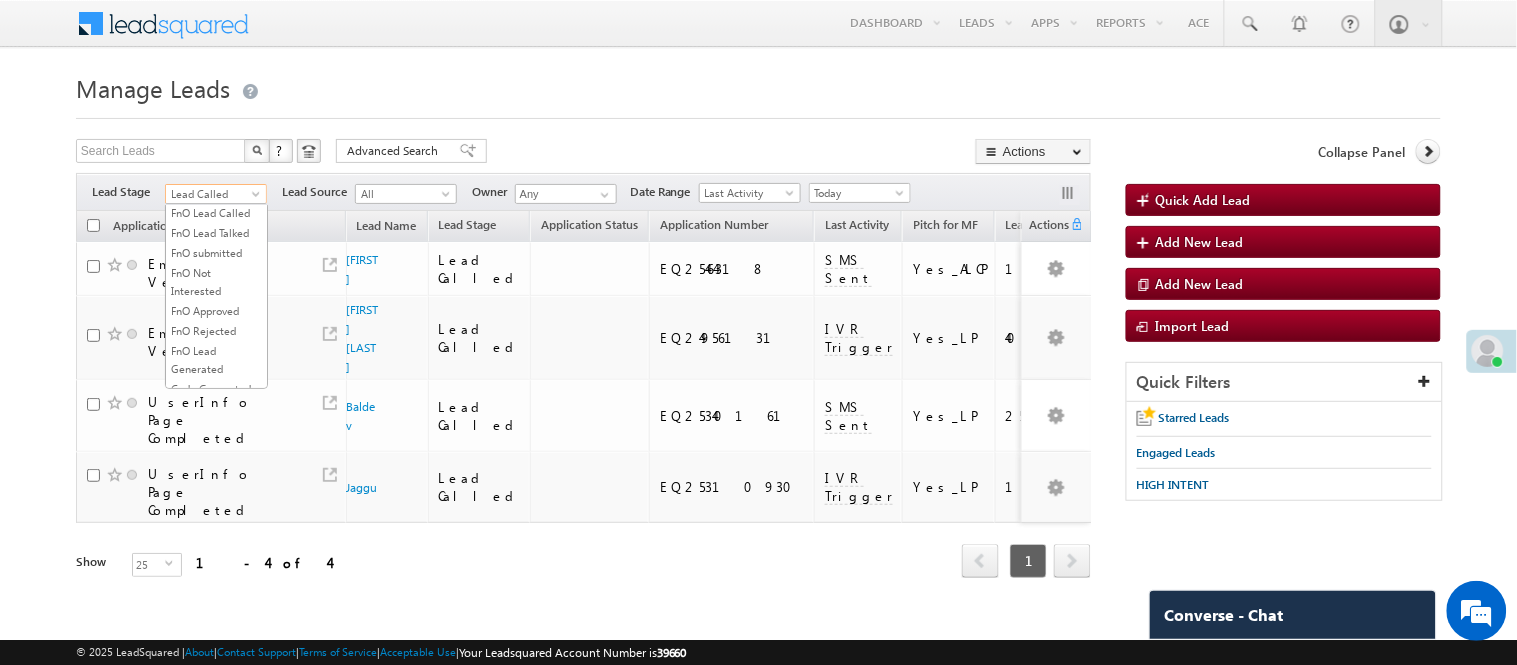 scroll, scrollTop: 326, scrollLeft: 0, axis: vertical 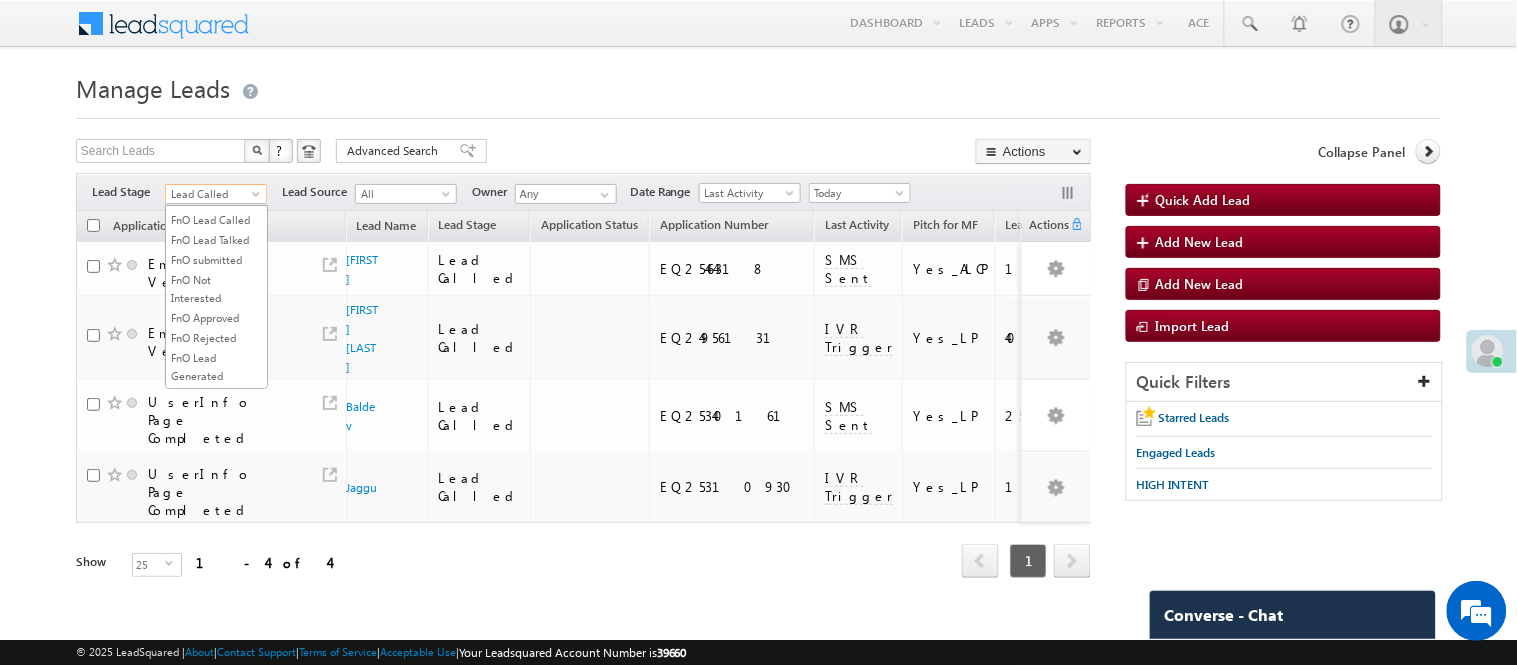 click on "Lead Called" at bounding box center (213, 194) 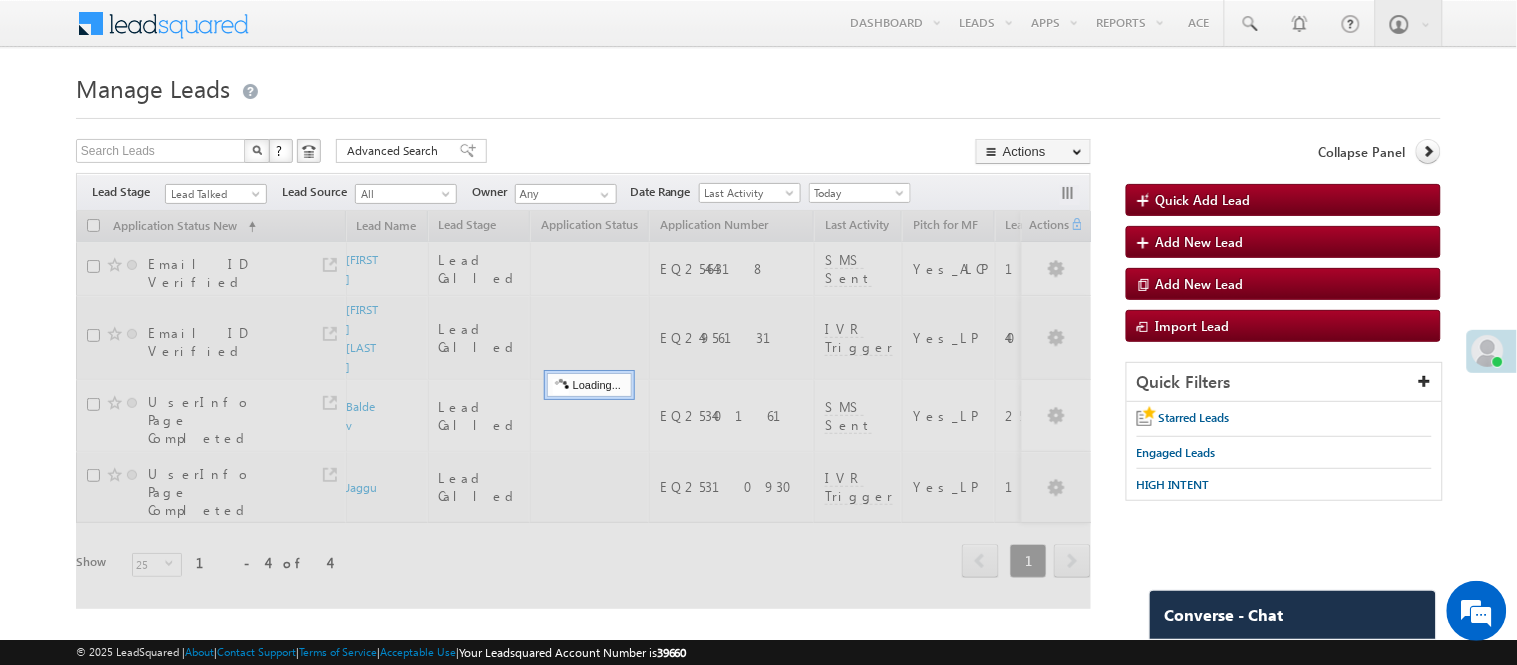 click at bounding box center (758, 112) 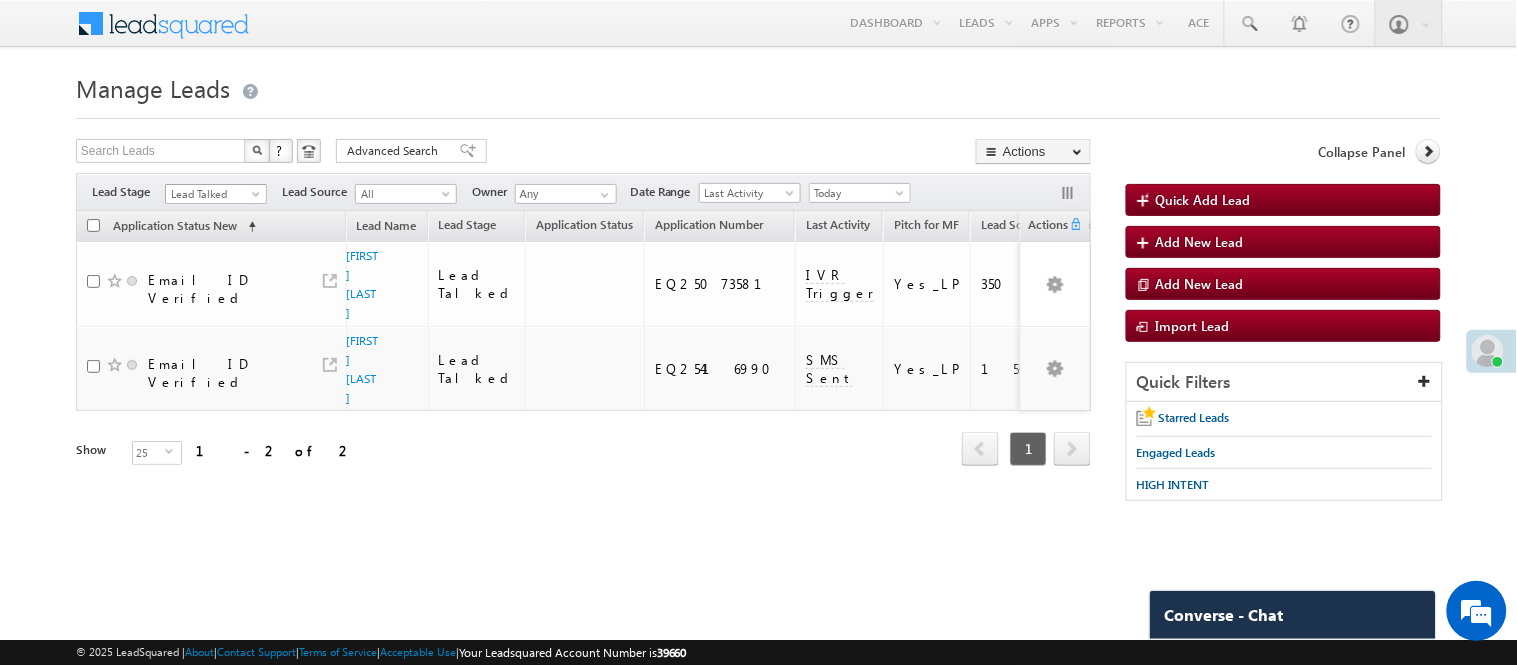 click on "Lead Talked" at bounding box center (213, 194) 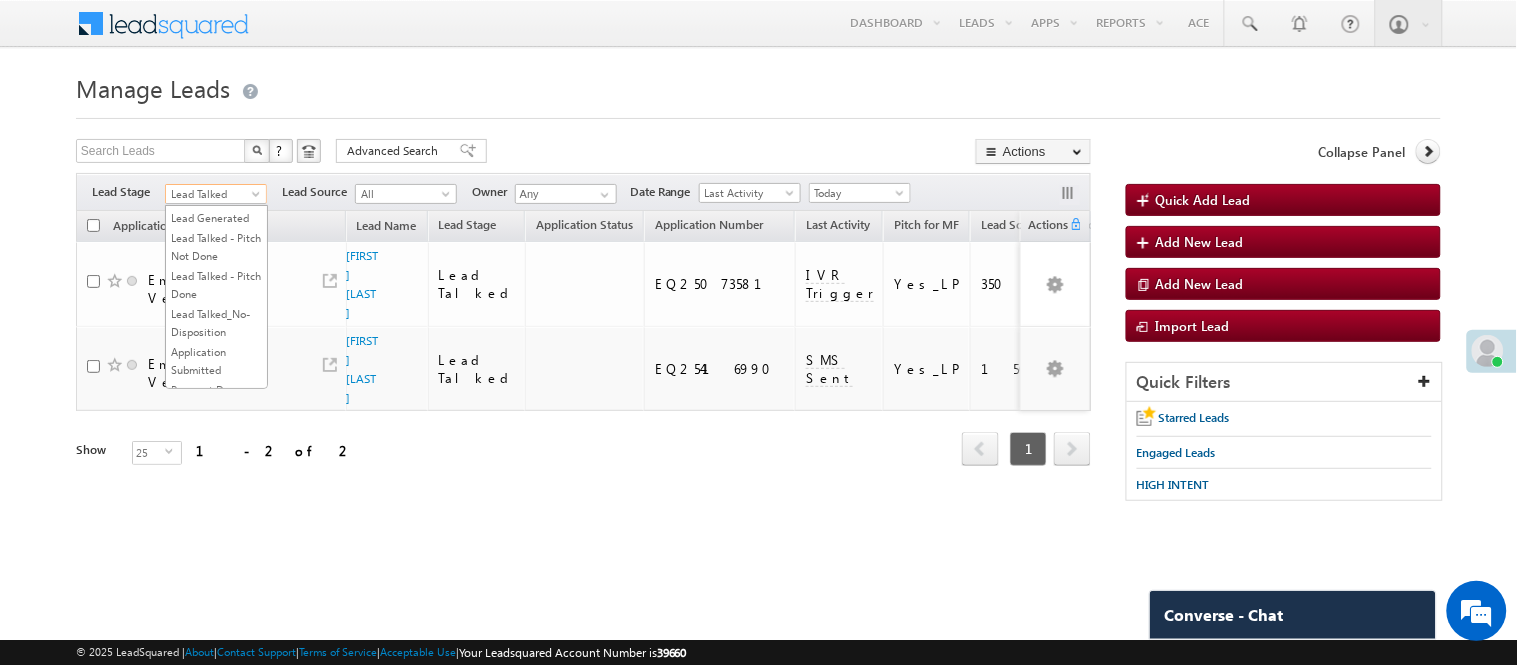scroll, scrollTop: 0, scrollLeft: 0, axis: both 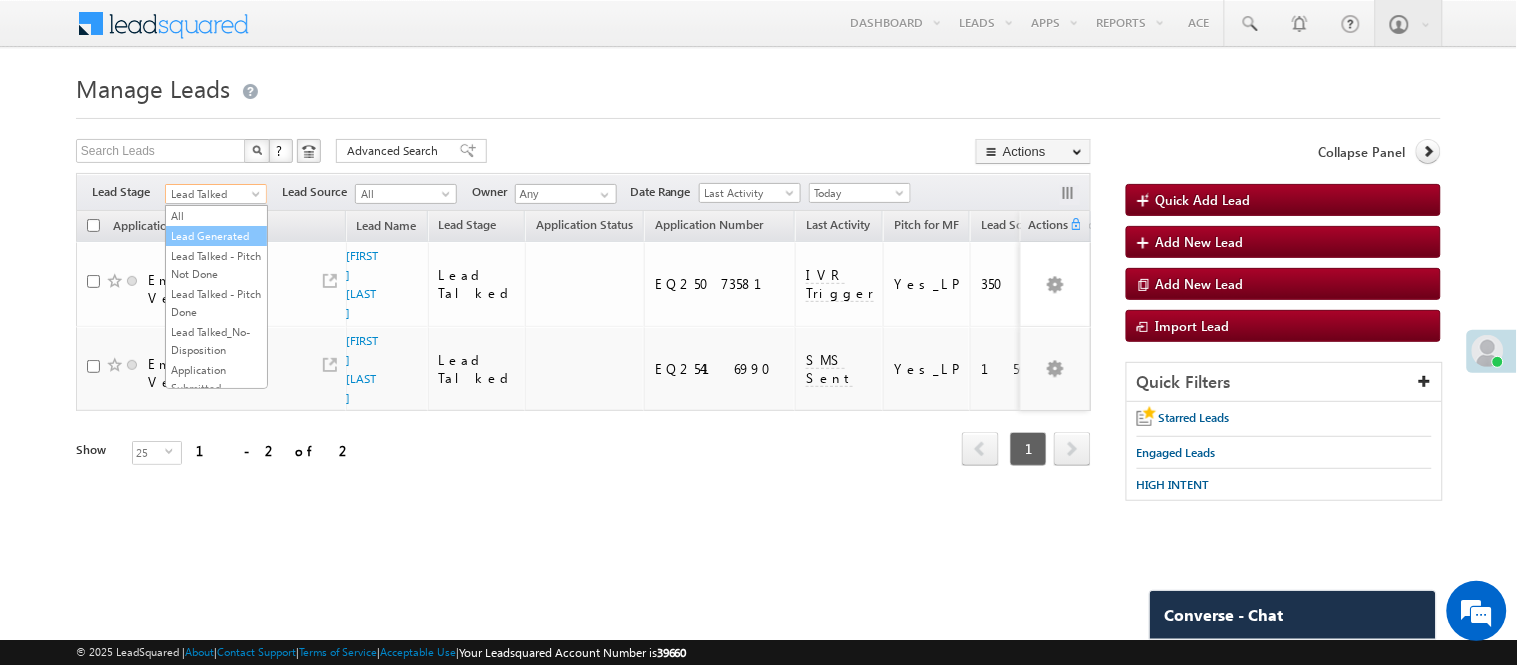 click on "Lead Generated" at bounding box center (216, 236) 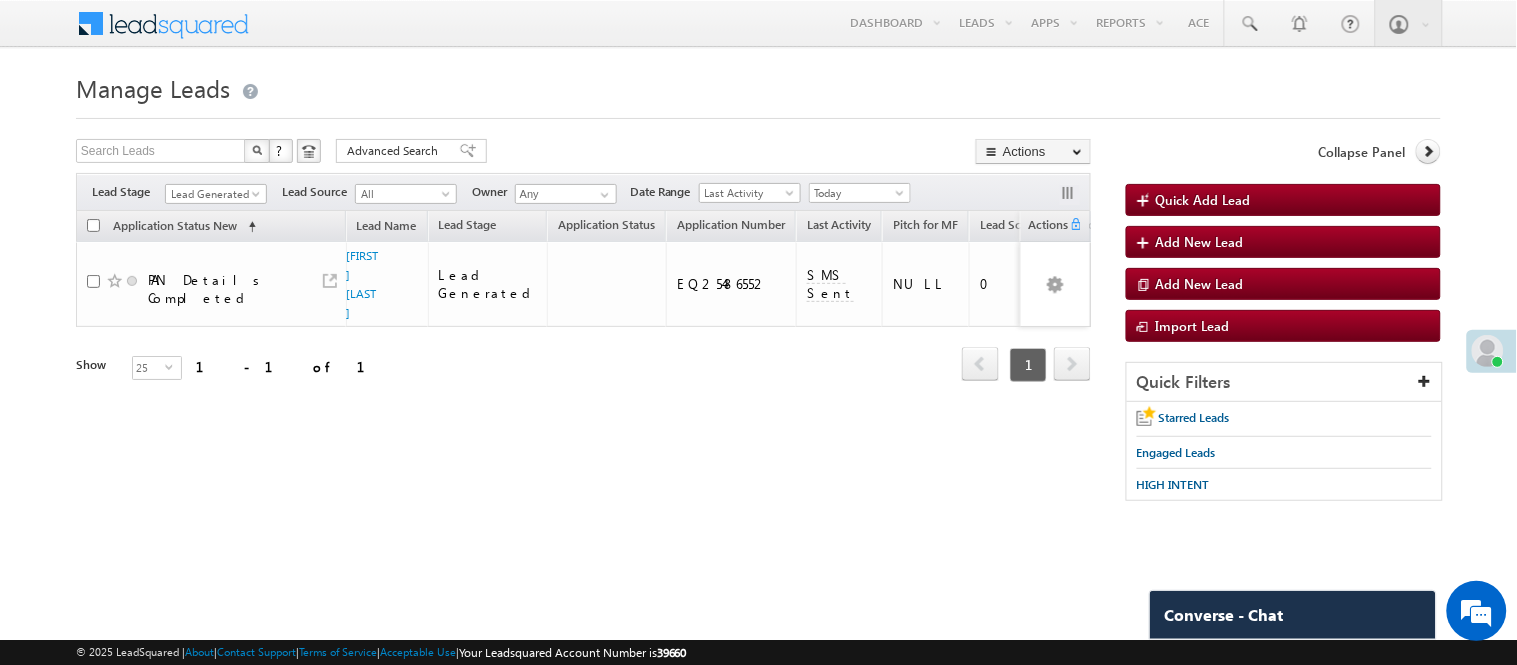 click on "Manage Leads" at bounding box center (758, 86) 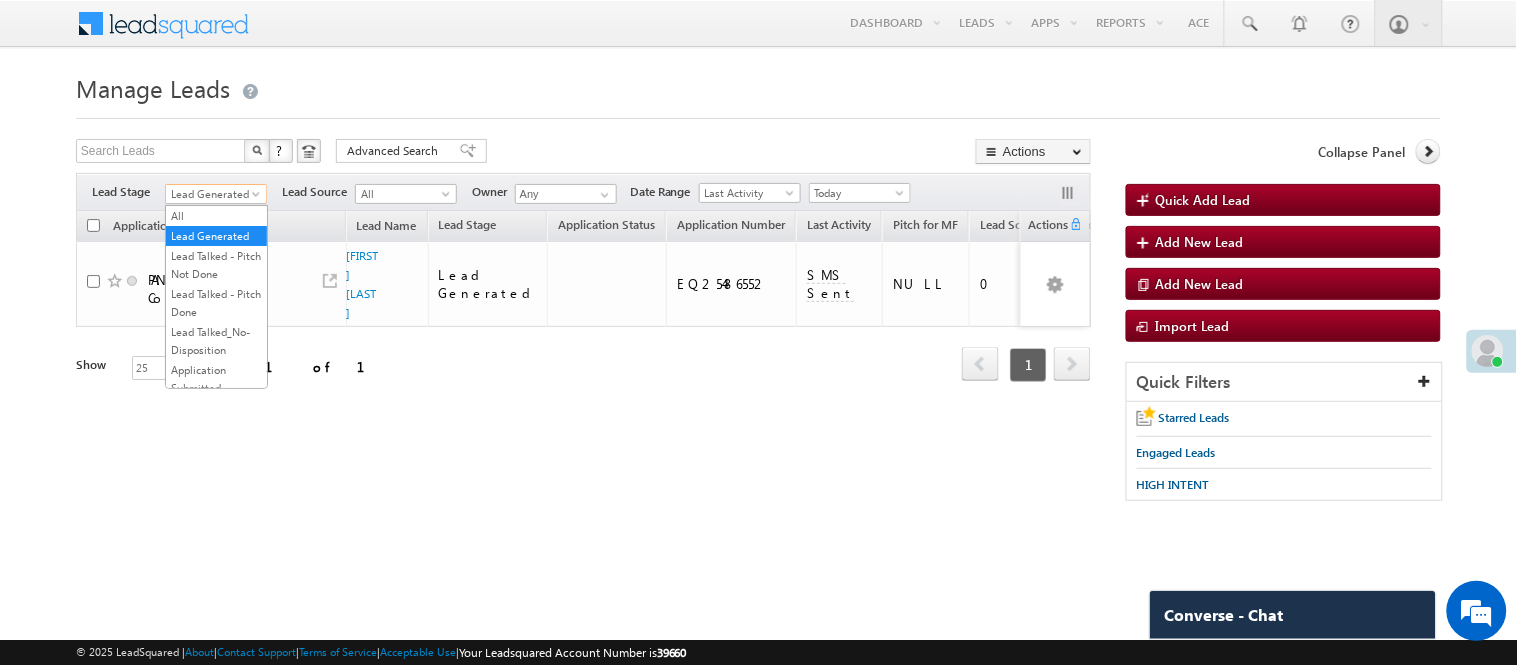 click on "Lead Generated" at bounding box center (213, 194) 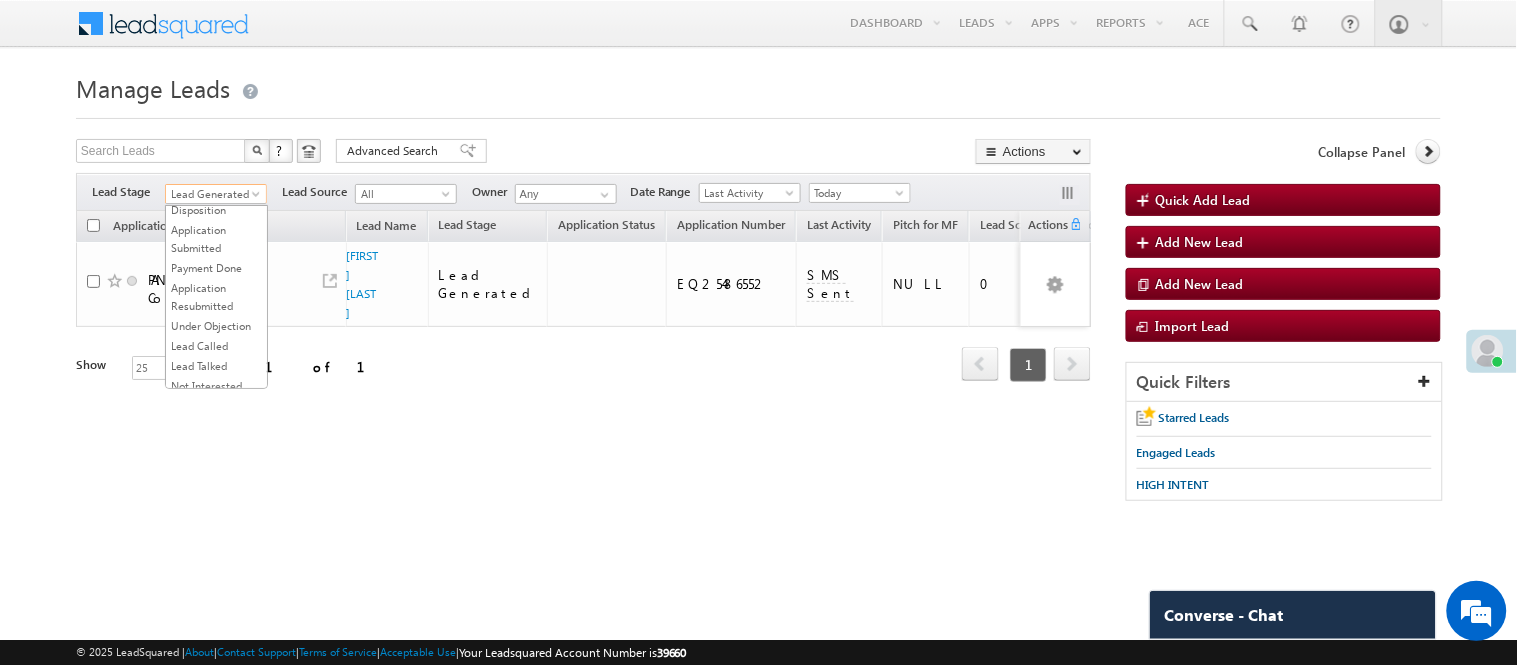 scroll, scrollTop: 333, scrollLeft: 0, axis: vertical 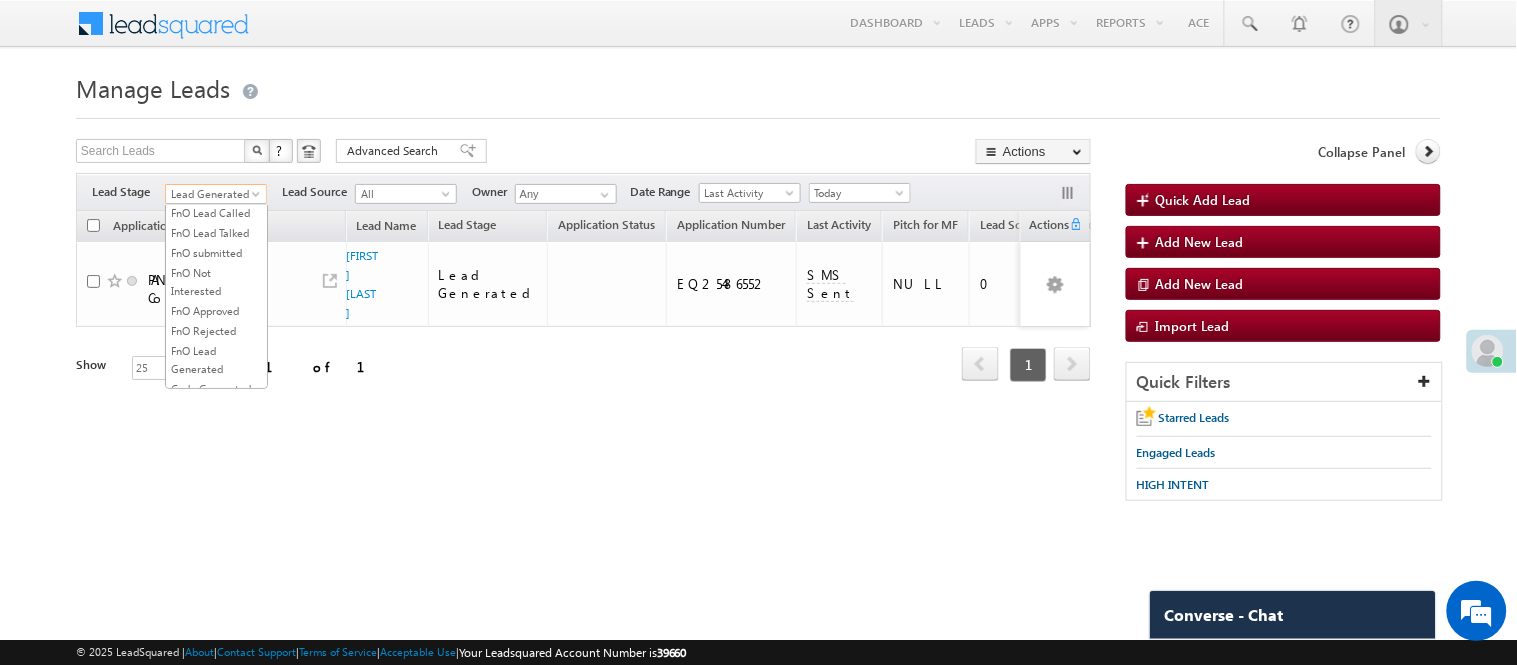 click on "Lead Talked" at bounding box center (216, 173) 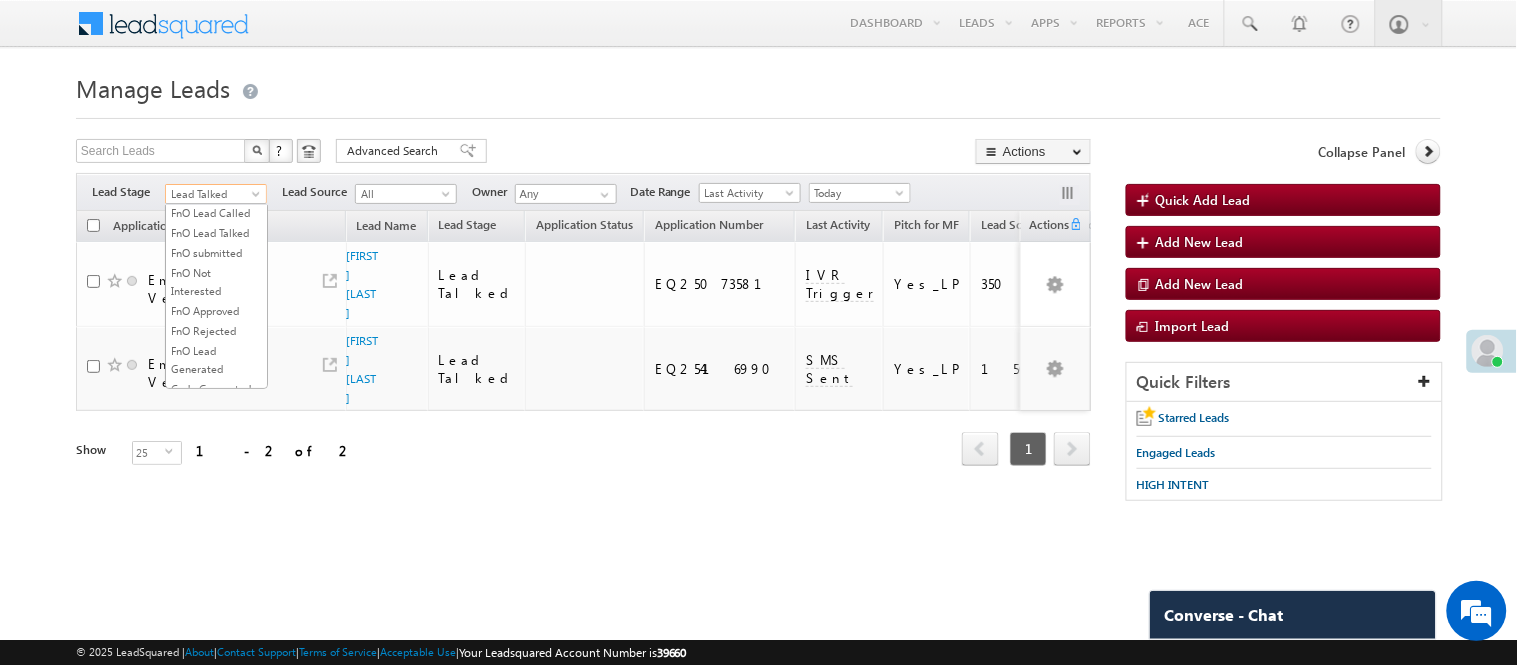drag, startPoint x: 222, startPoint y: 193, endPoint x: 220, endPoint y: 223, distance: 30.066593 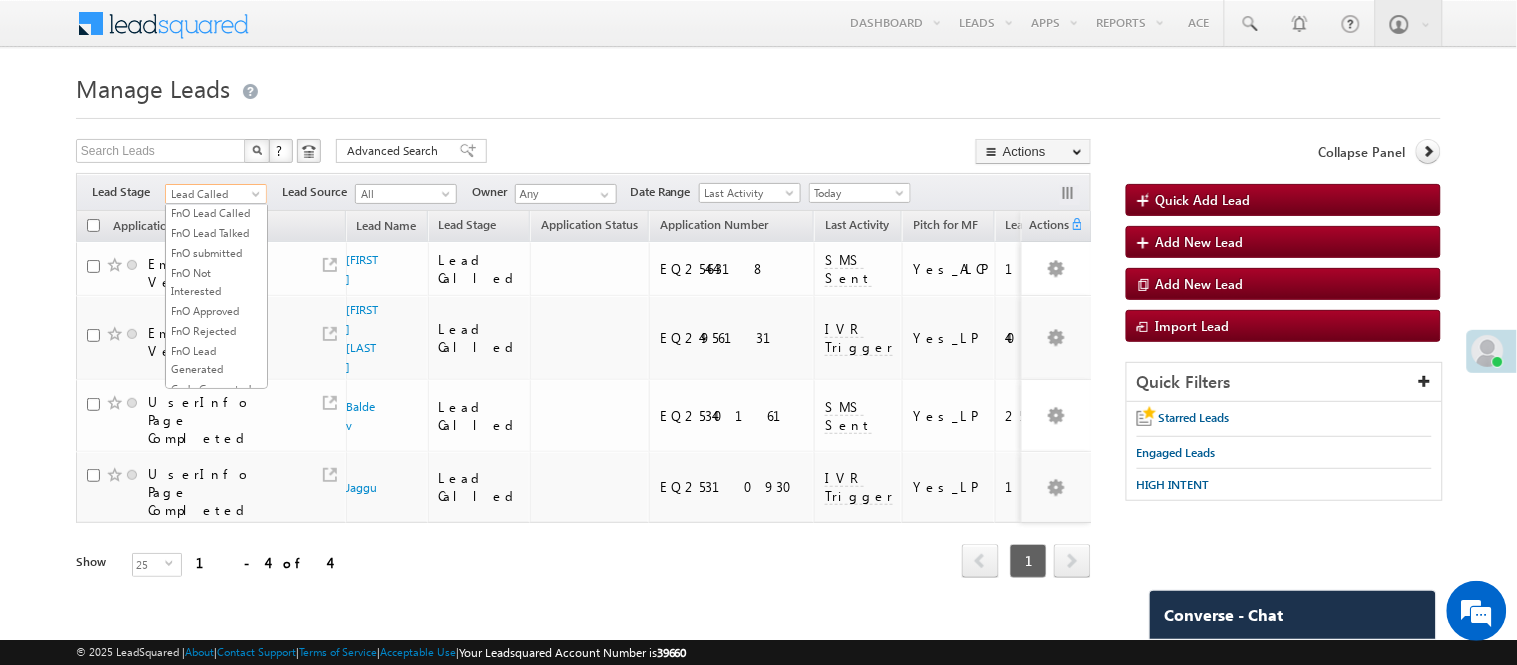 scroll, scrollTop: 326, scrollLeft: 0, axis: vertical 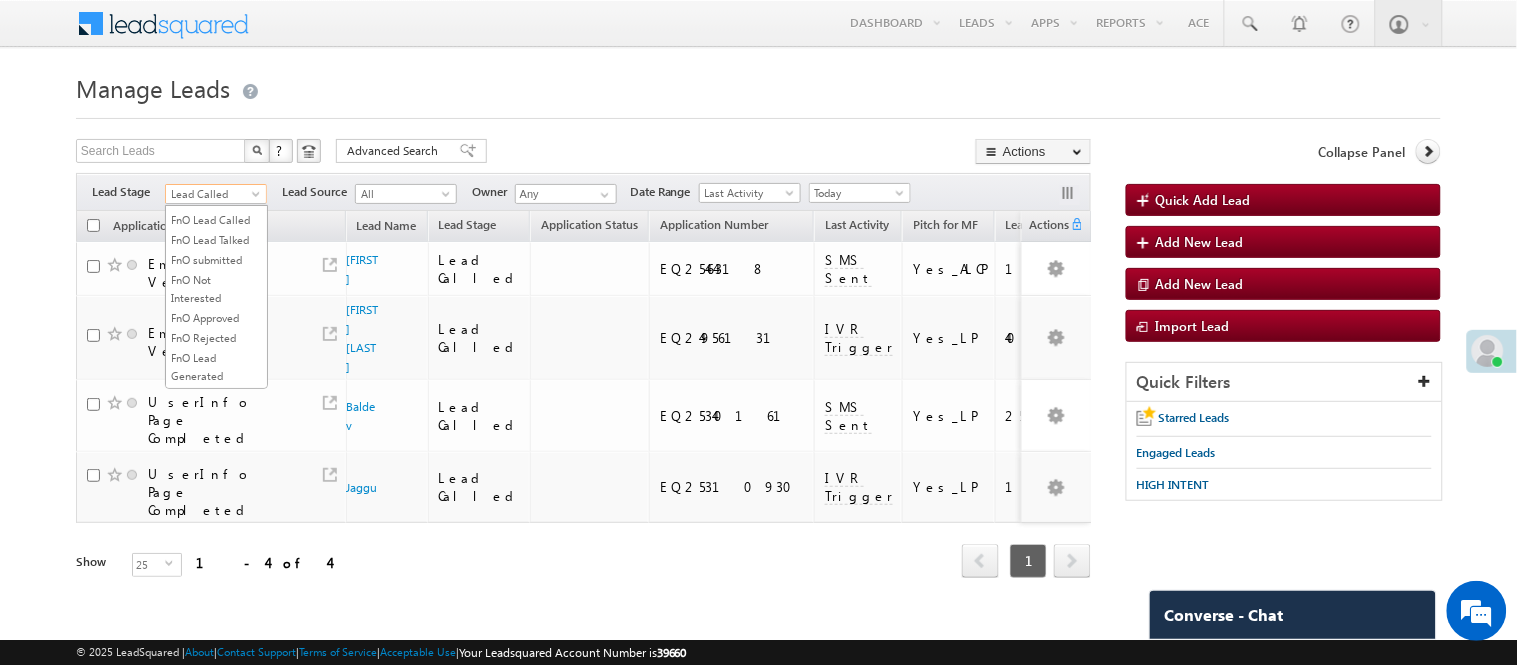 click on "Lead Called" at bounding box center [213, 194] 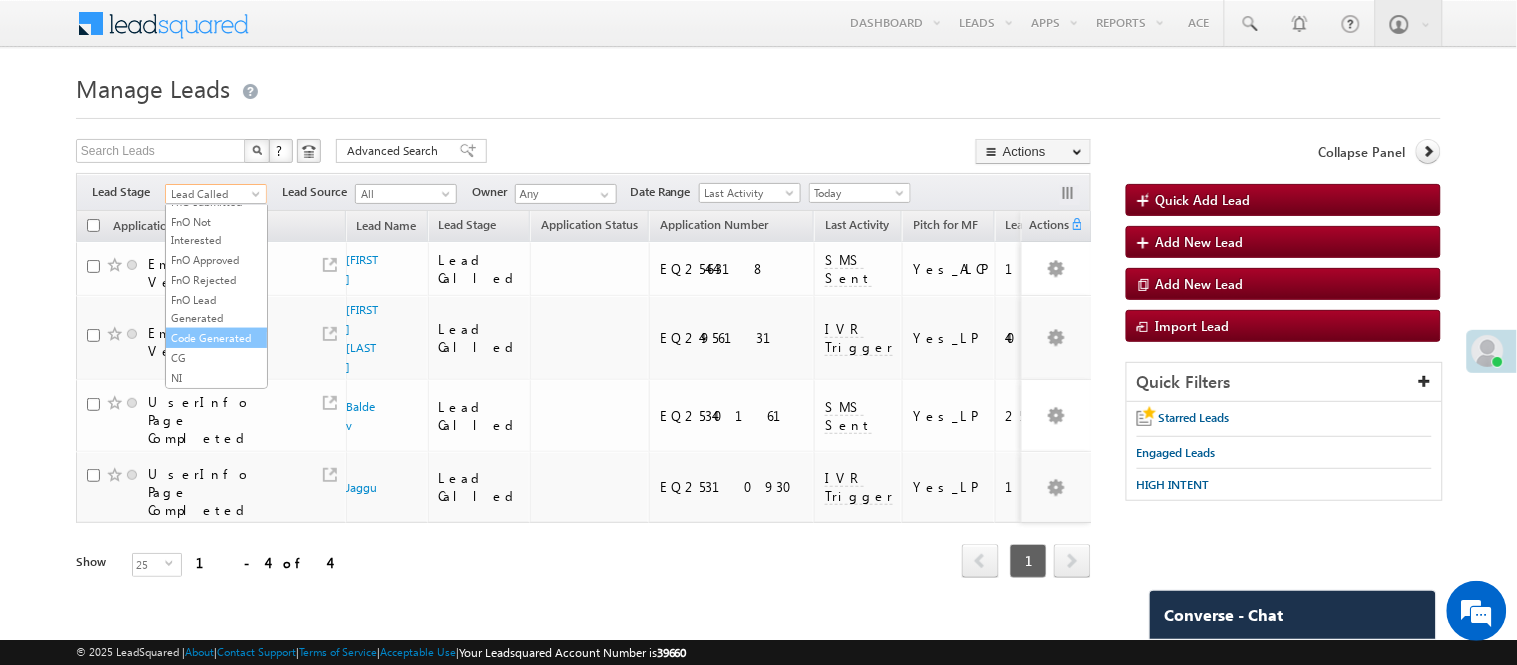 scroll, scrollTop: 496, scrollLeft: 0, axis: vertical 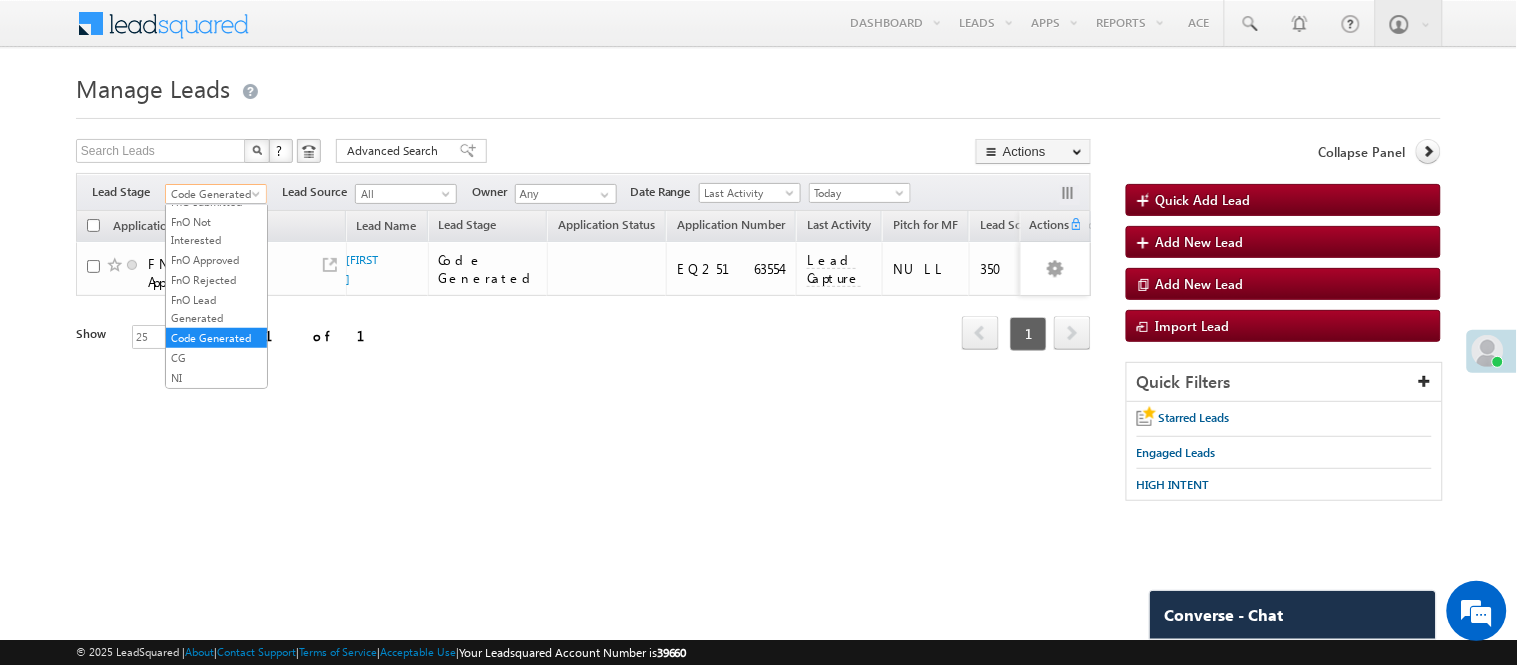 click on "Code Generated" at bounding box center [213, 194] 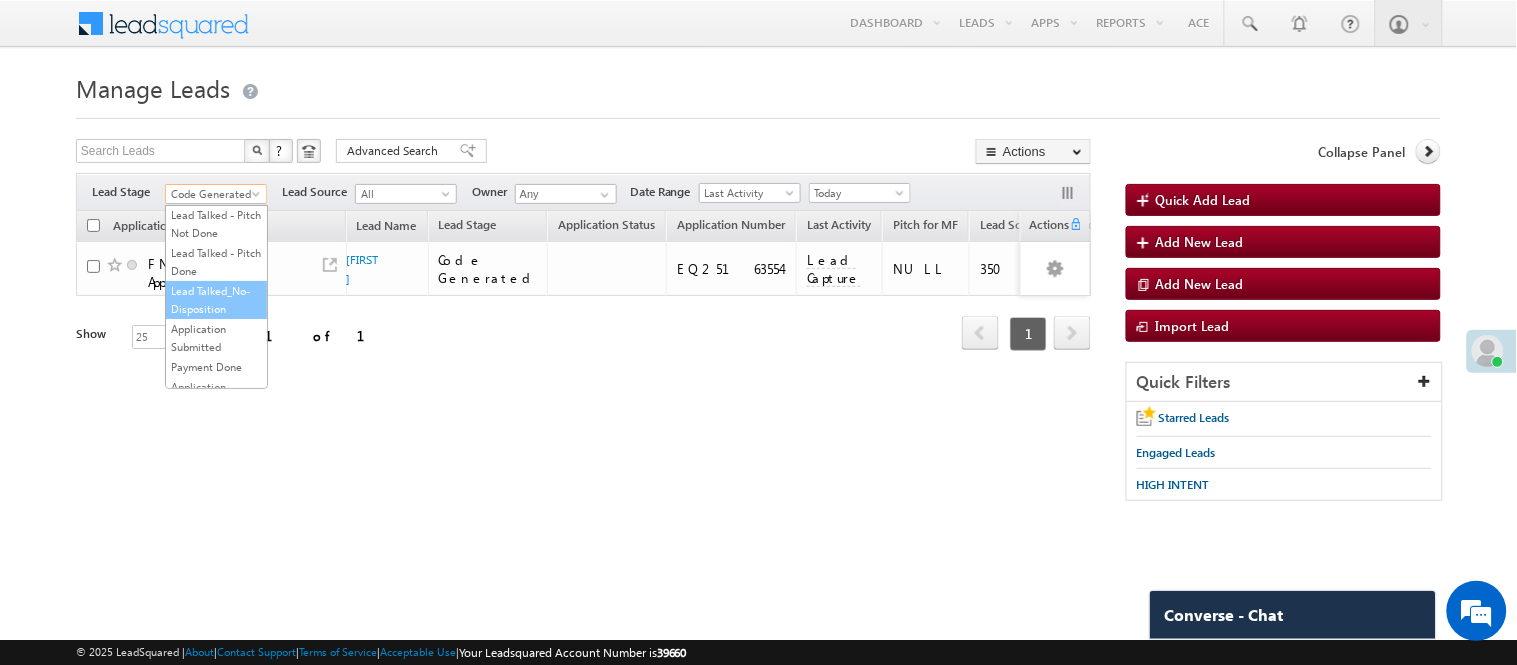 scroll, scrollTop: 0, scrollLeft: 0, axis: both 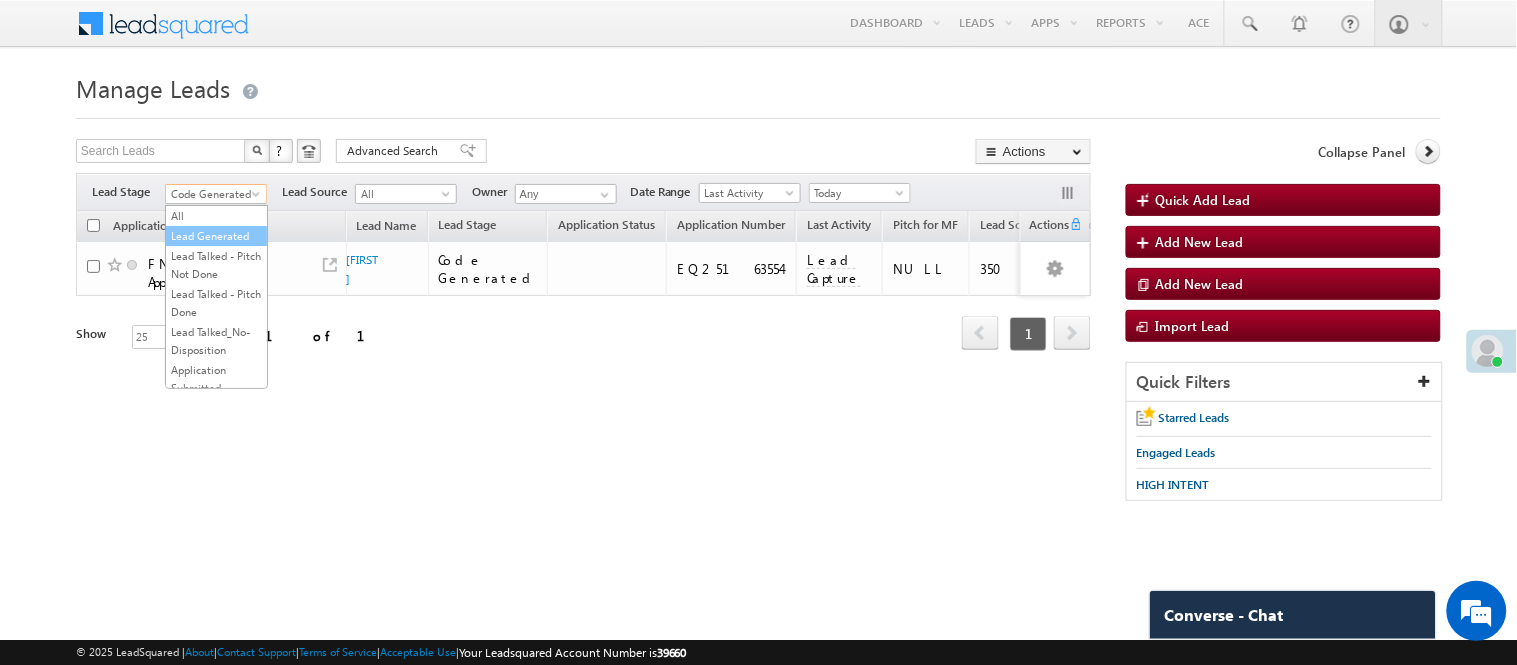 click on "Lead Generated" at bounding box center (216, 236) 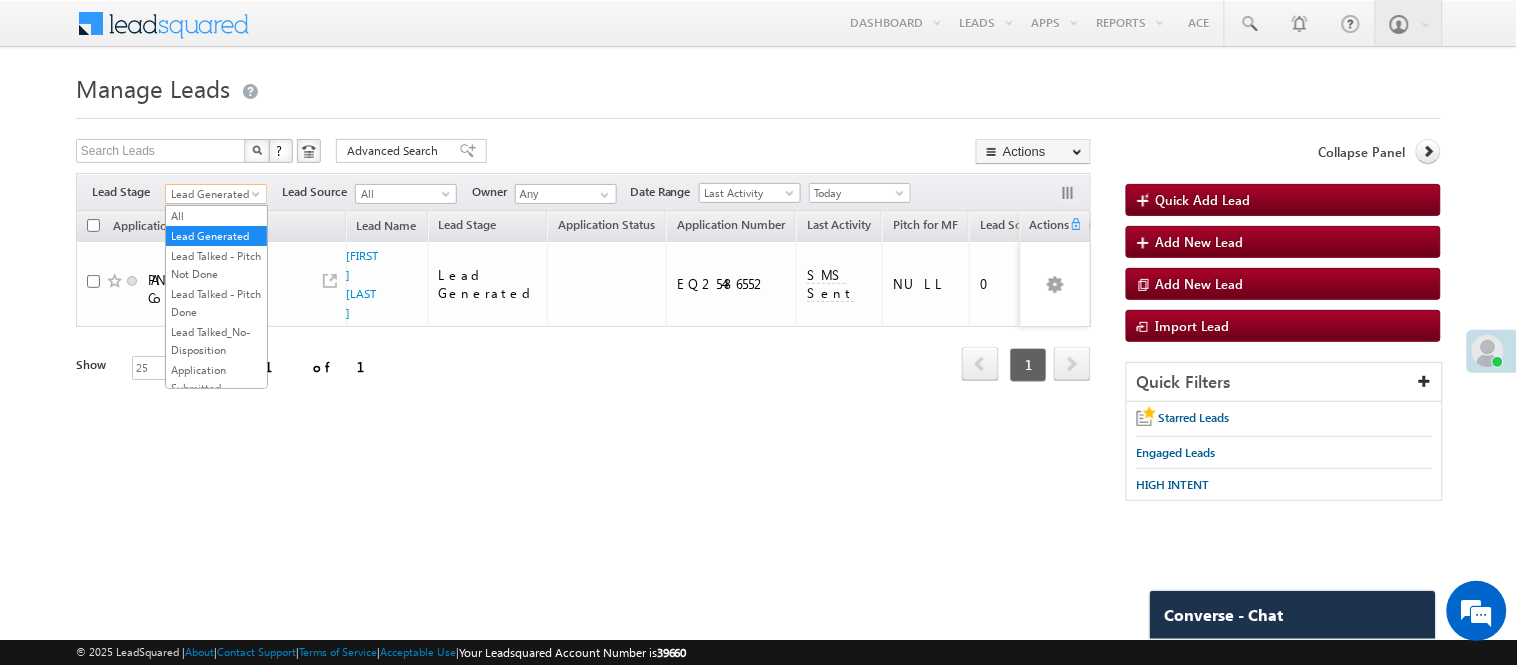 click on "Lead Generated" at bounding box center (213, 194) 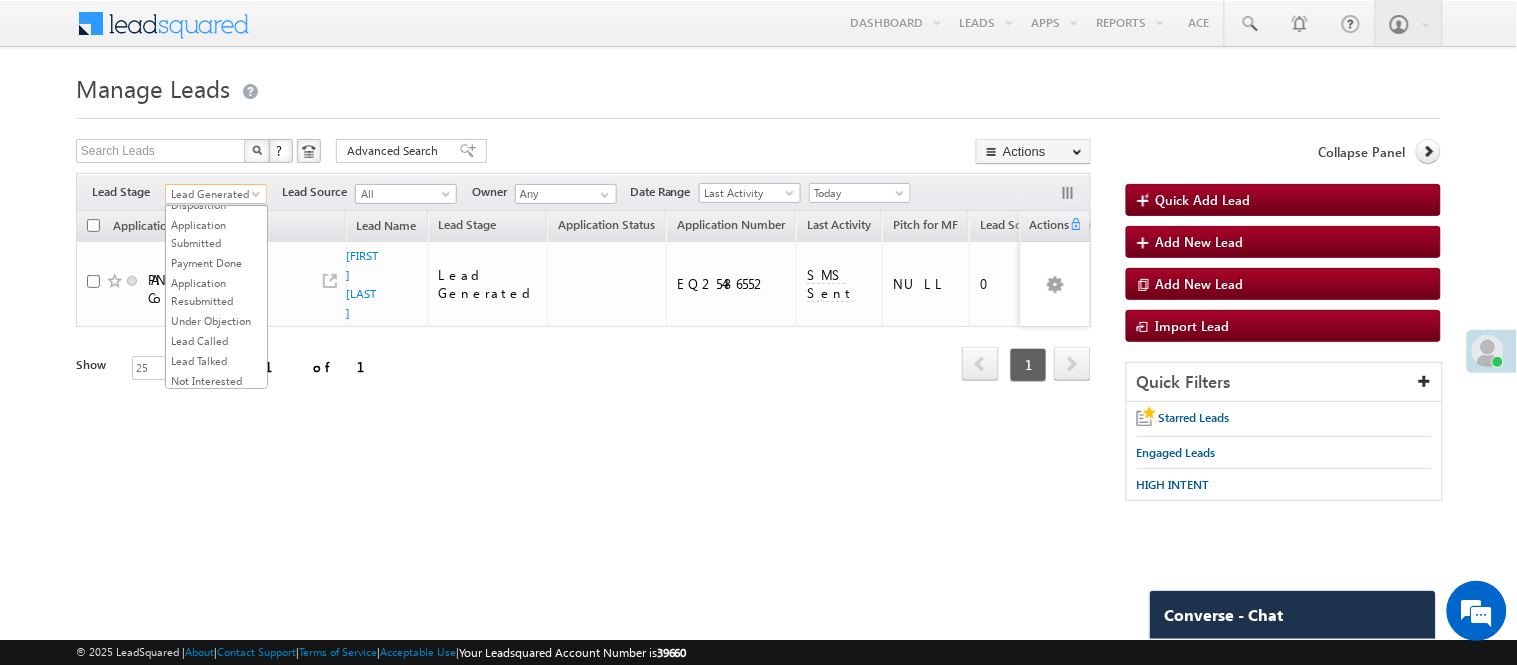 scroll, scrollTop: 333, scrollLeft: 0, axis: vertical 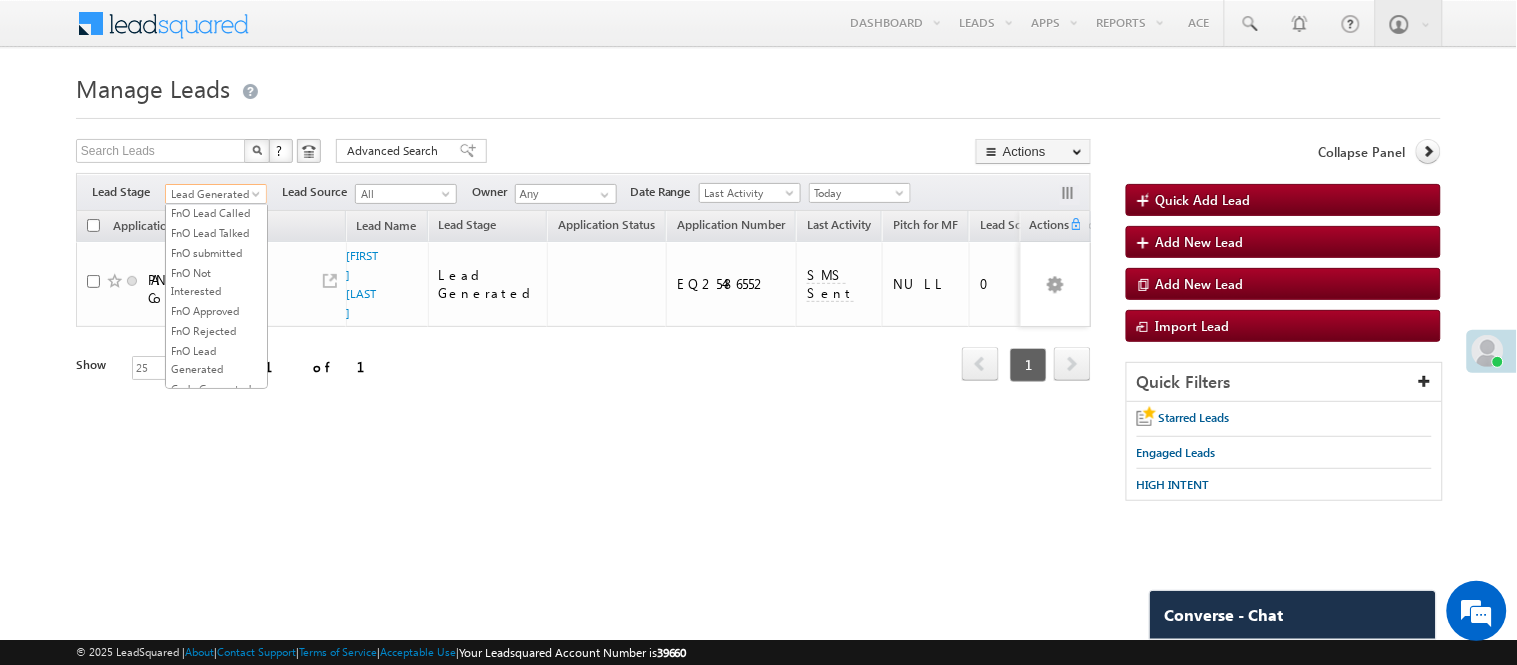 click on "Lead Generated" at bounding box center (213, 194) 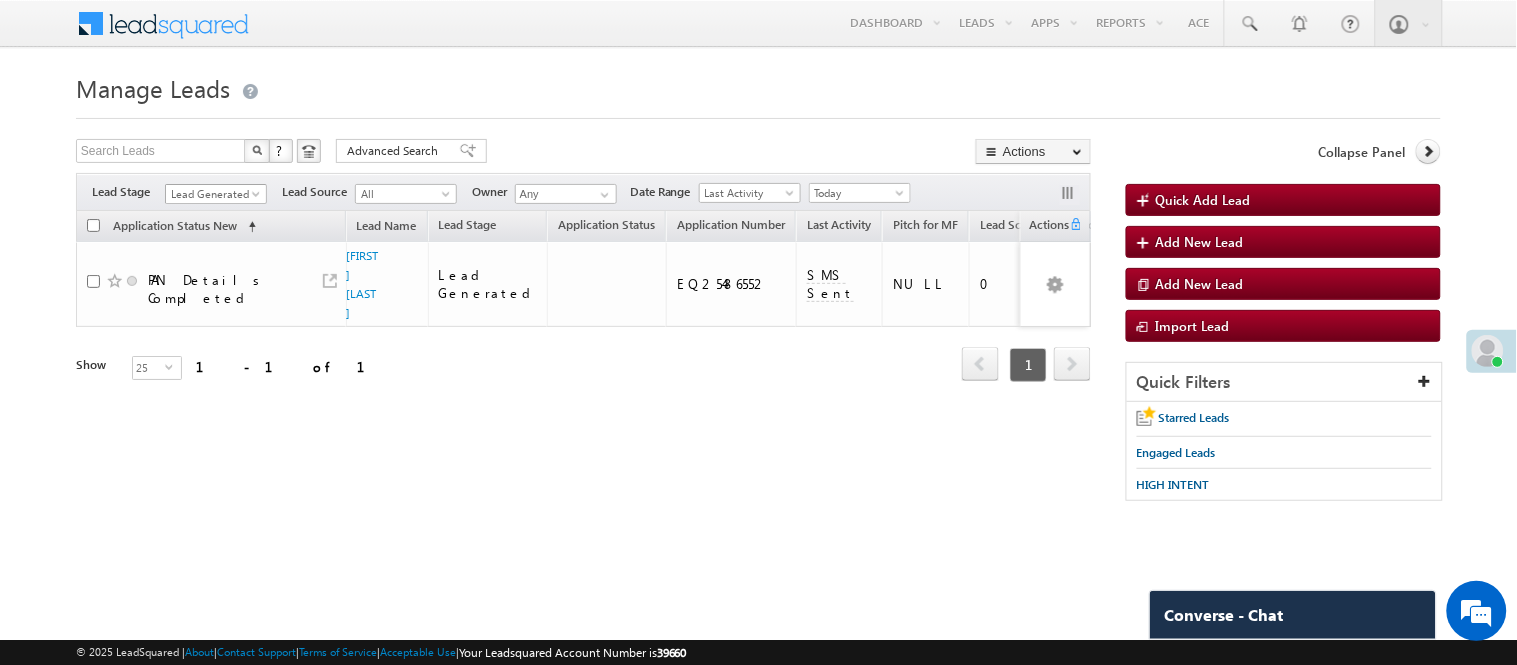 click on "Lead Generated" at bounding box center [213, 194] 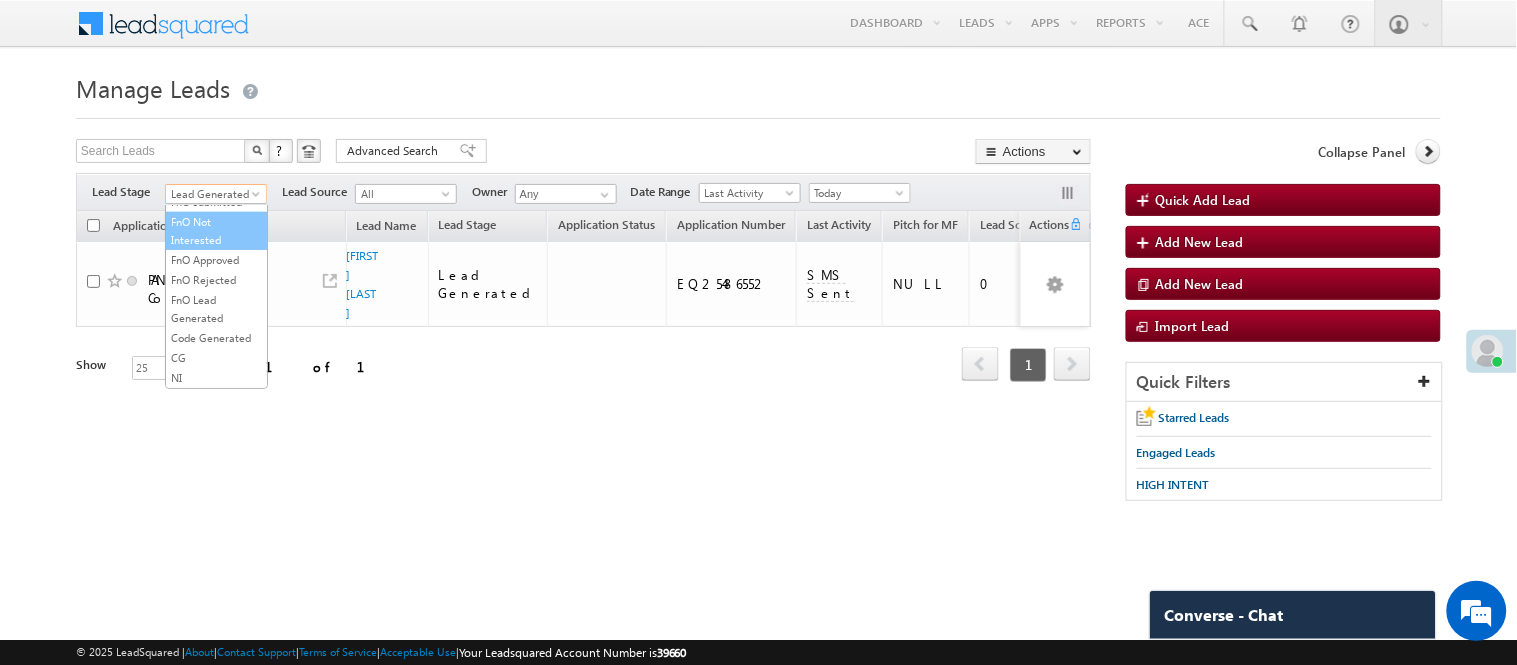 scroll, scrollTop: 333, scrollLeft: 0, axis: vertical 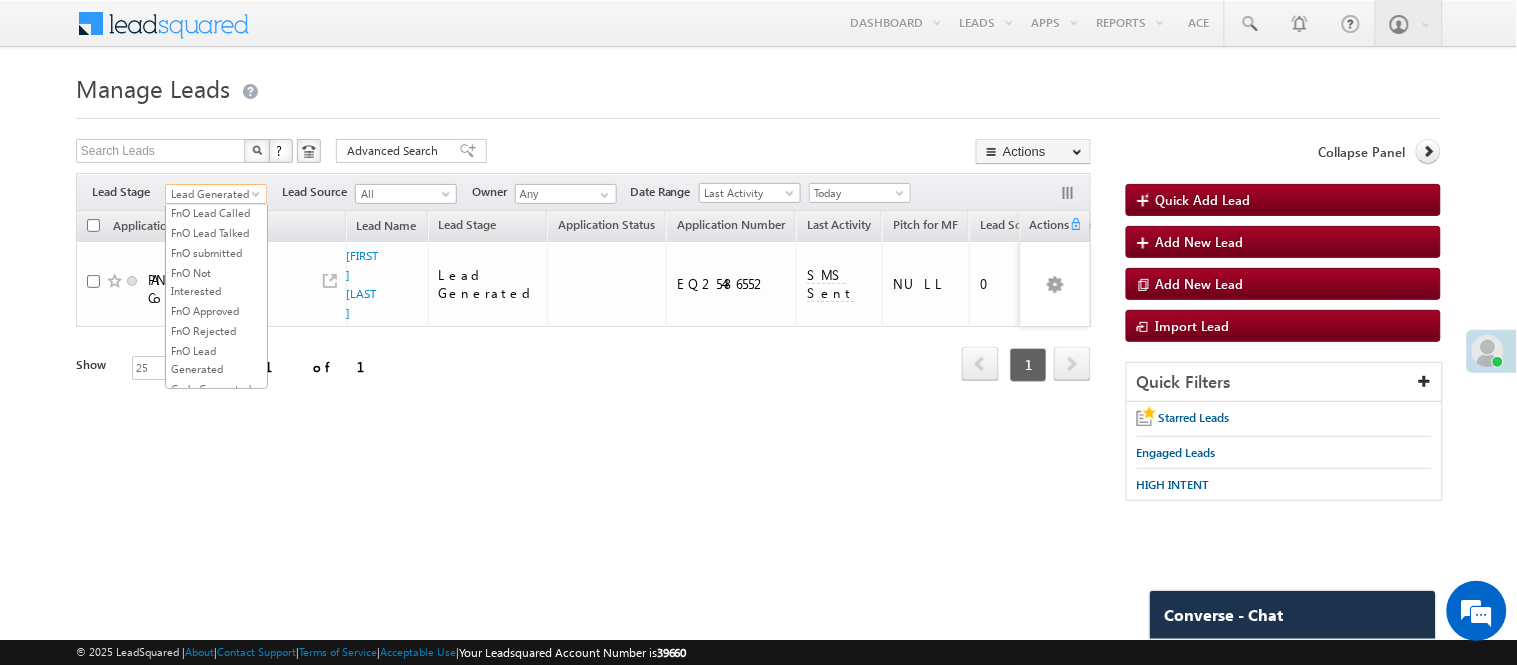 click on "Lead Called" at bounding box center [216, 153] 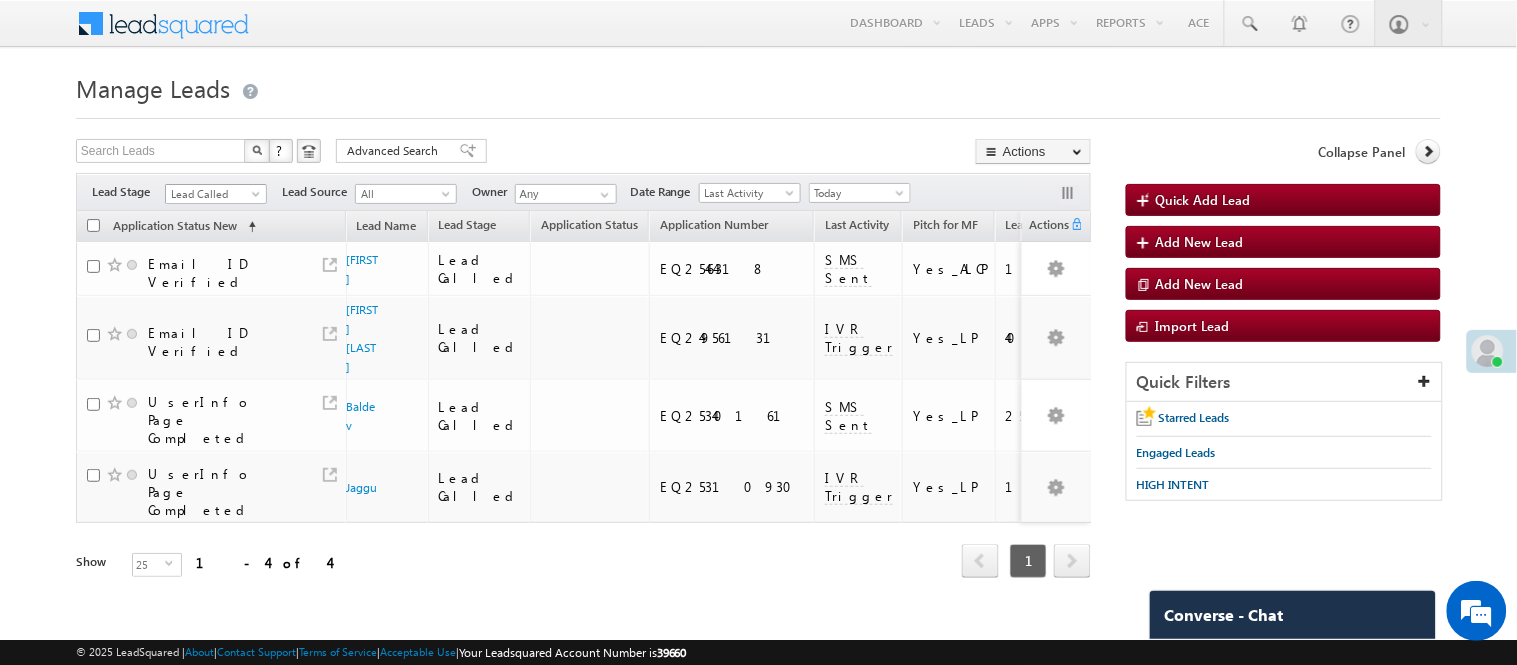 scroll, scrollTop: 326, scrollLeft: 0, axis: vertical 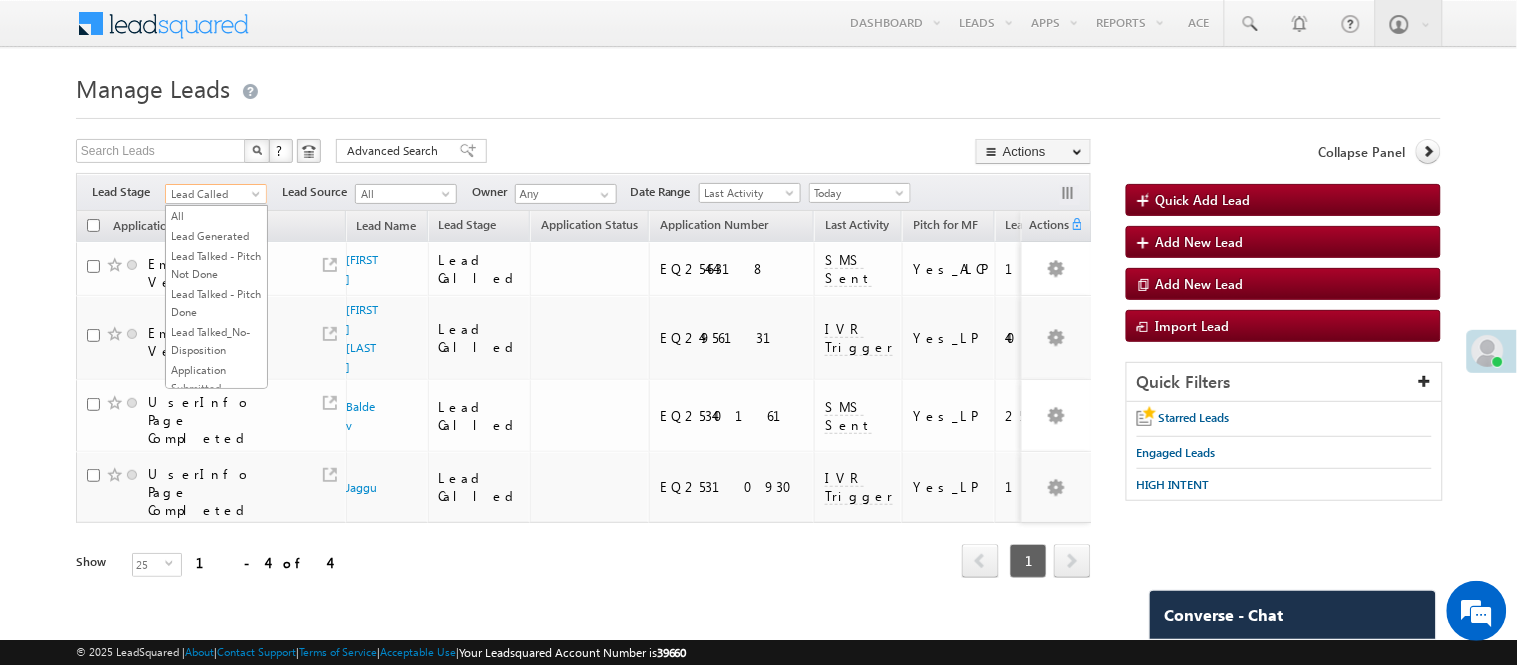 click on "Lead Generated" at bounding box center (216, 236) 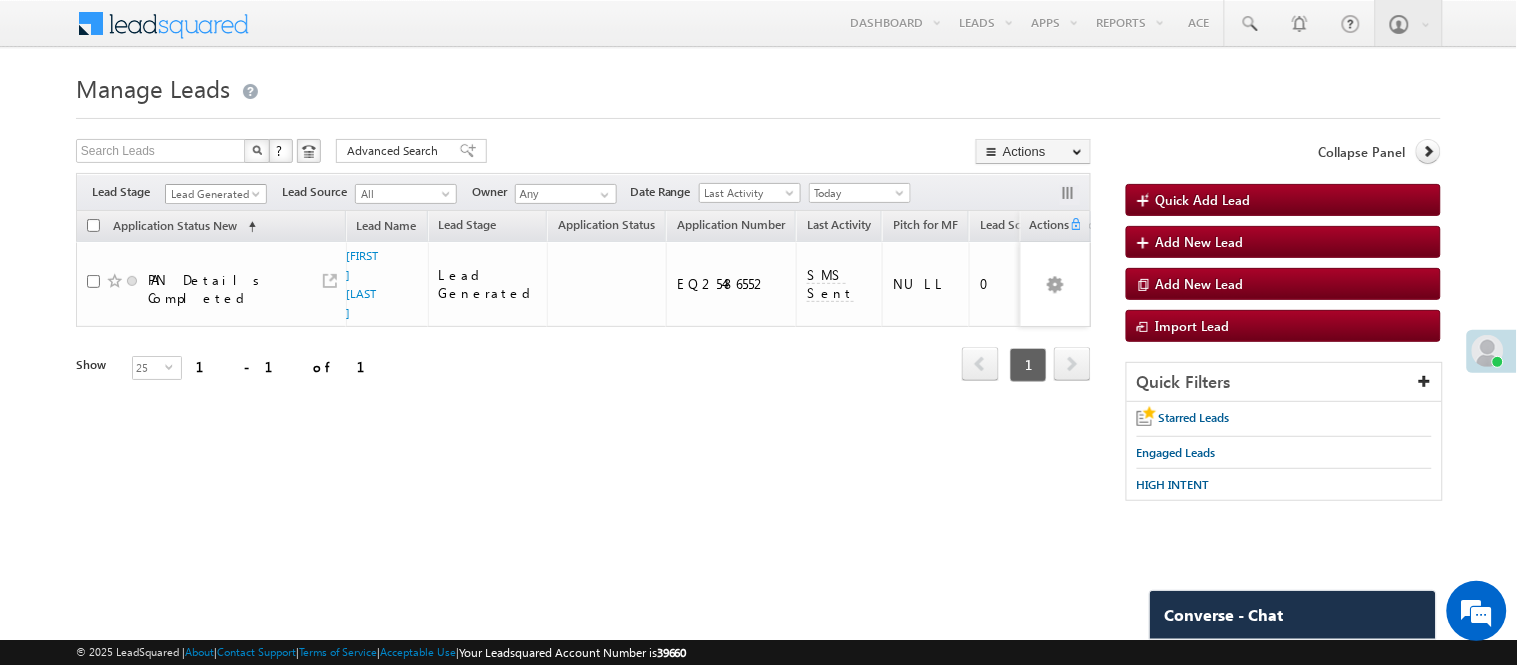 click on "Lead Generated" at bounding box center [213, 194] 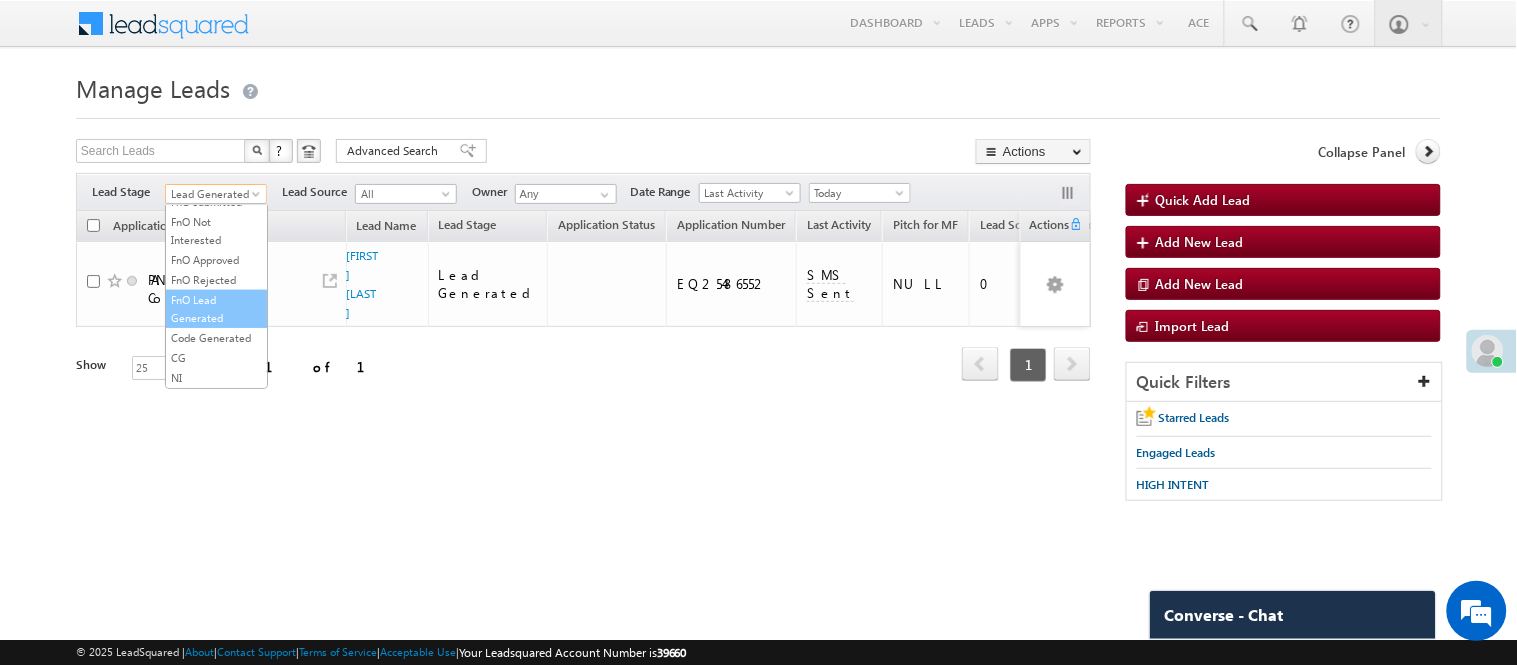 scroll, scrollTop: 496, scrollLeft: 0, axis: vertical 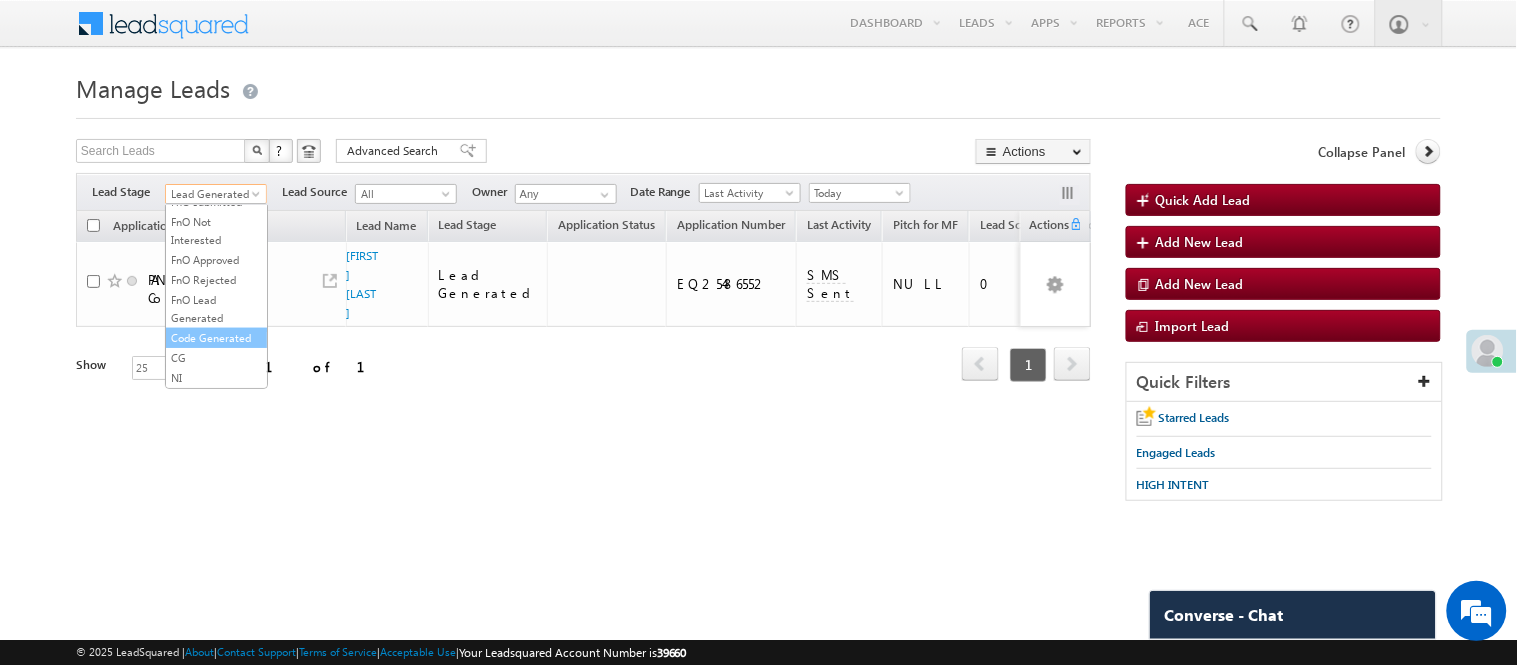click on "Code Generated" at bounding box center (216, 338) 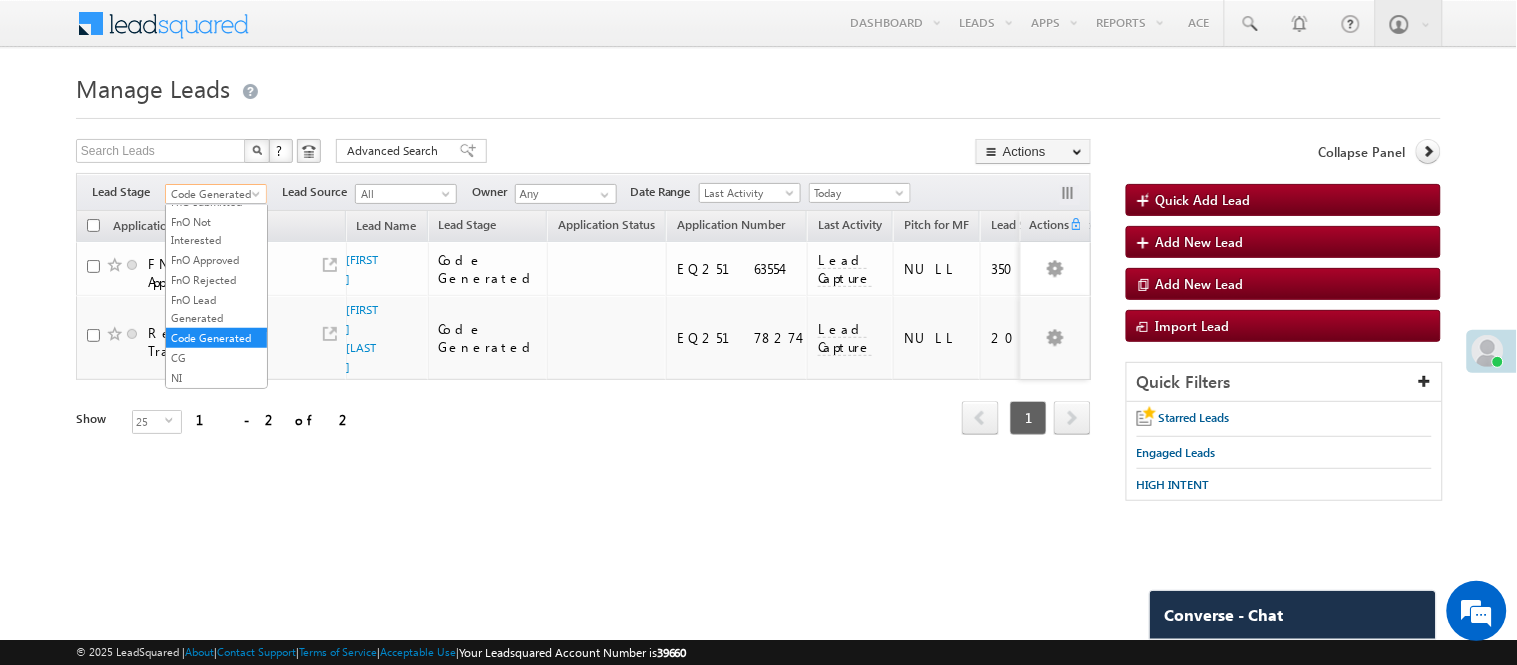 click on "Code Generated" at bounding box center [213, 194] 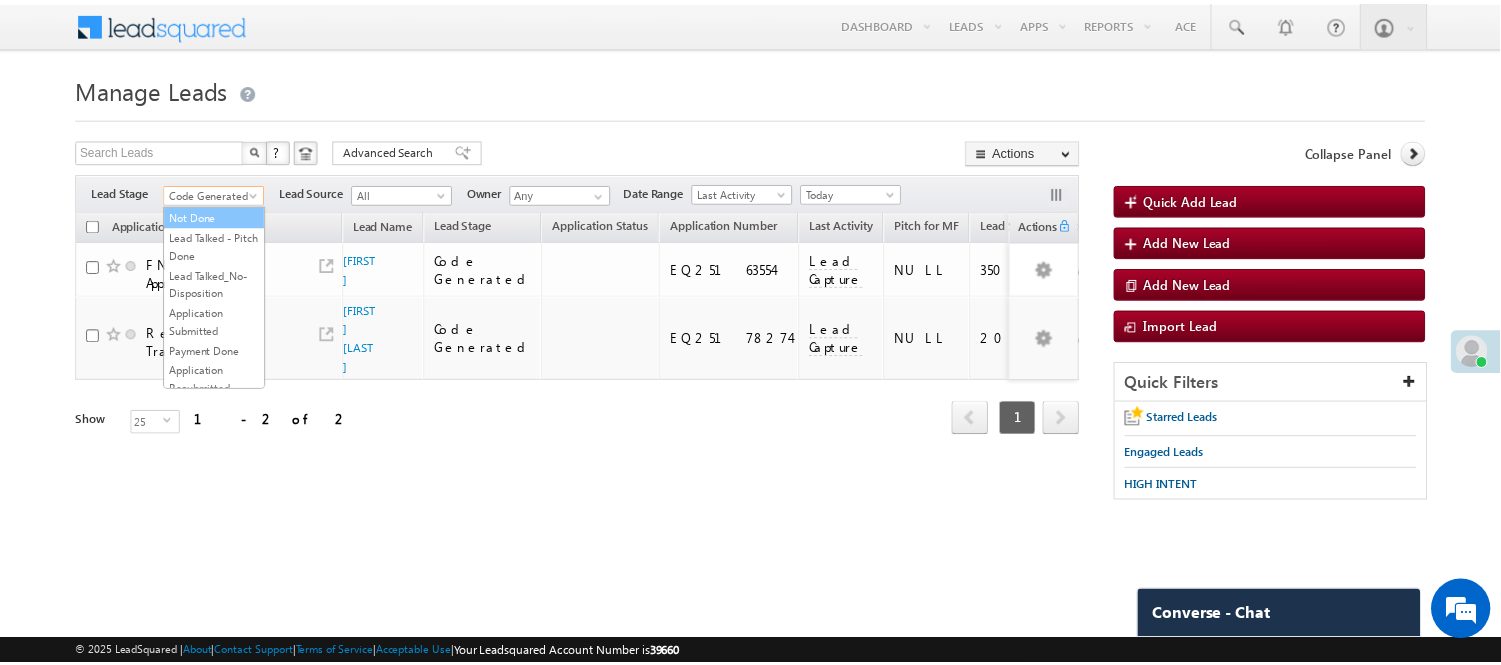 scroll, scrollTop: 0, scrollLeft: 0, axis: both 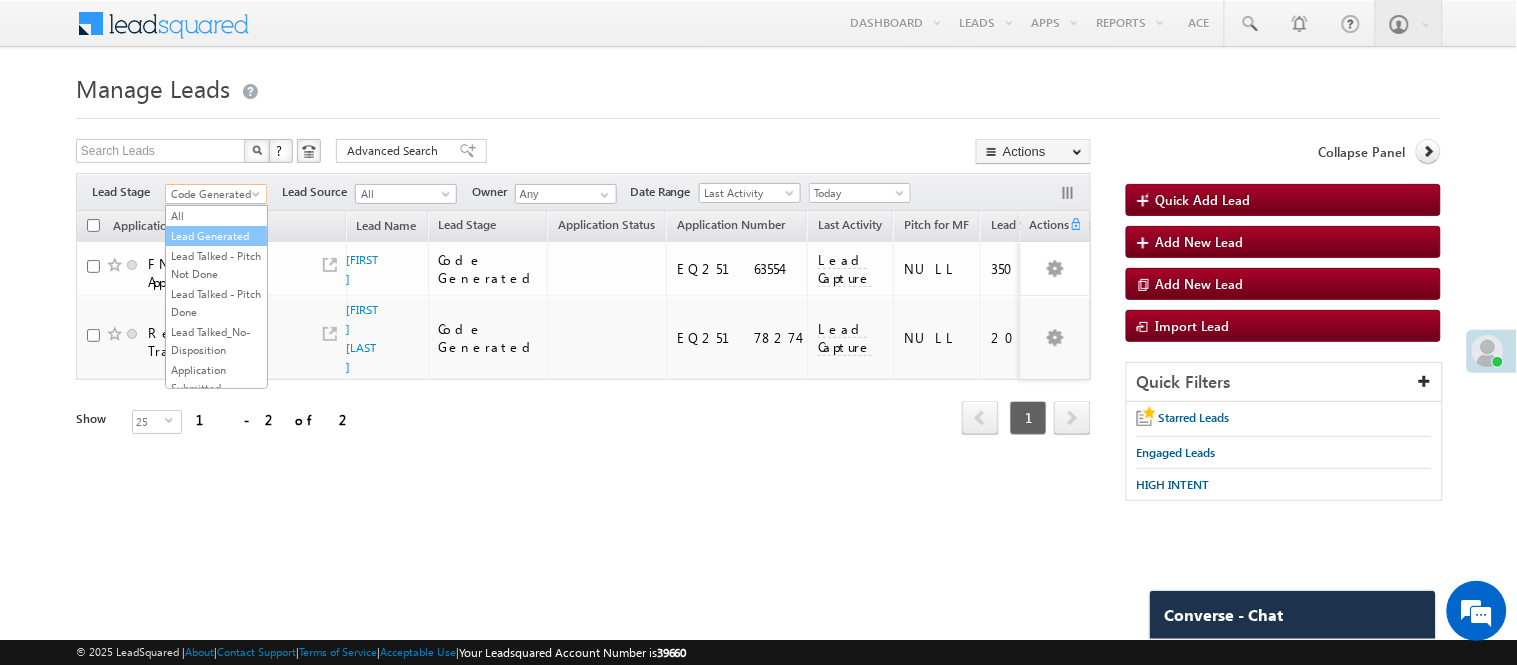 click on "Lead Generated" at bounding box center (216, 236) 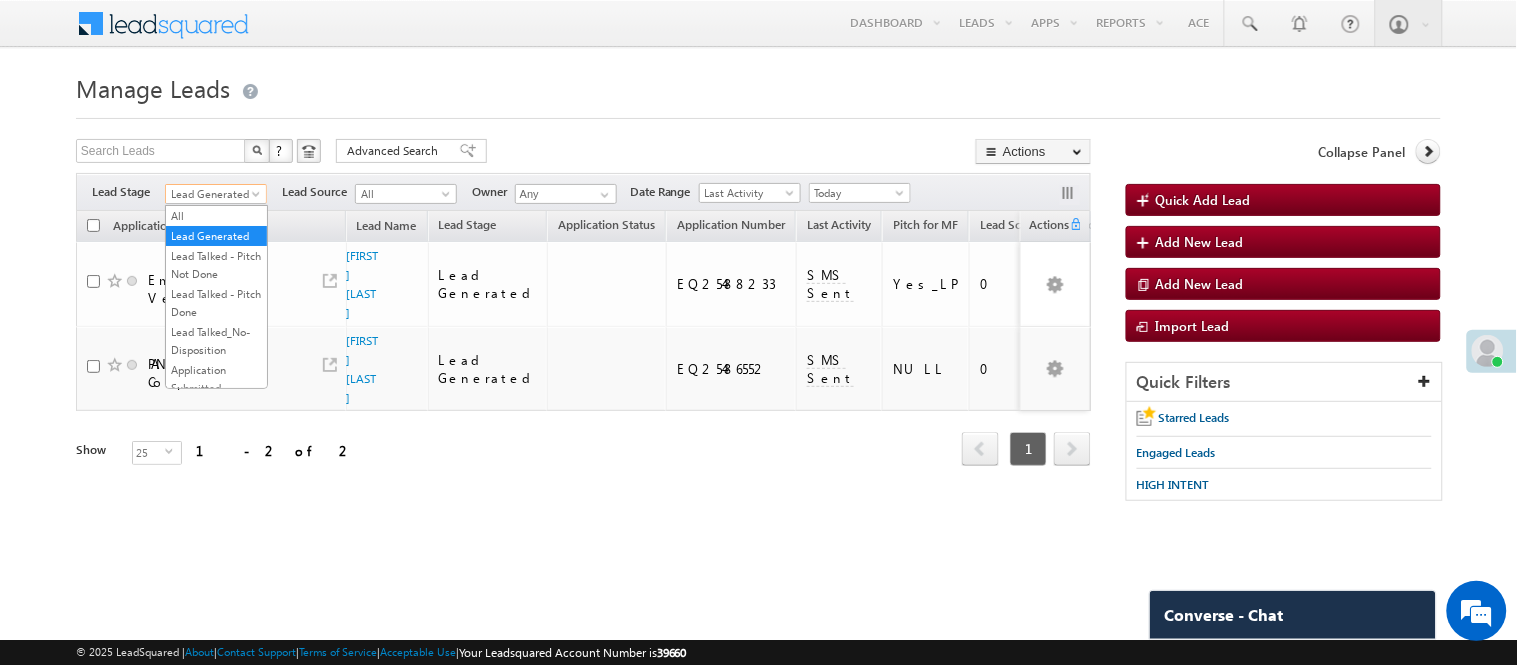 click on "Lead Generated" at bounding box center [213, 194] 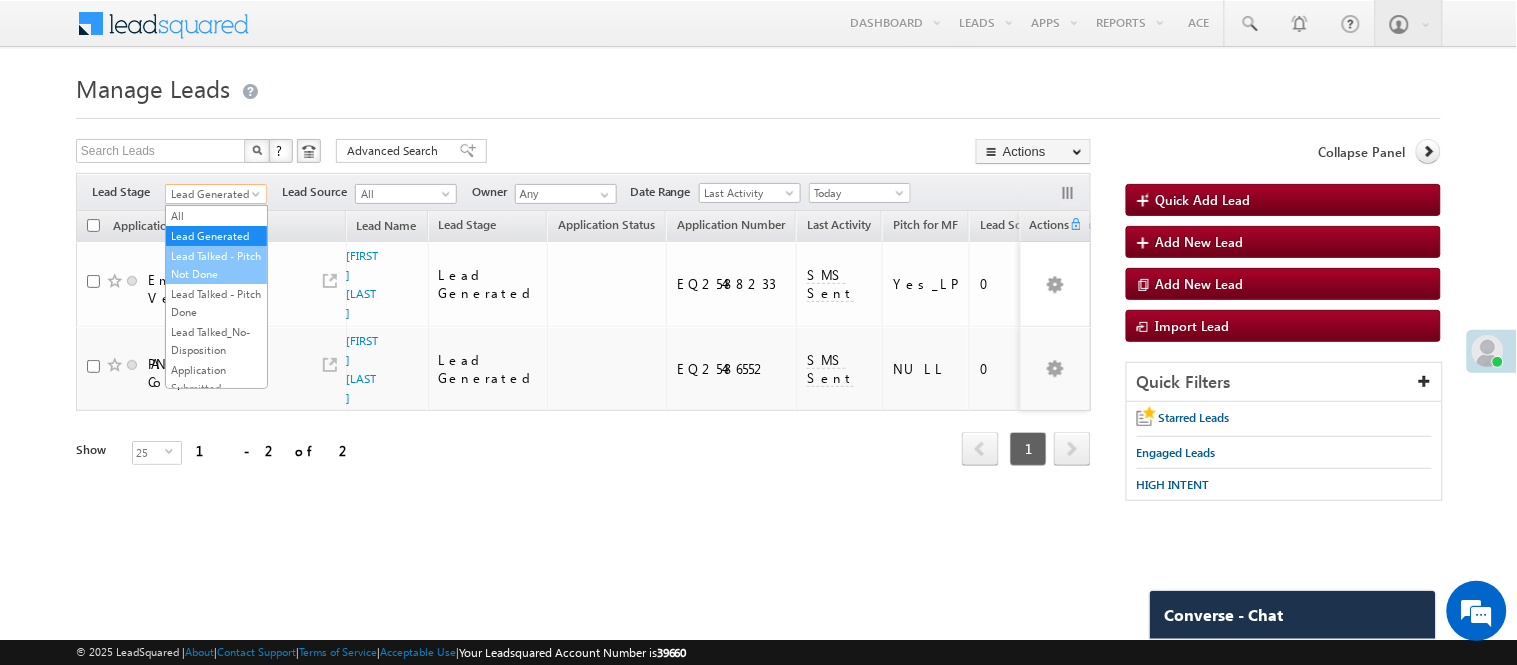 click on "Lead Talked - Pitch Not Done" at bounding box center [216, 265] 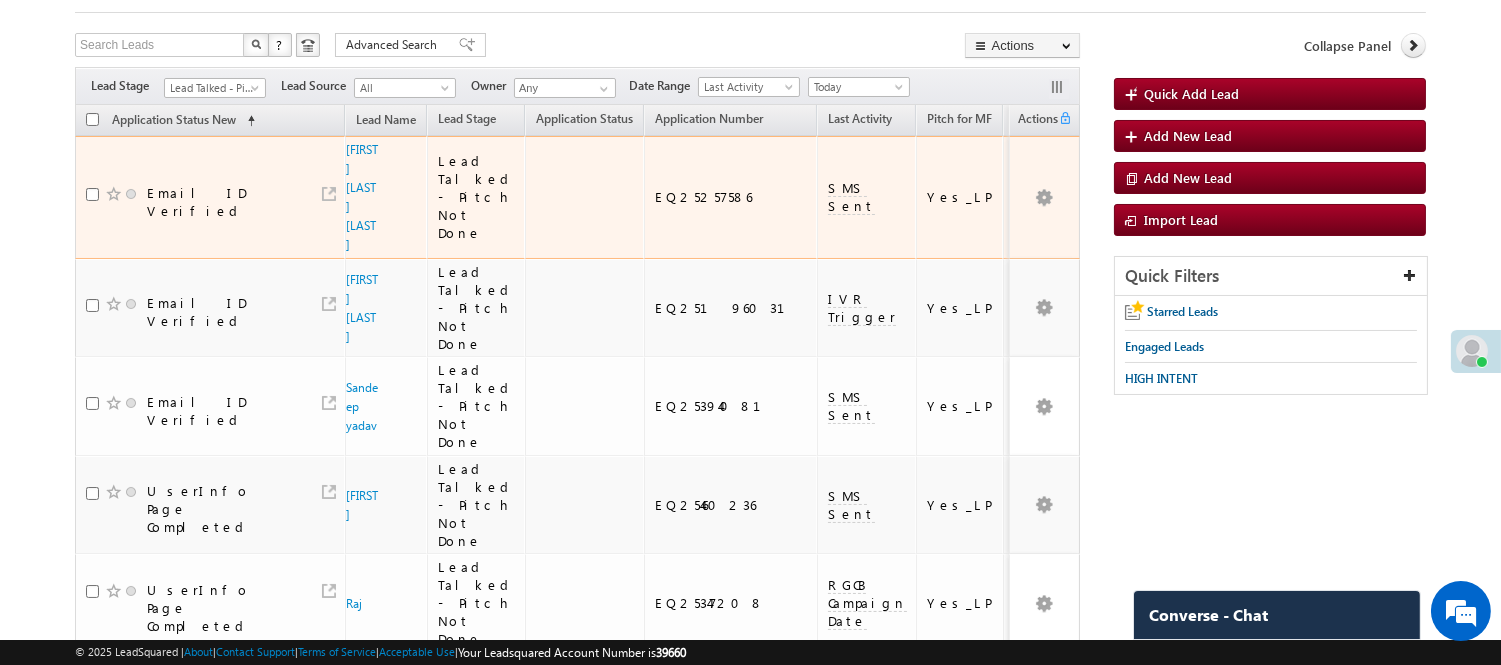 scroll, scrollTop: 182, scrollLeft: 0, axis: vertical 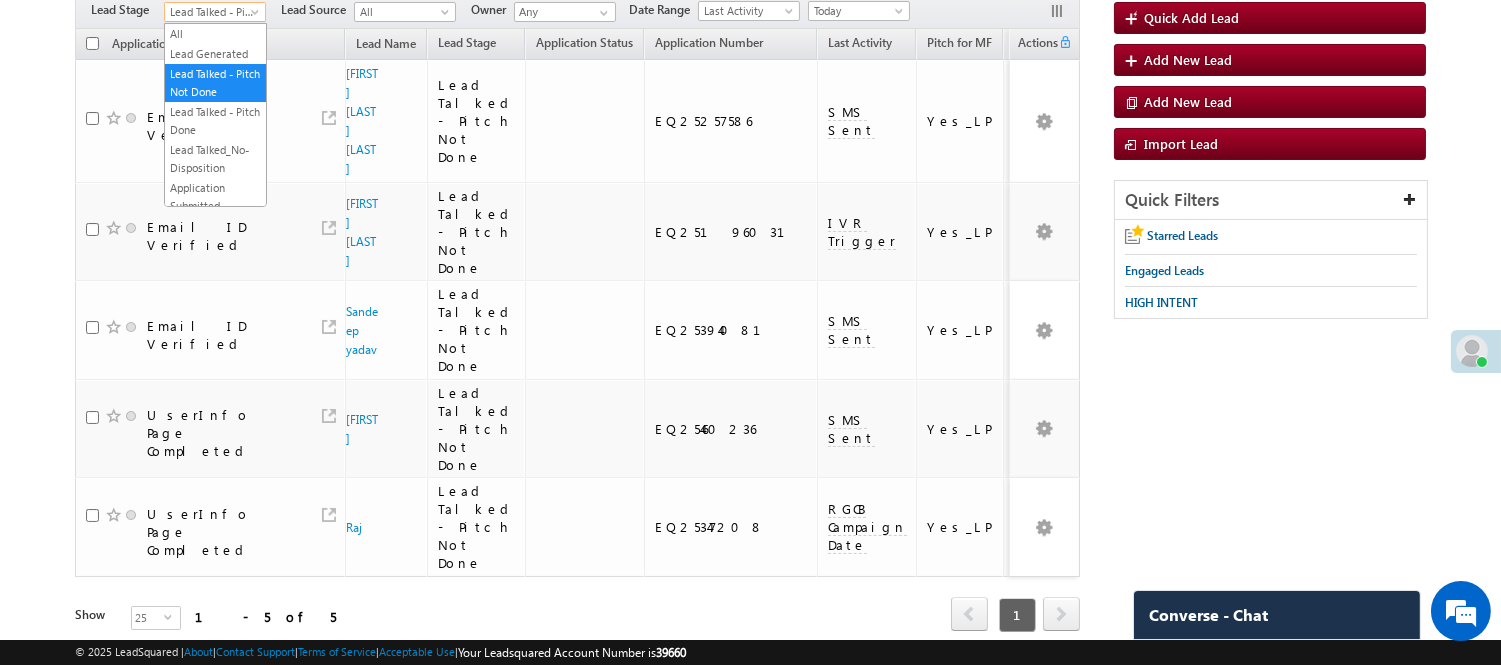 click on "Lead Talked - Pitch Not Done" at bounding box center [212, 12] 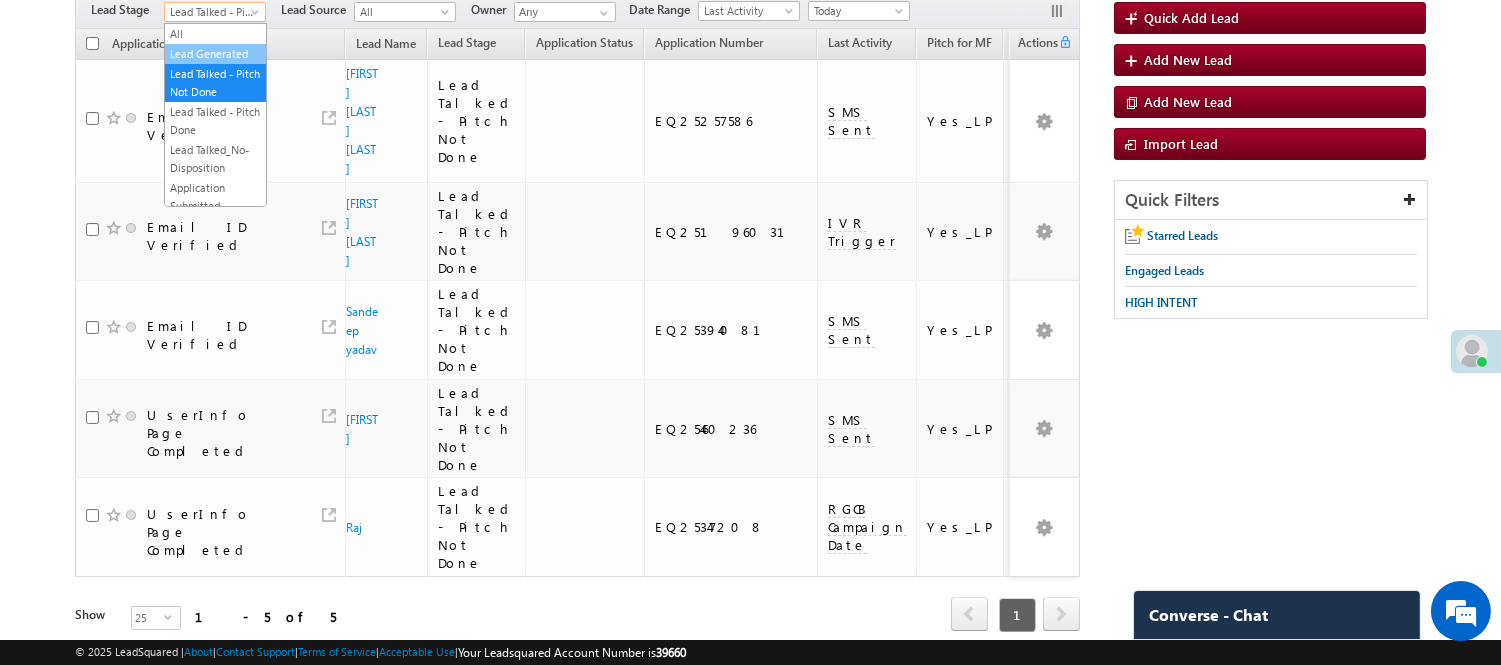 click on "Lead Generated" at bounding box center [215, 54] 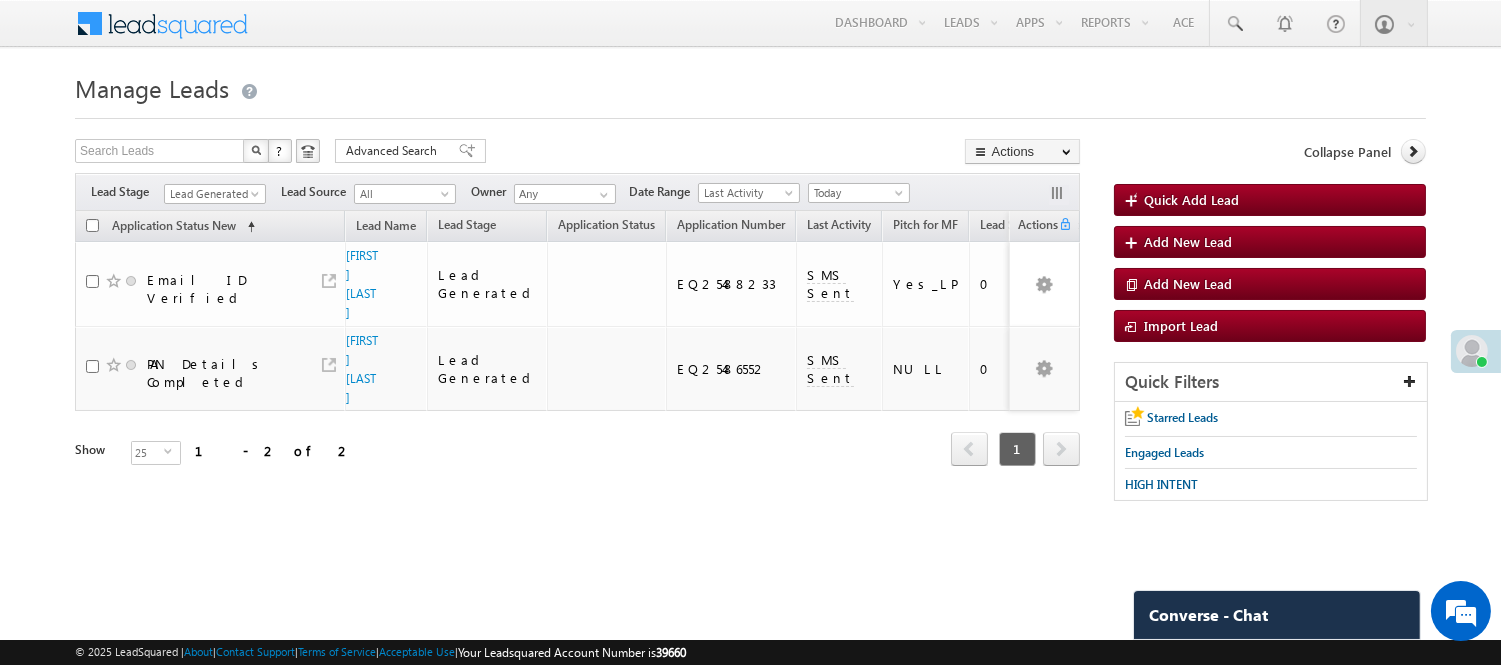 scroll, scrollTop: 0, scrollLeft: 0, axis: both 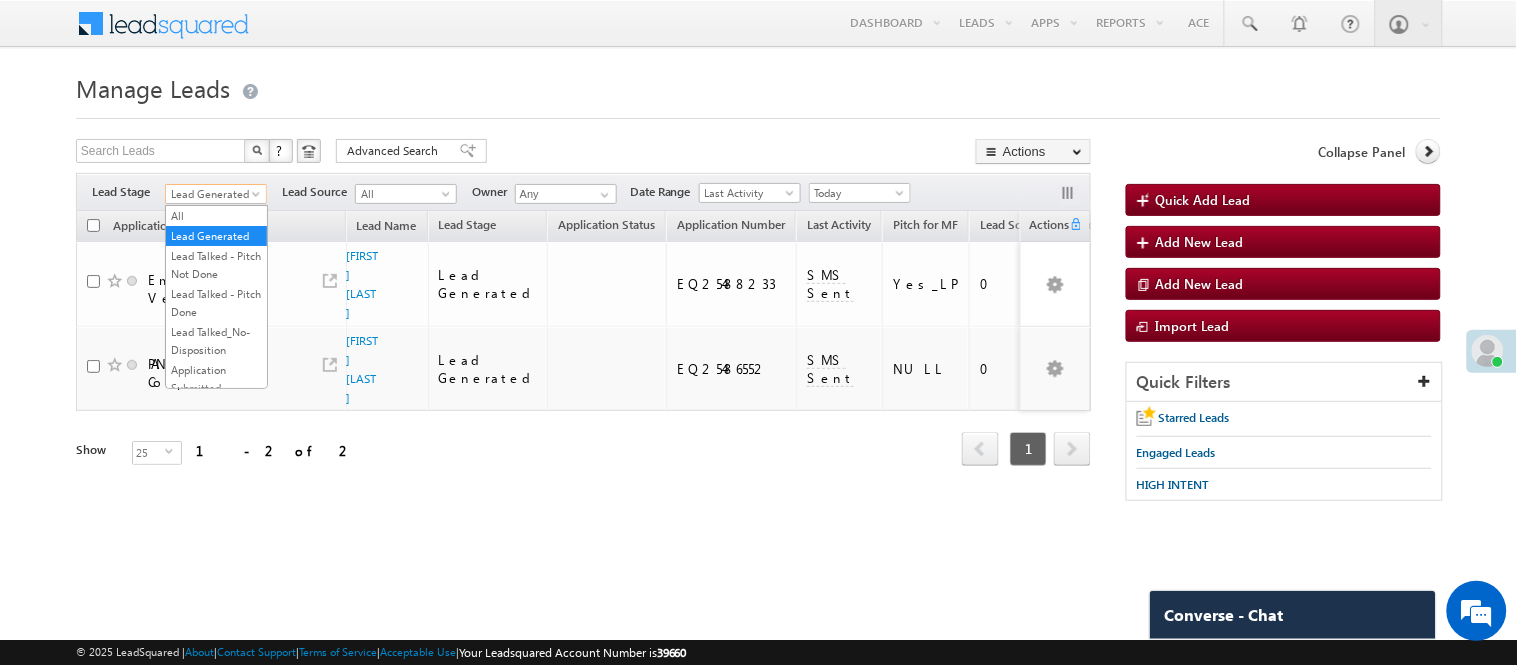 click on "Lead Generated" at bounding box center [213, 194] 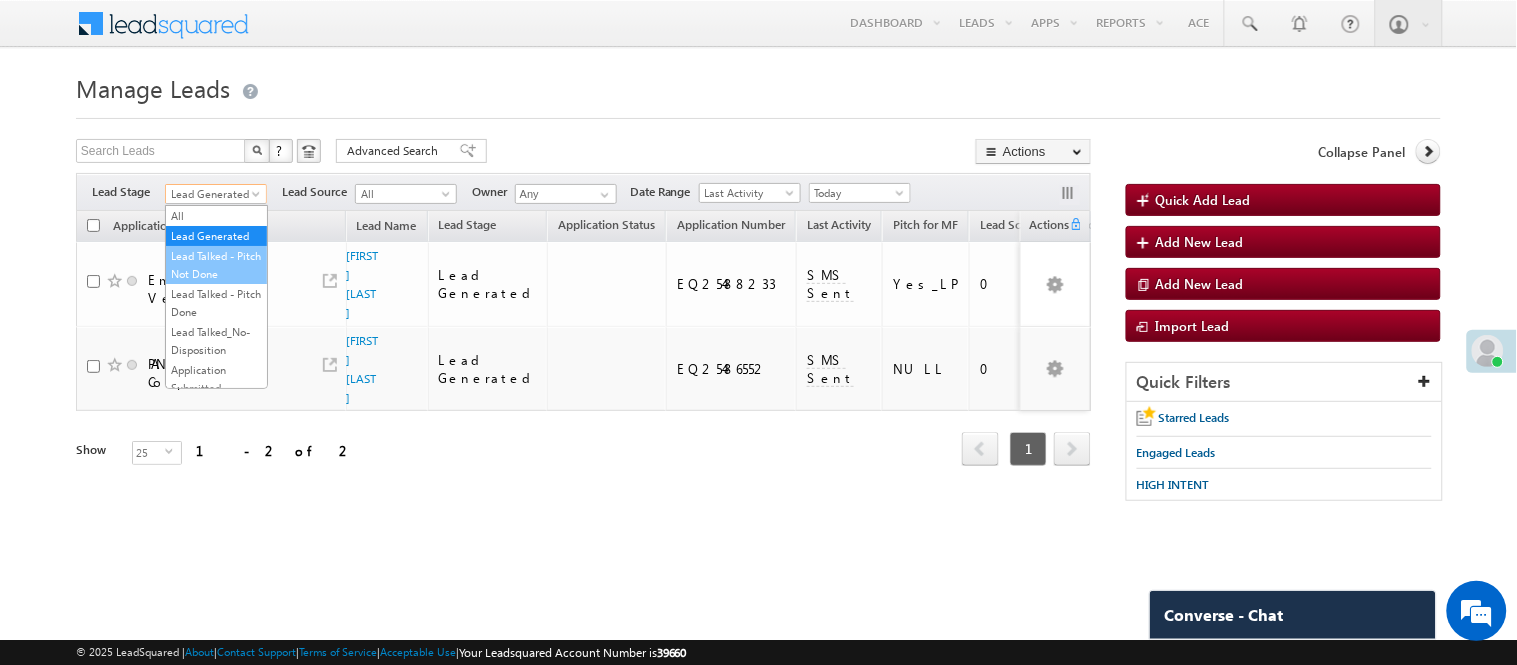 click on "Lead Talked - Pitch Not Done" at bounding box center (216, 265) 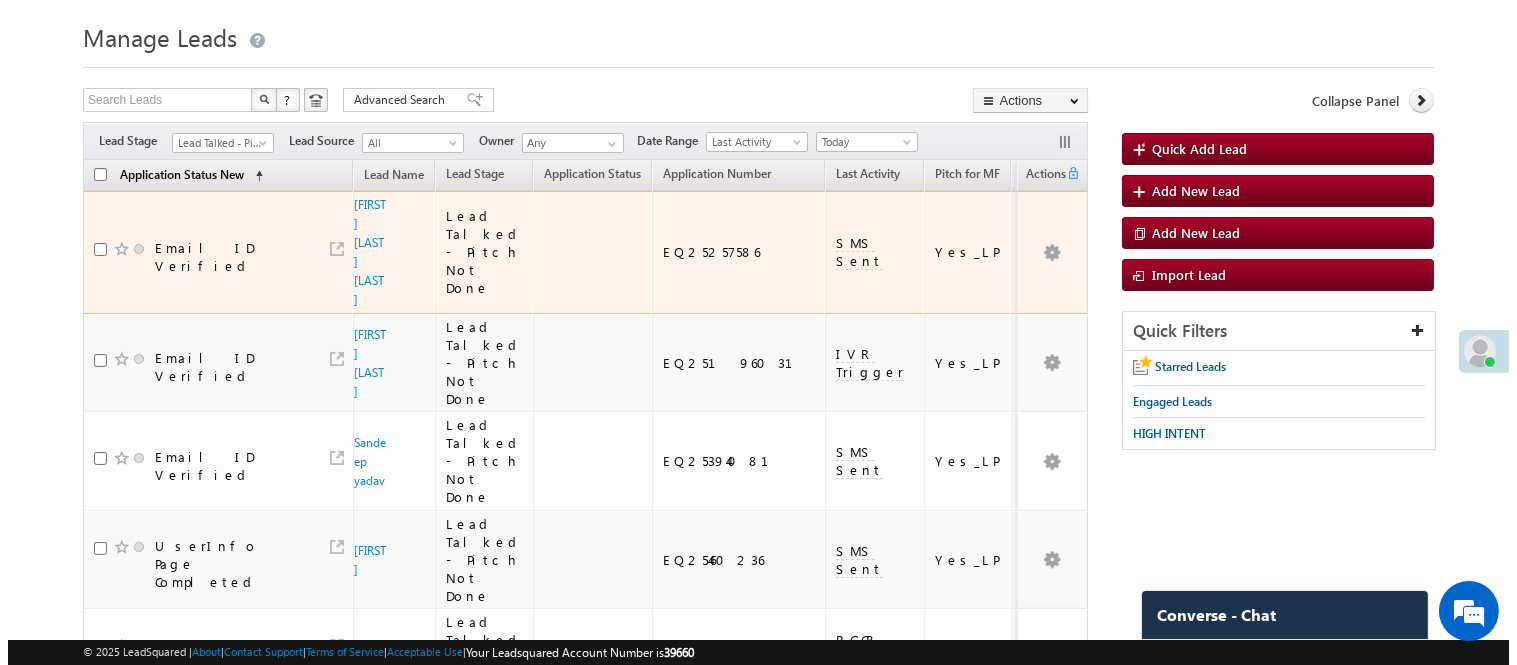 scroll, scrollTop: 0, scrollLeft: 0, axis: both 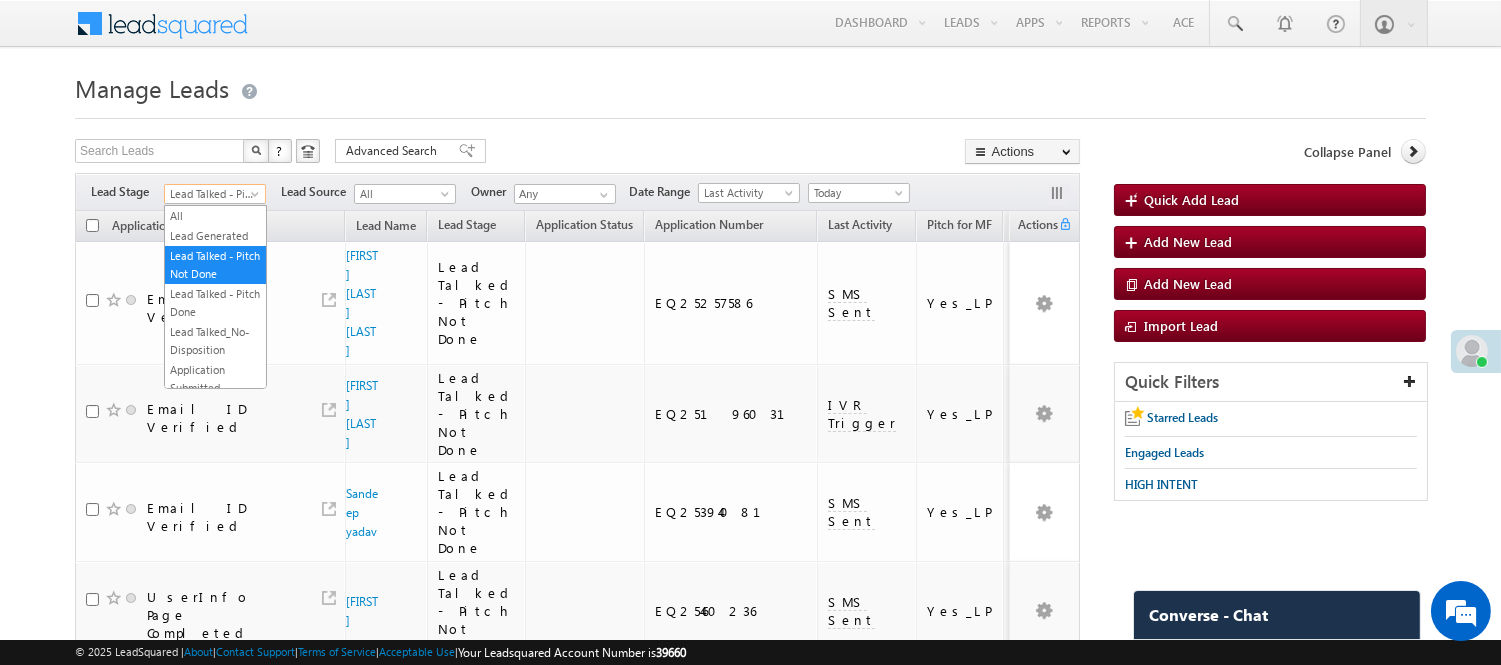 click on "Lead Talked - Pitch Not Done" at bounding box center (212, 194) 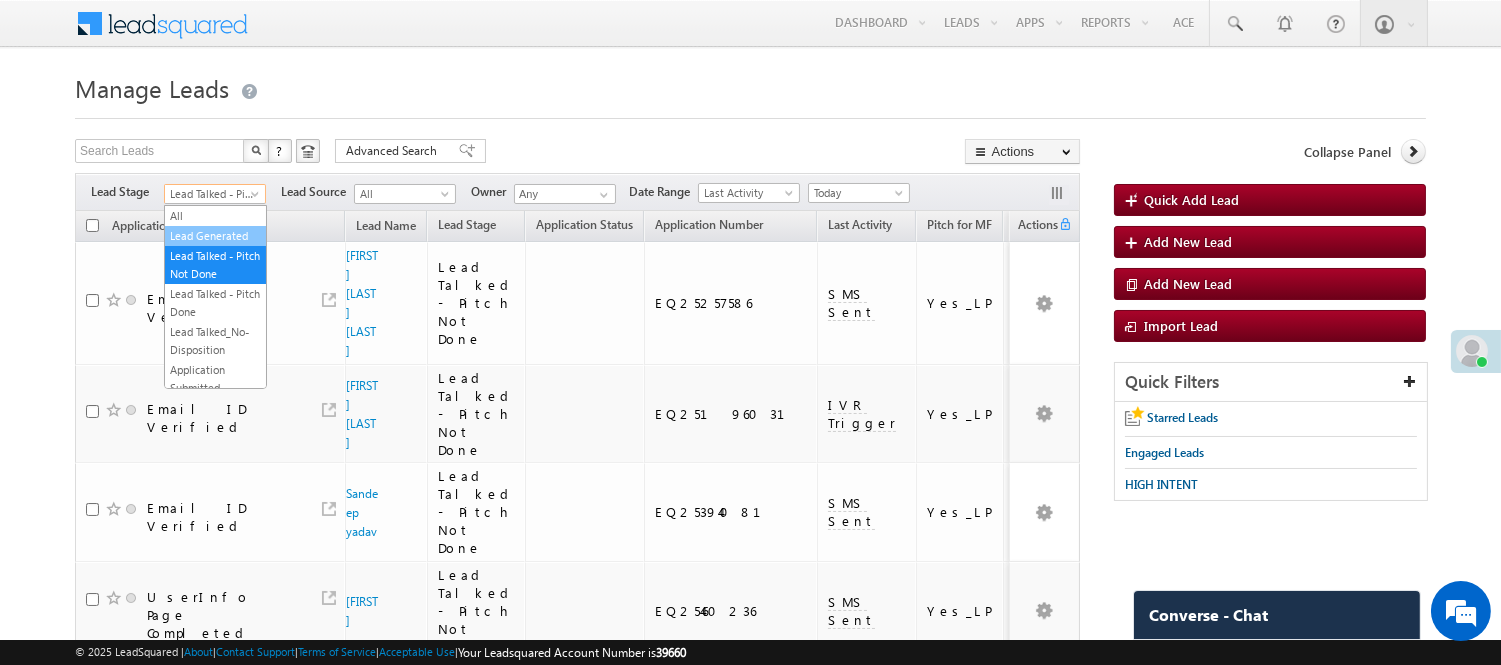 click on "Lead Generated" at bounding box center (215, 236) 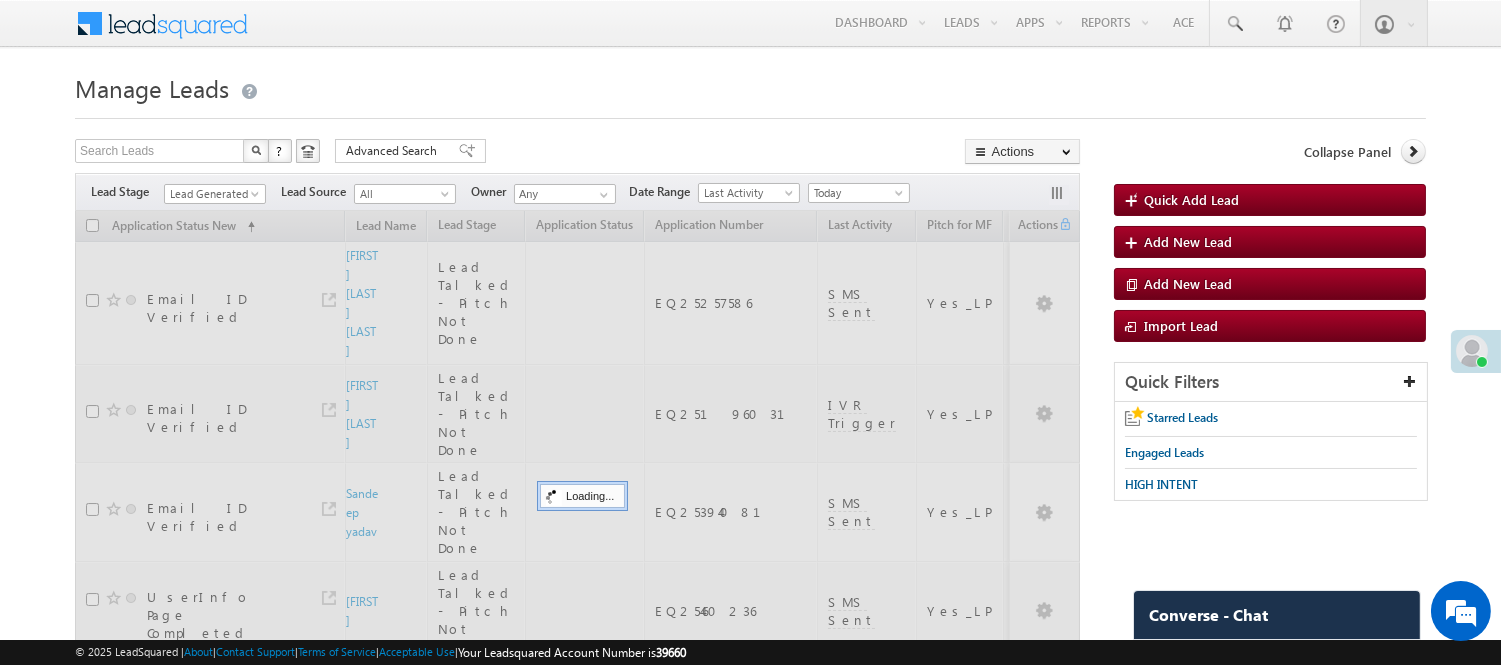 click on "Menu
Nisha Anand Yadav
Nisha .Yada v@ang elbro king. com" at bounding box center (750, 434) 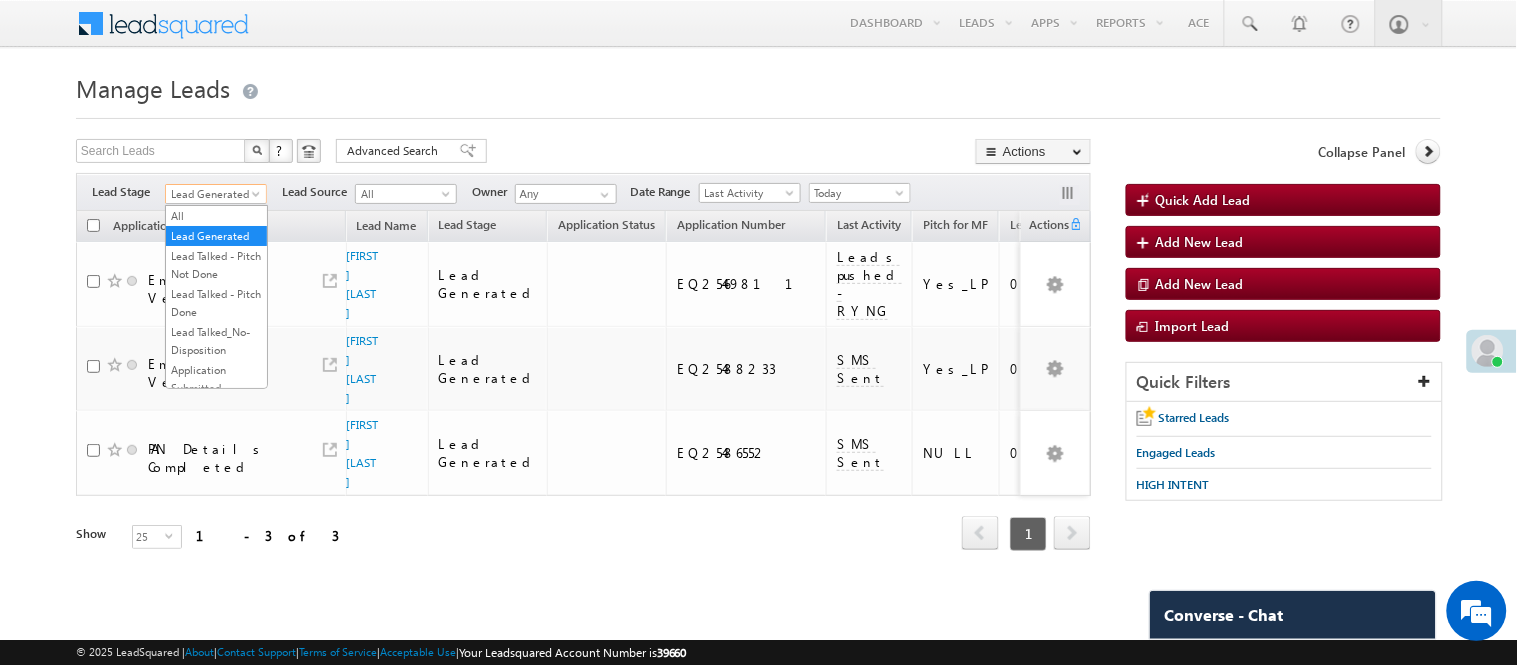 click on "Lead Generated" at bounding box center [213, 194] 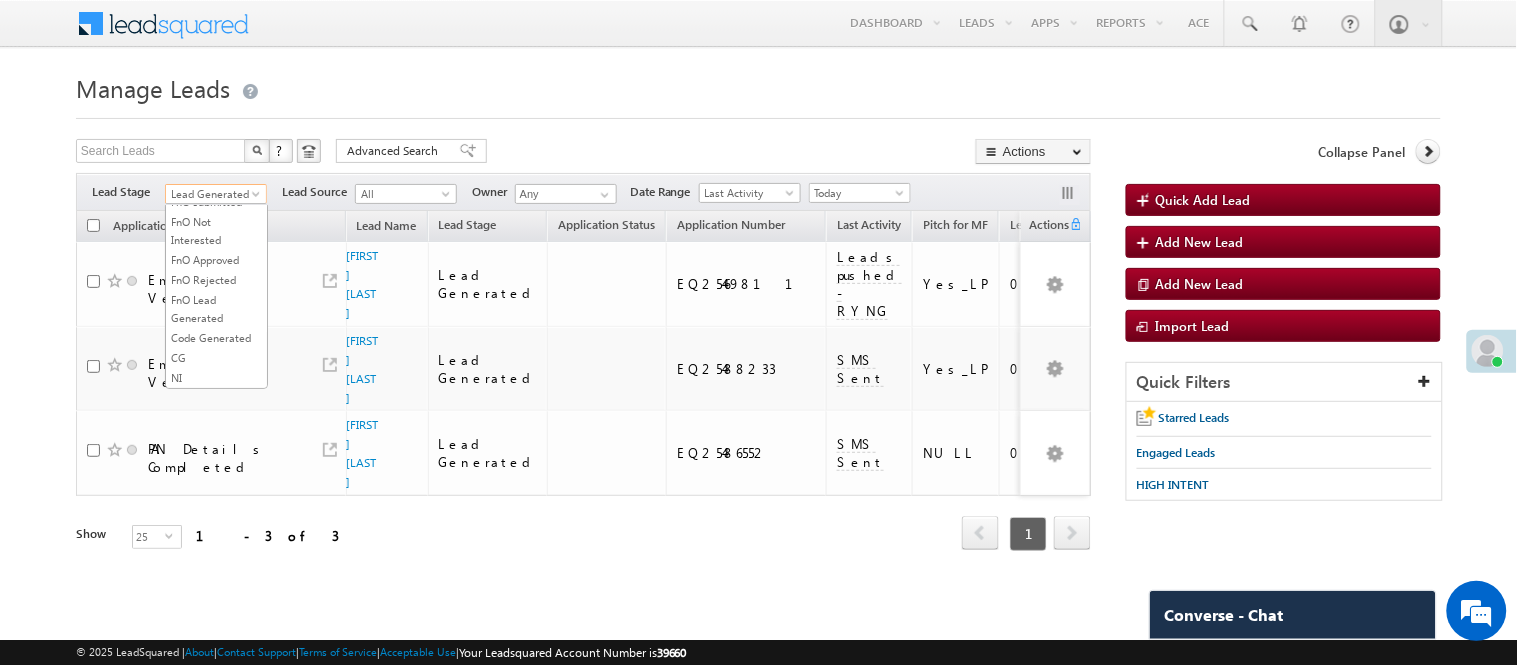 scroll, scrollTop: 496, scrollLeft: 0, axis: vertical 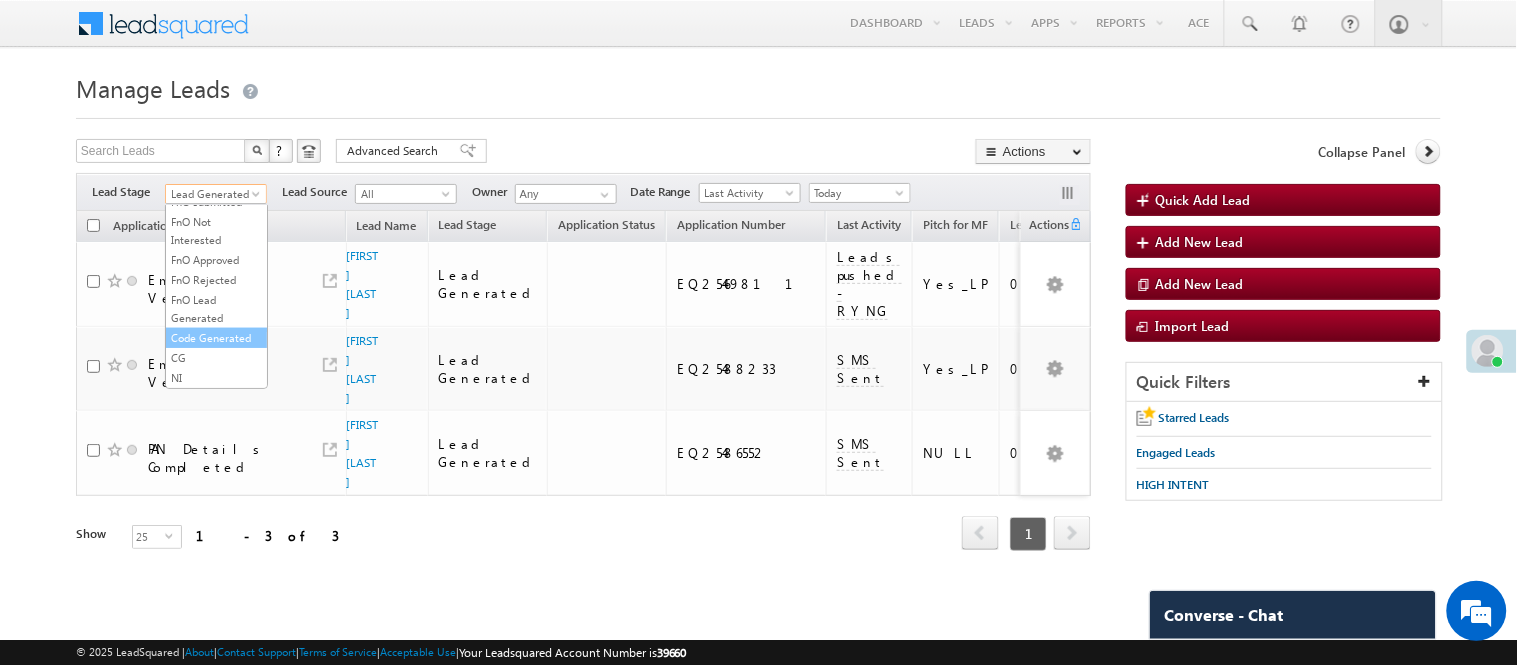 click on "Code Generated" at bounding box center (216, 338) 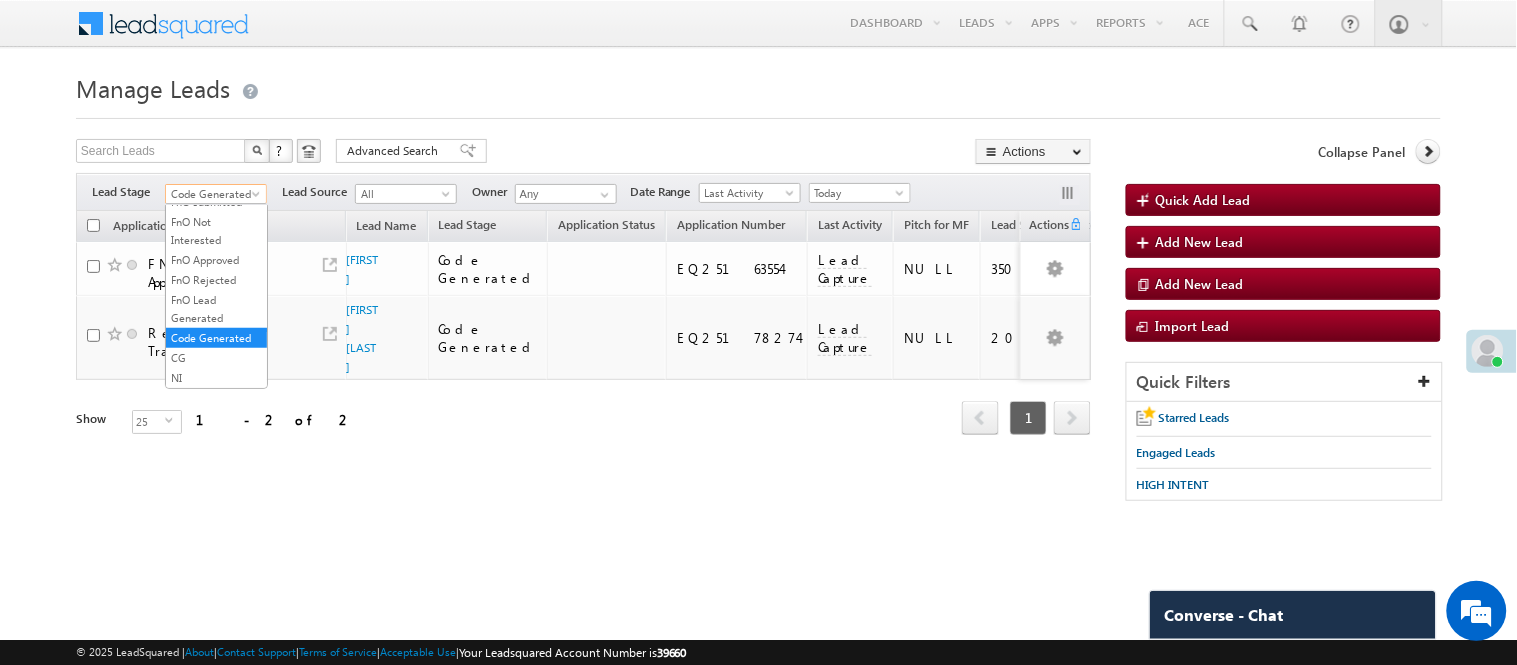 click on "Code Generated" at bounding box center [213, 194] 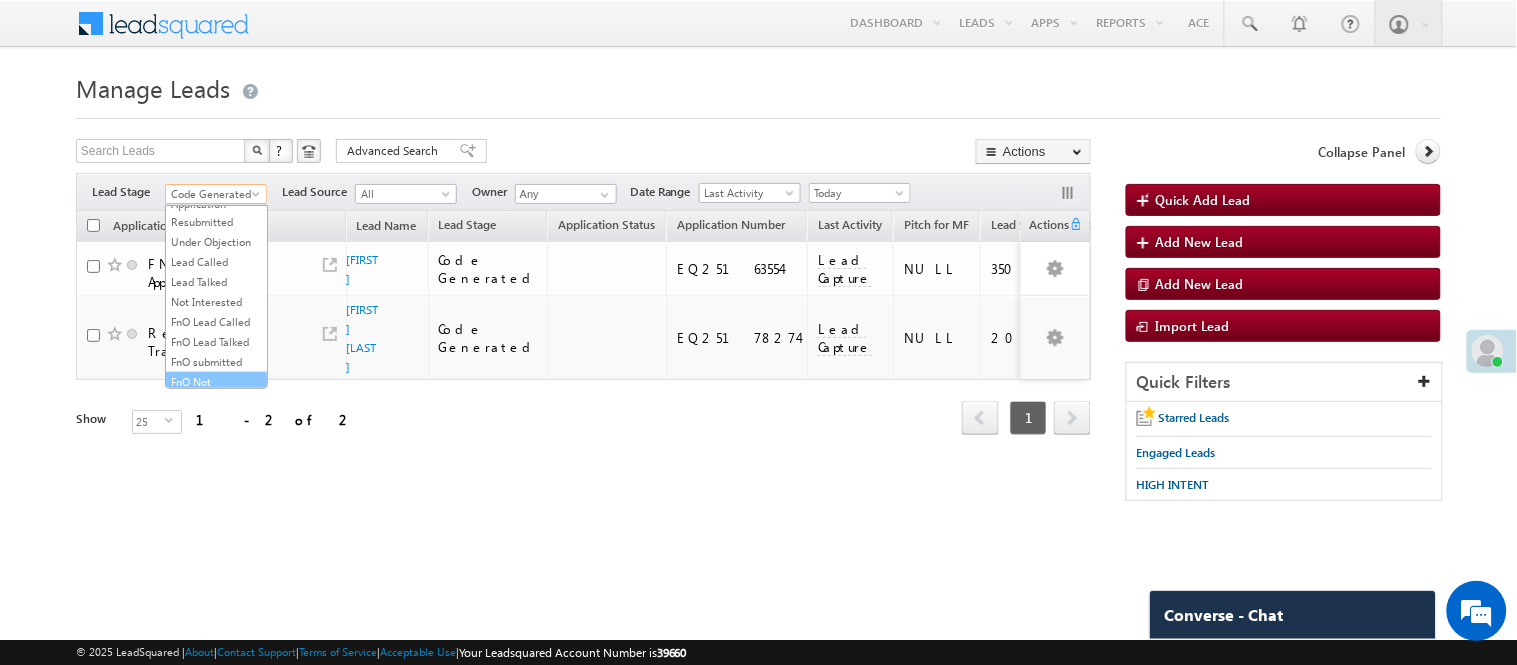 scroll, scrollTop: 0, scrollLeft: 0, axis: both 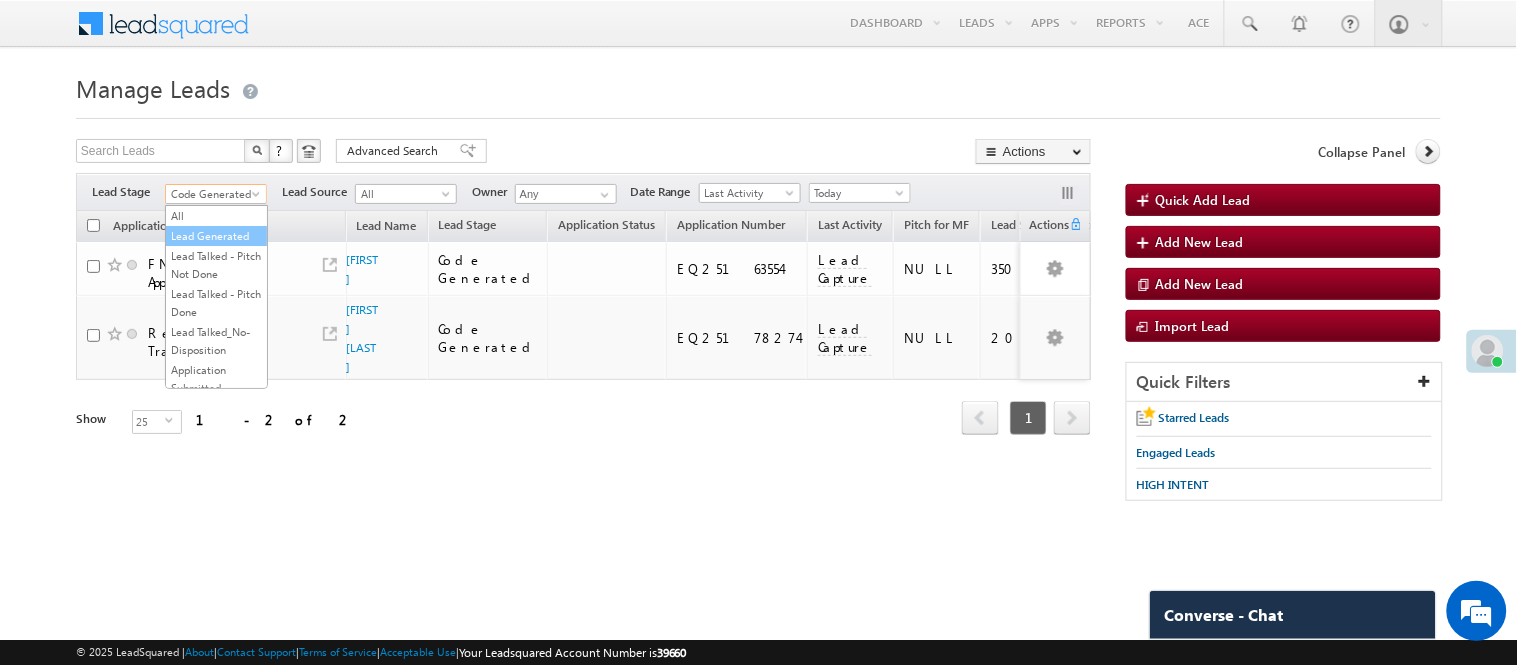 click on "Lead Generated" at bounding box center [216, 236] 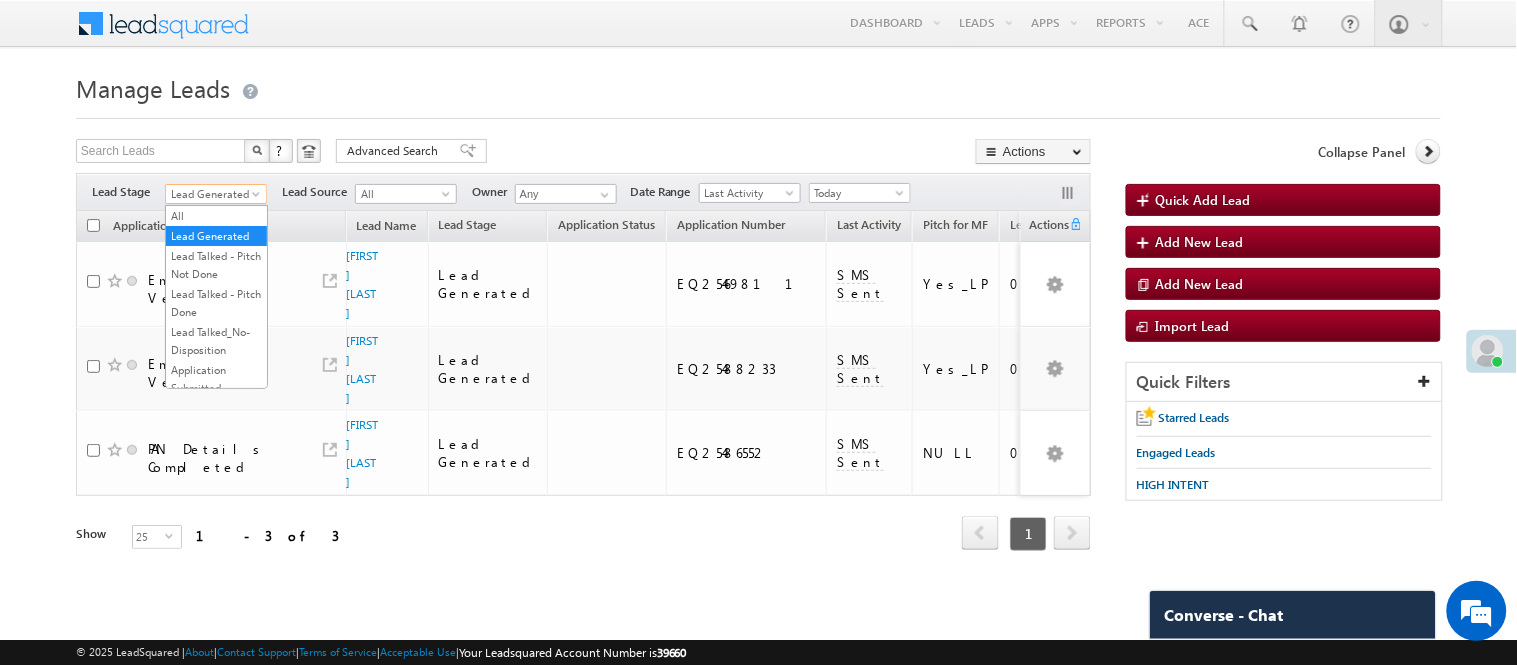 click on "Lead Generated" at bounding box center [213, 194] 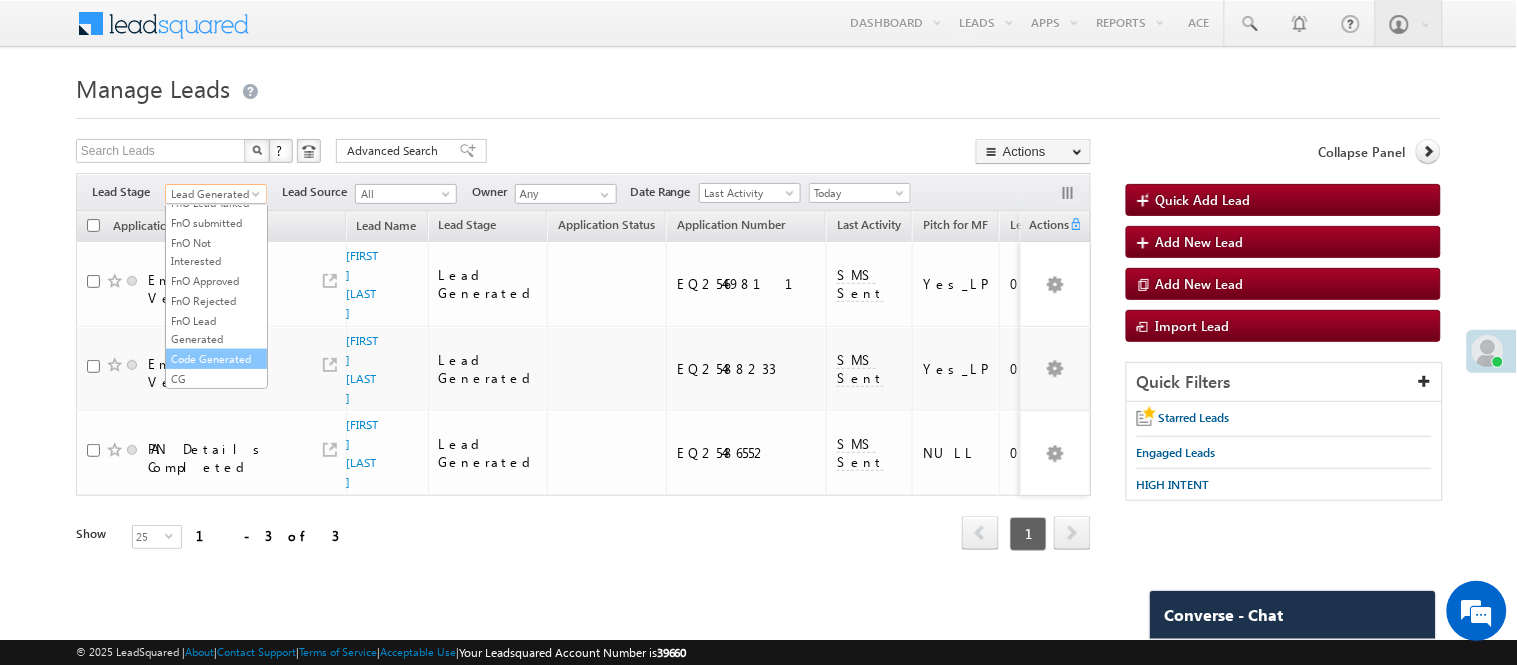 scroll, scrollTop: 496, scrollLeft: 0, axis: vertical 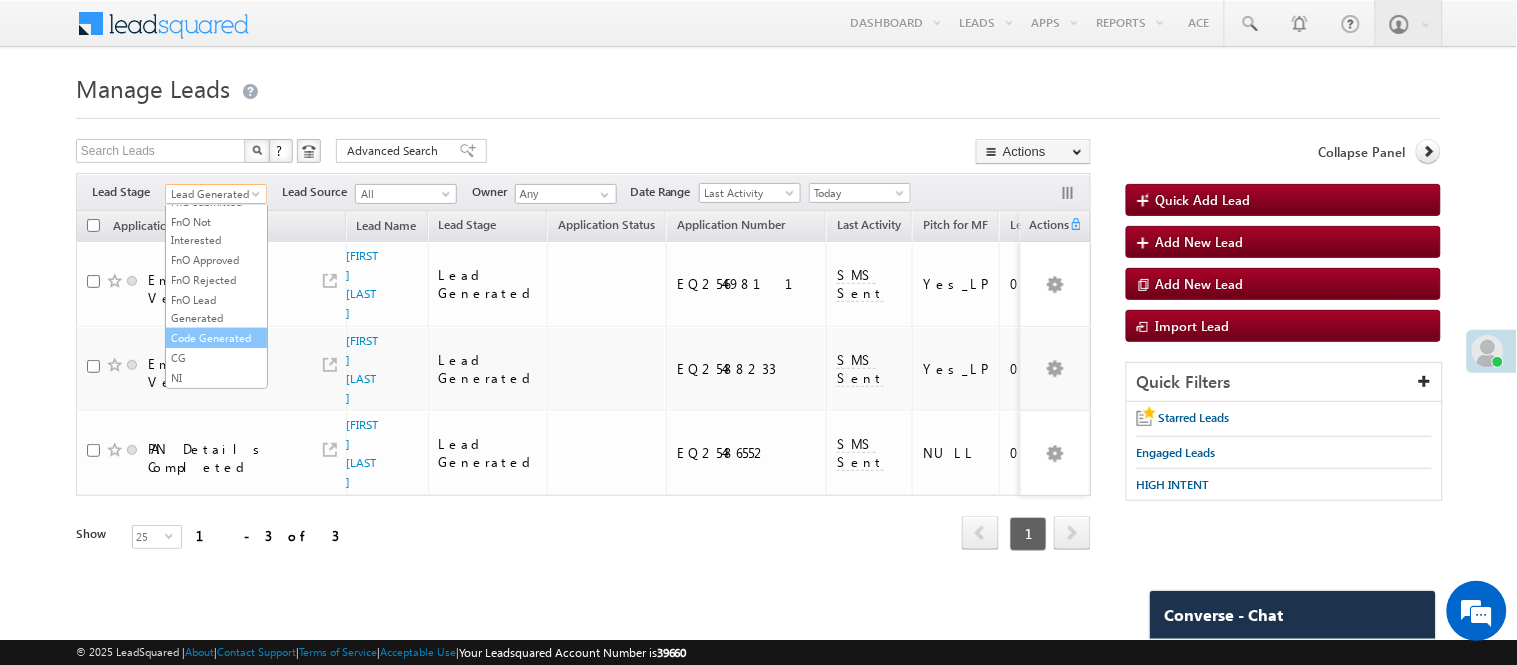 click on "Code Generated" at bounding box center (216, 338) 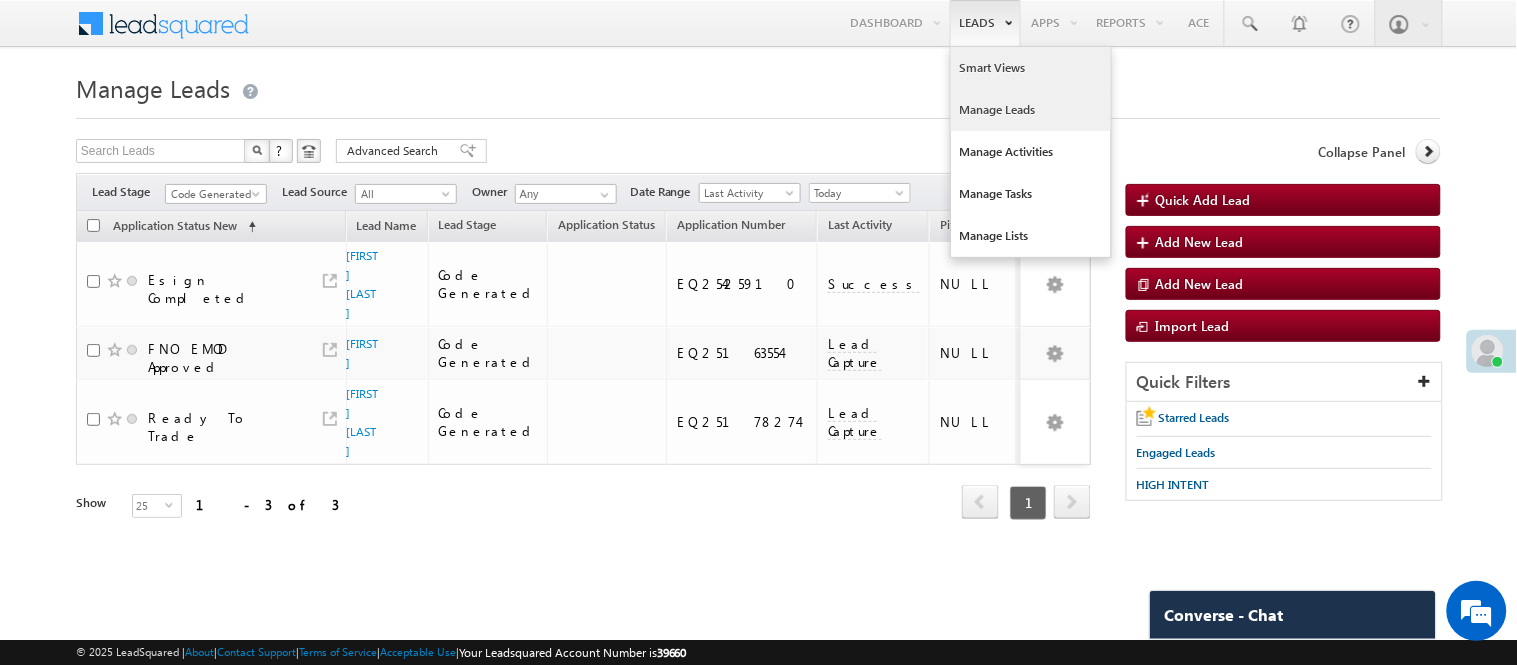 click on "Smart Views" at bounding box center [1031, 68] 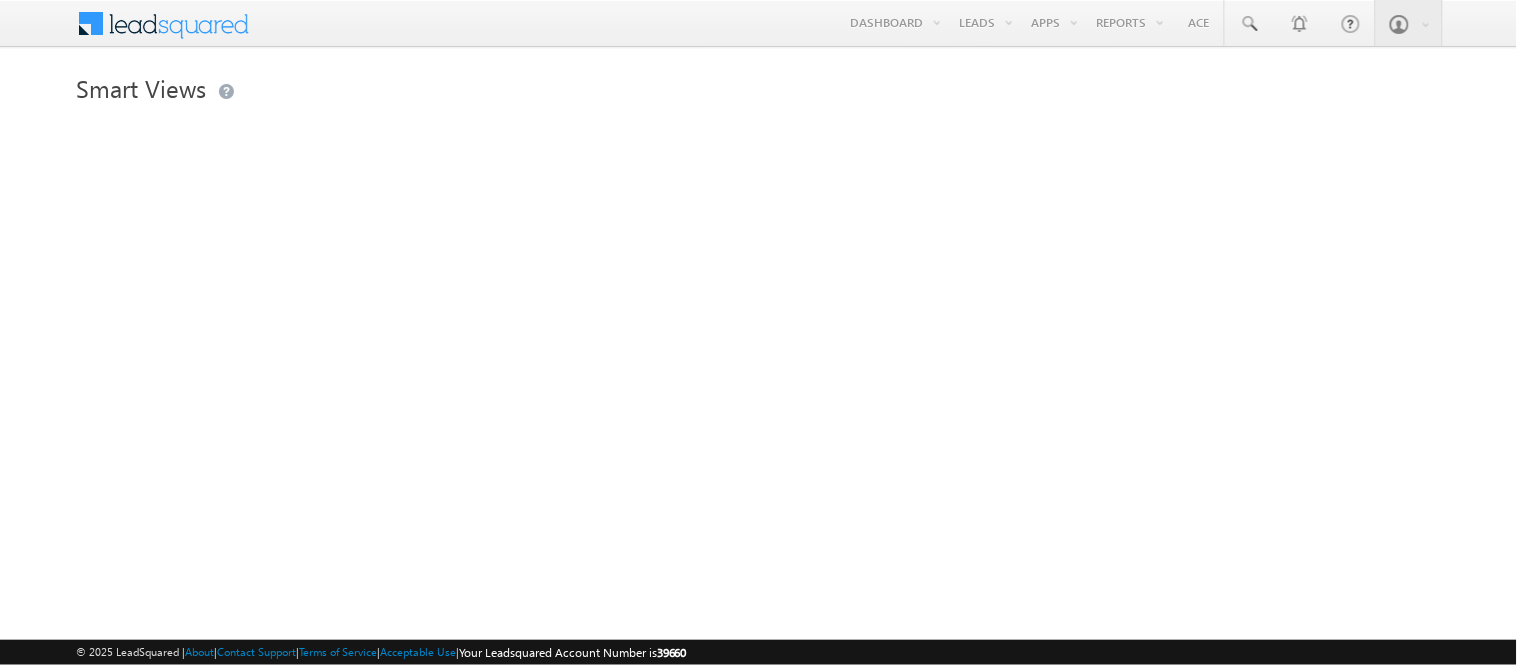 scroll, scrollTop: 0, scrollLeft: 0, axis: both 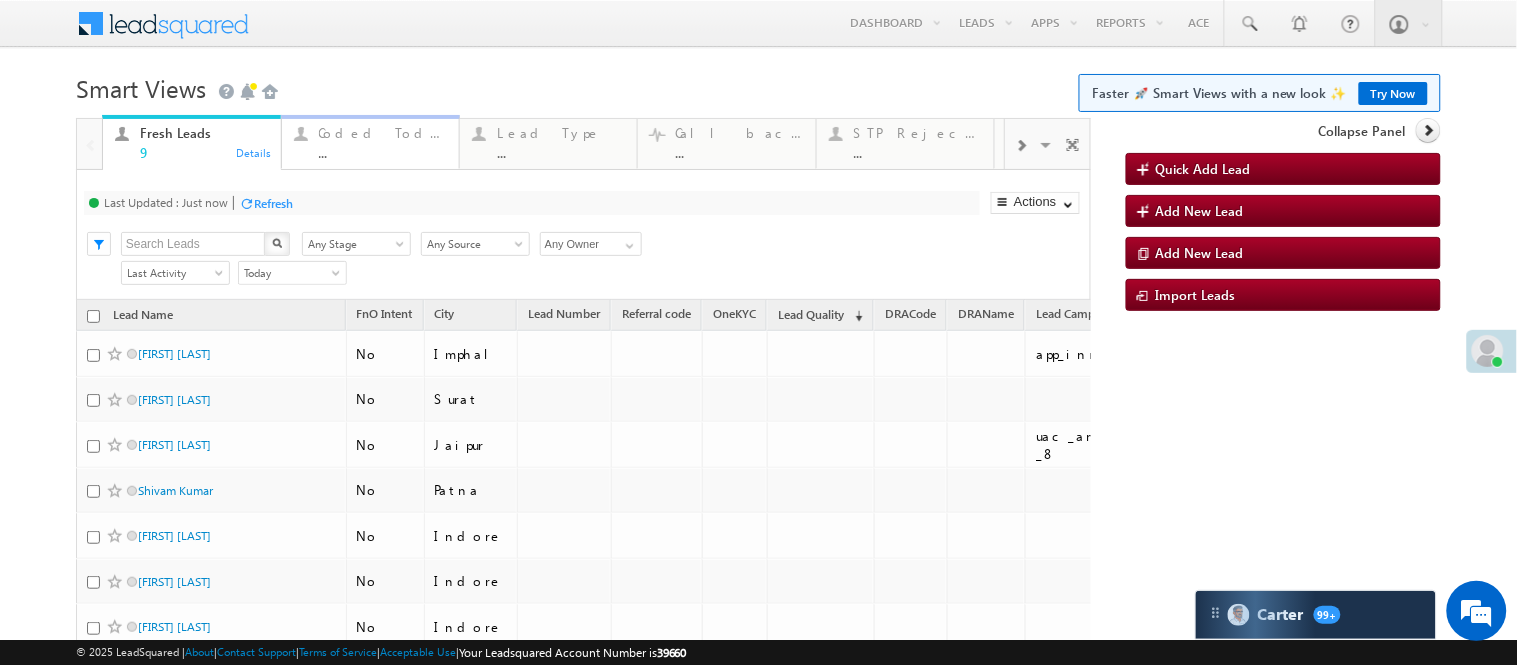 click on "..." at bounding box center [383, 152] 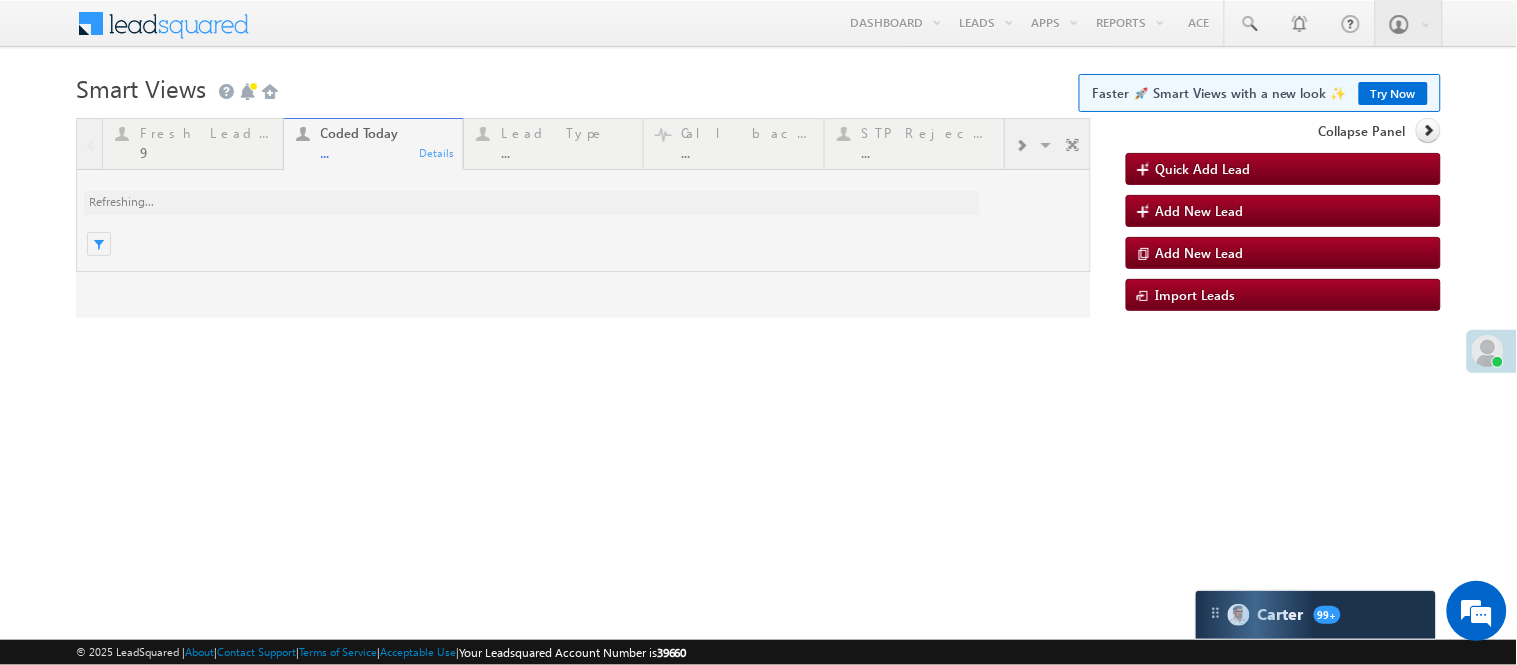 scroll, scrollTop: 0, scrollLeft: 0, axis: both 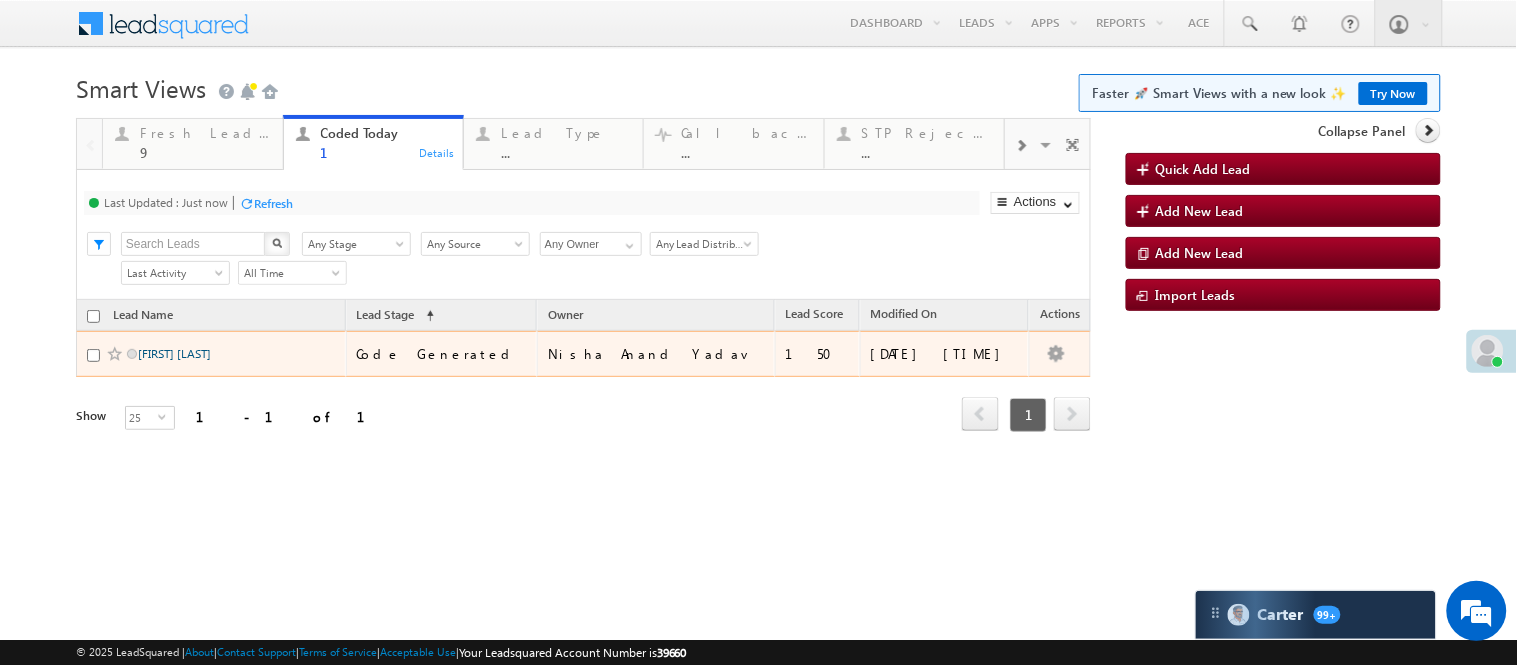 click on "Pankaj Kumar" at bounding box center (174, 353) 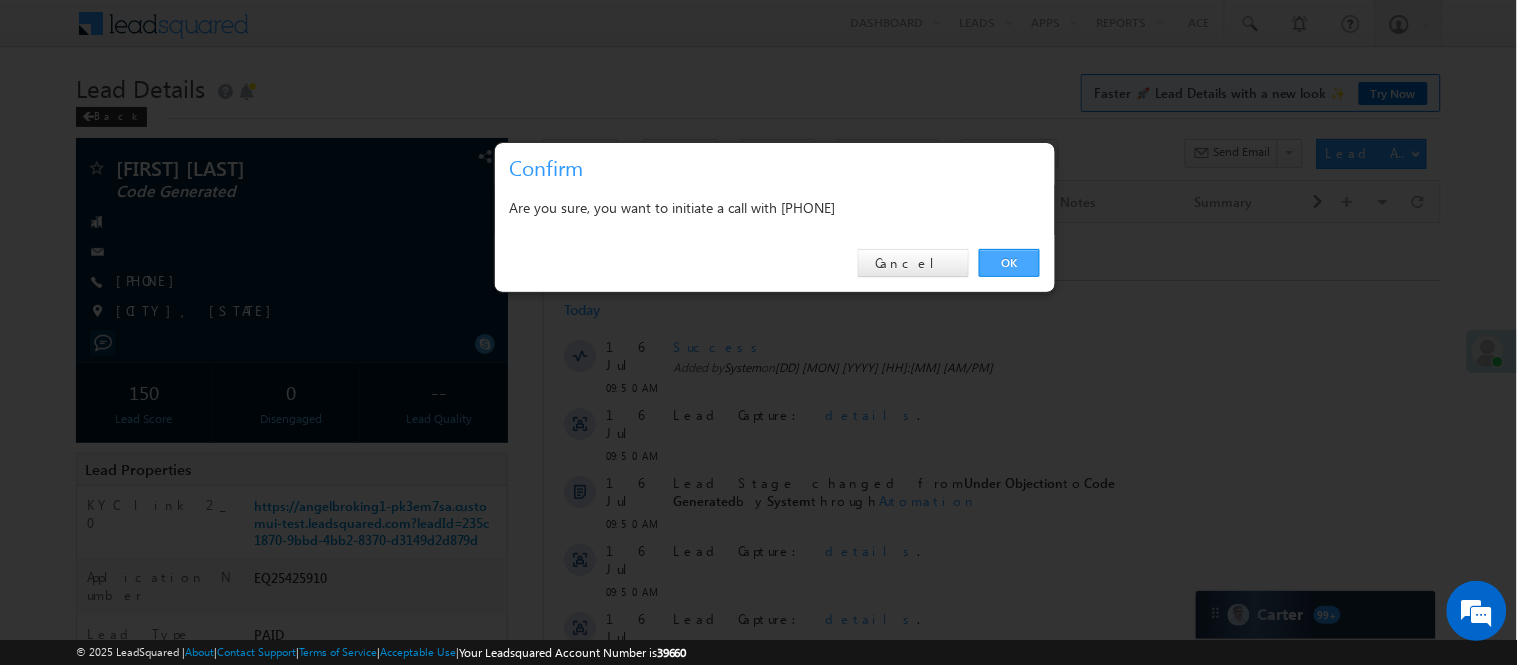 scroll, scrollTop: 0, scrollLeft: 0, axis: both 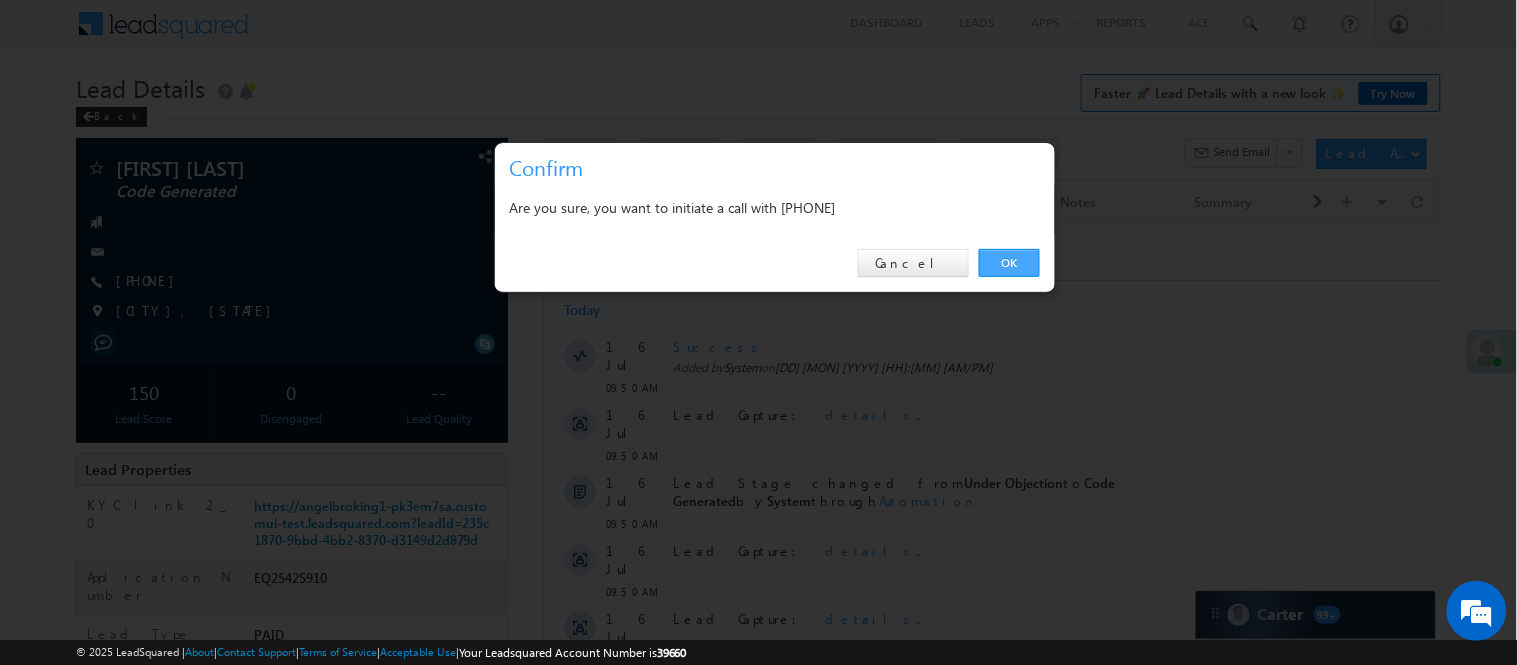 click on "OK" at bounding box center [1009, 263] 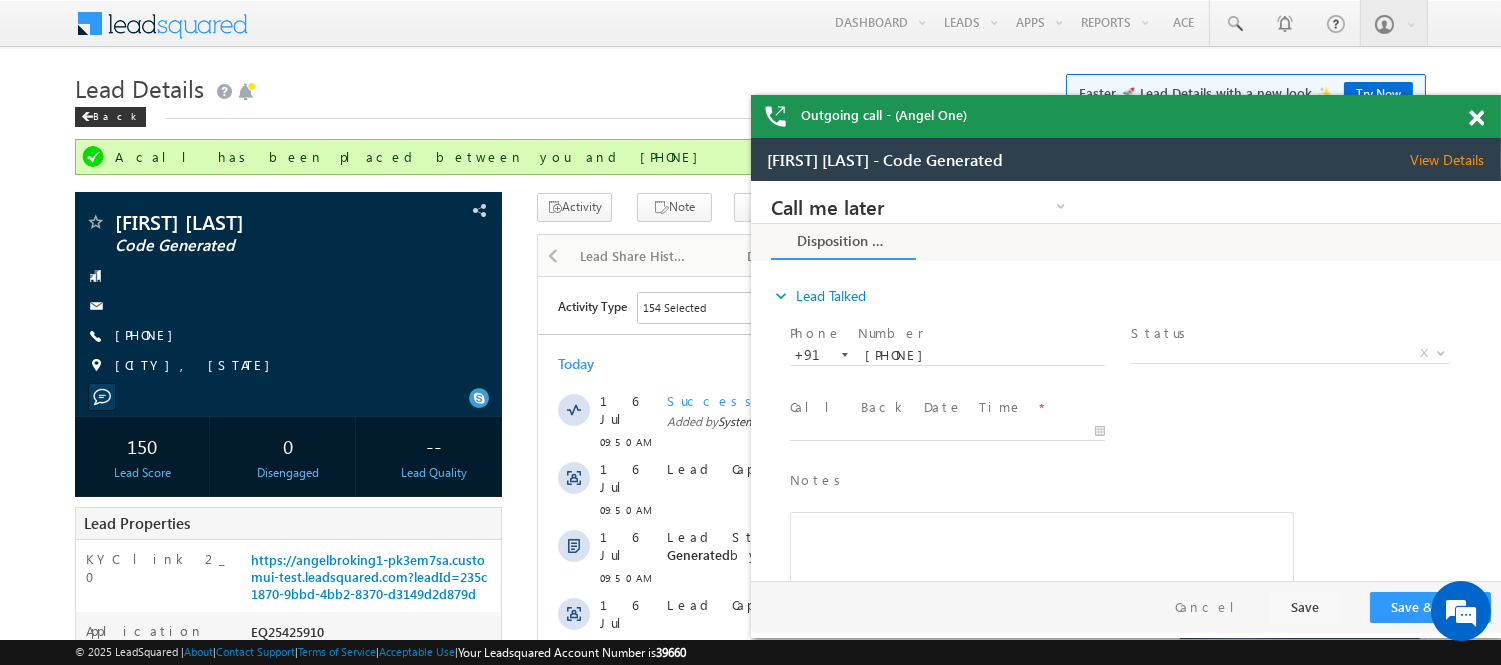 scroll, scrollTop: 0, scrollLeft: 0, axis: both 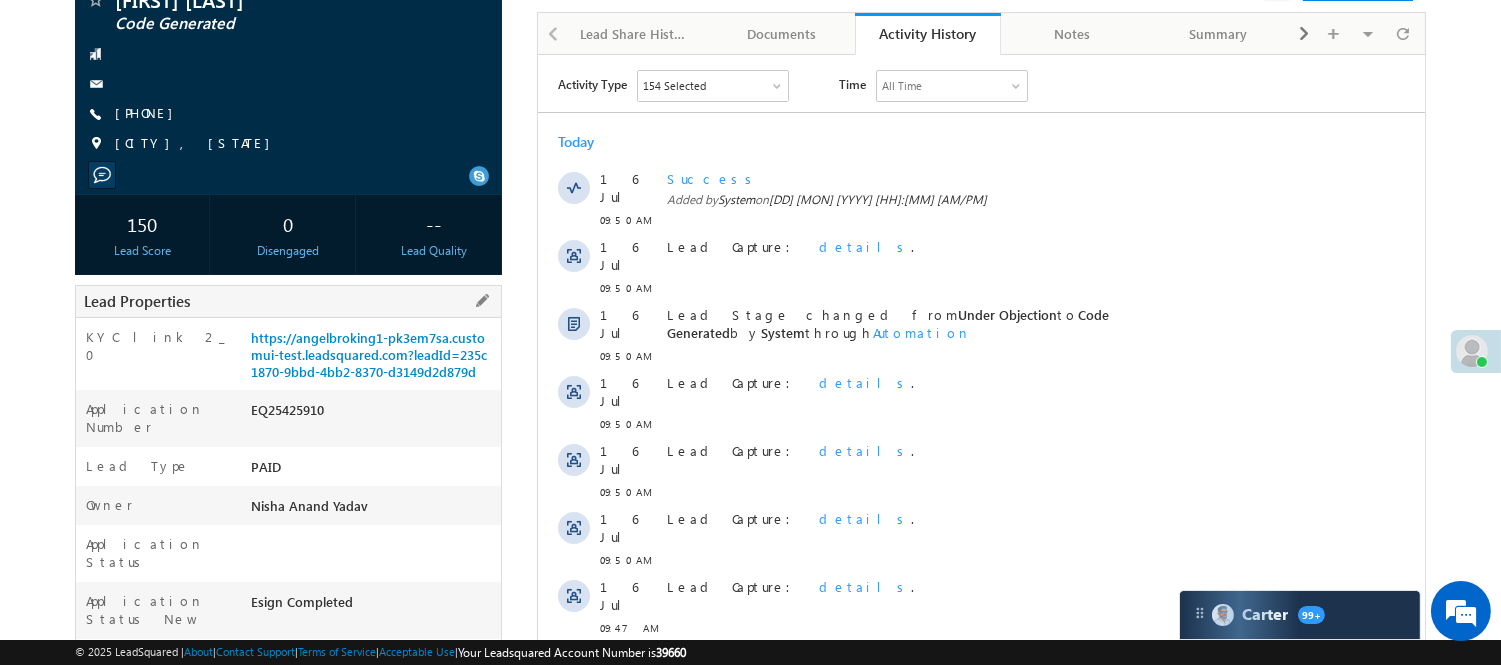 click on "Application Number
EQ25425910" at bounding box center [288, 418] 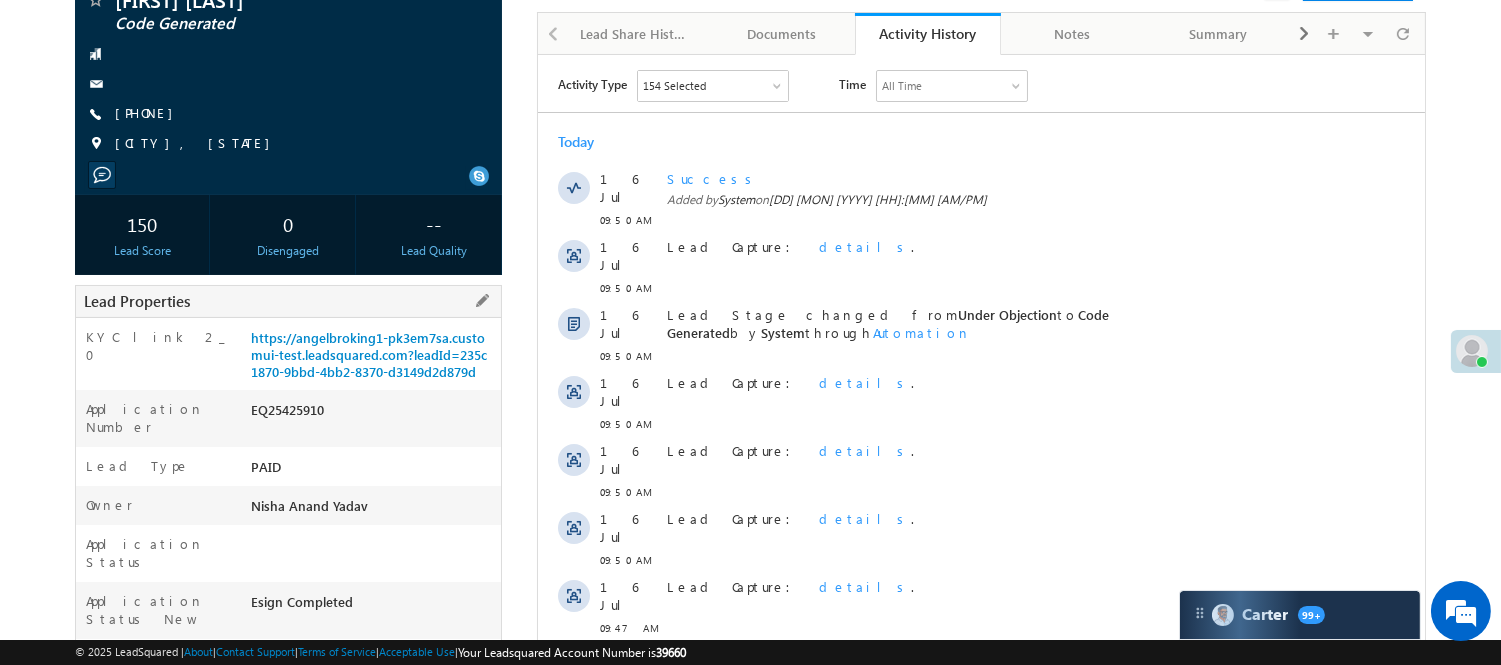 click on "Application Number
EQ25425910" at bounding box center [288, 418] 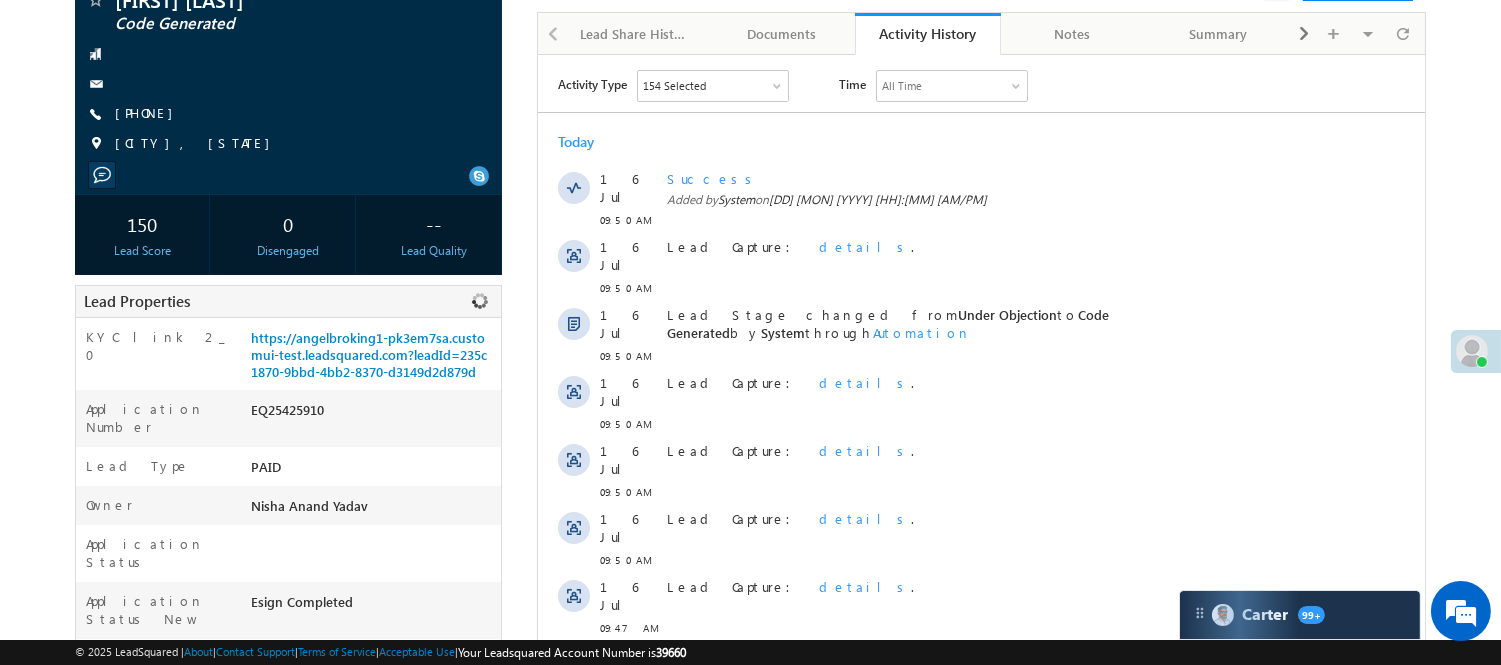 copy on "EQ25425910" 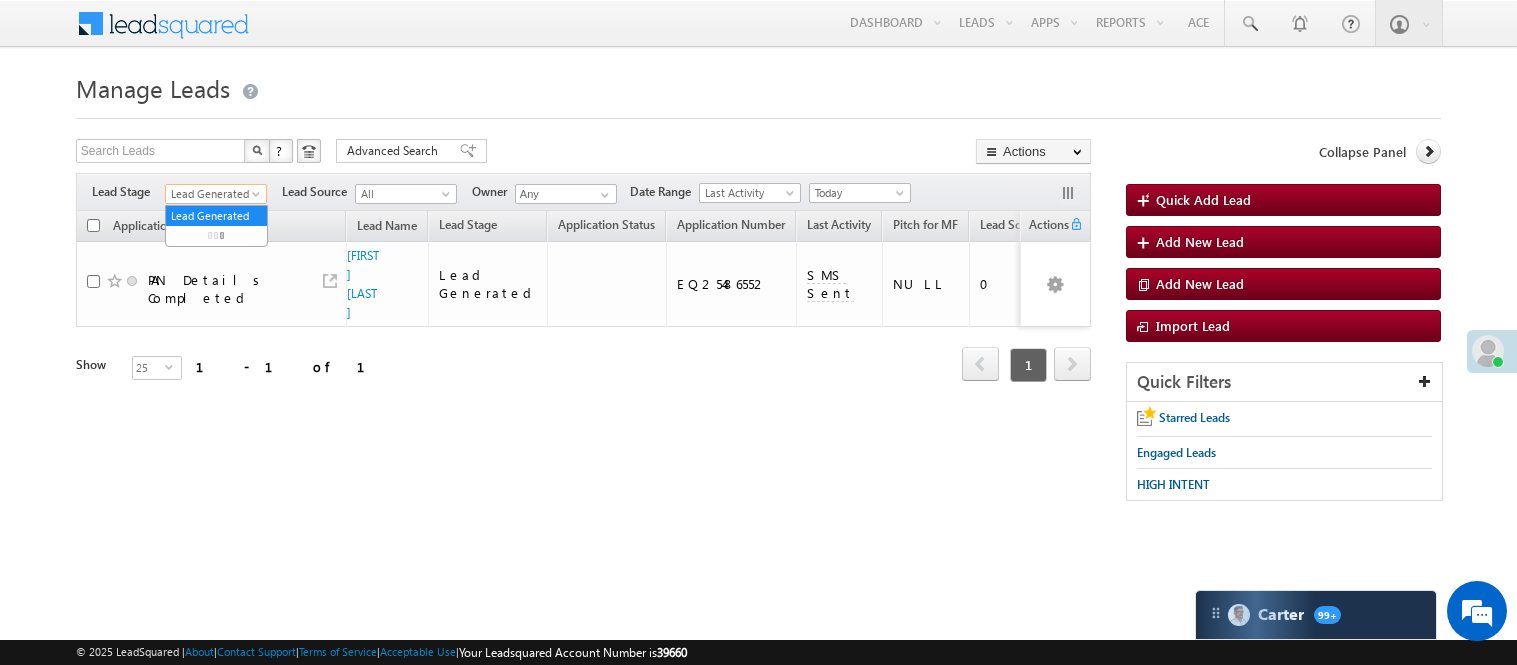 scroll, scrollTop: 0, scrollLeft: 0, axis: both 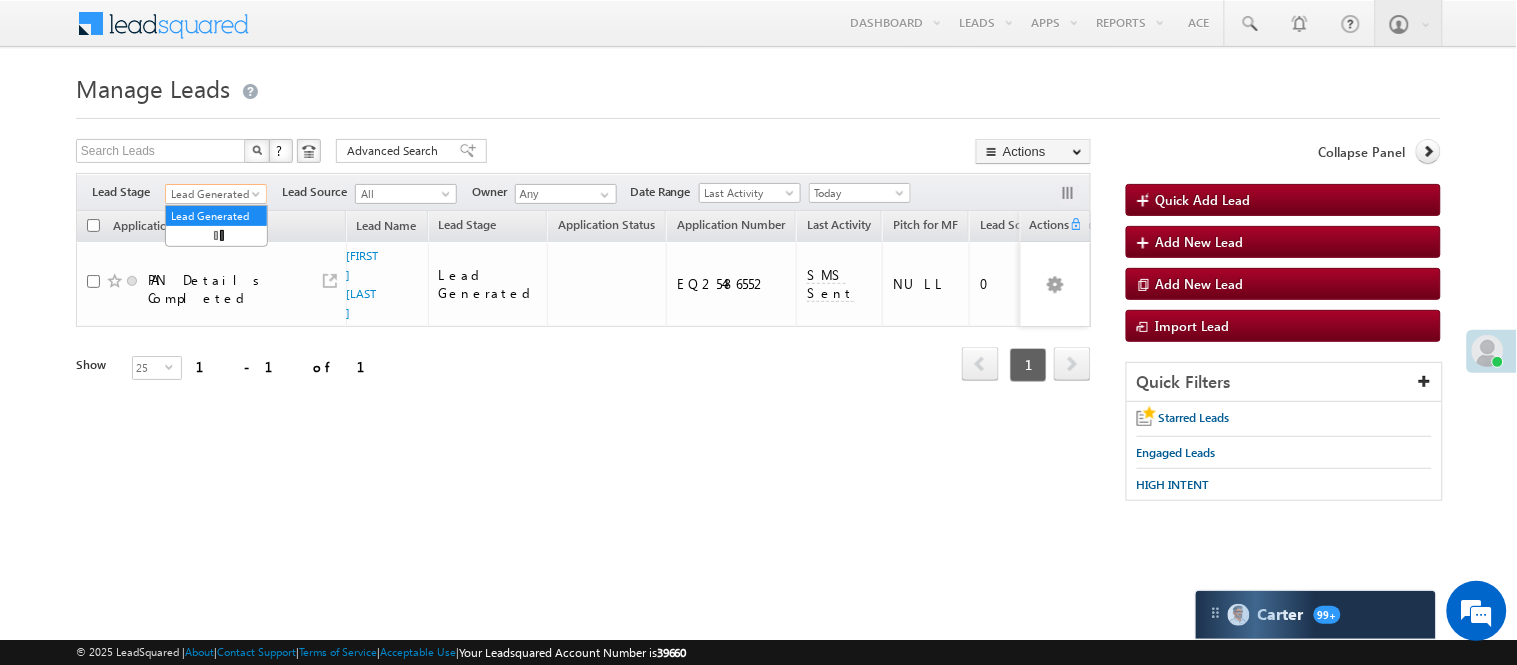 click on "Lead Generated" at bounding box center (213, 194) 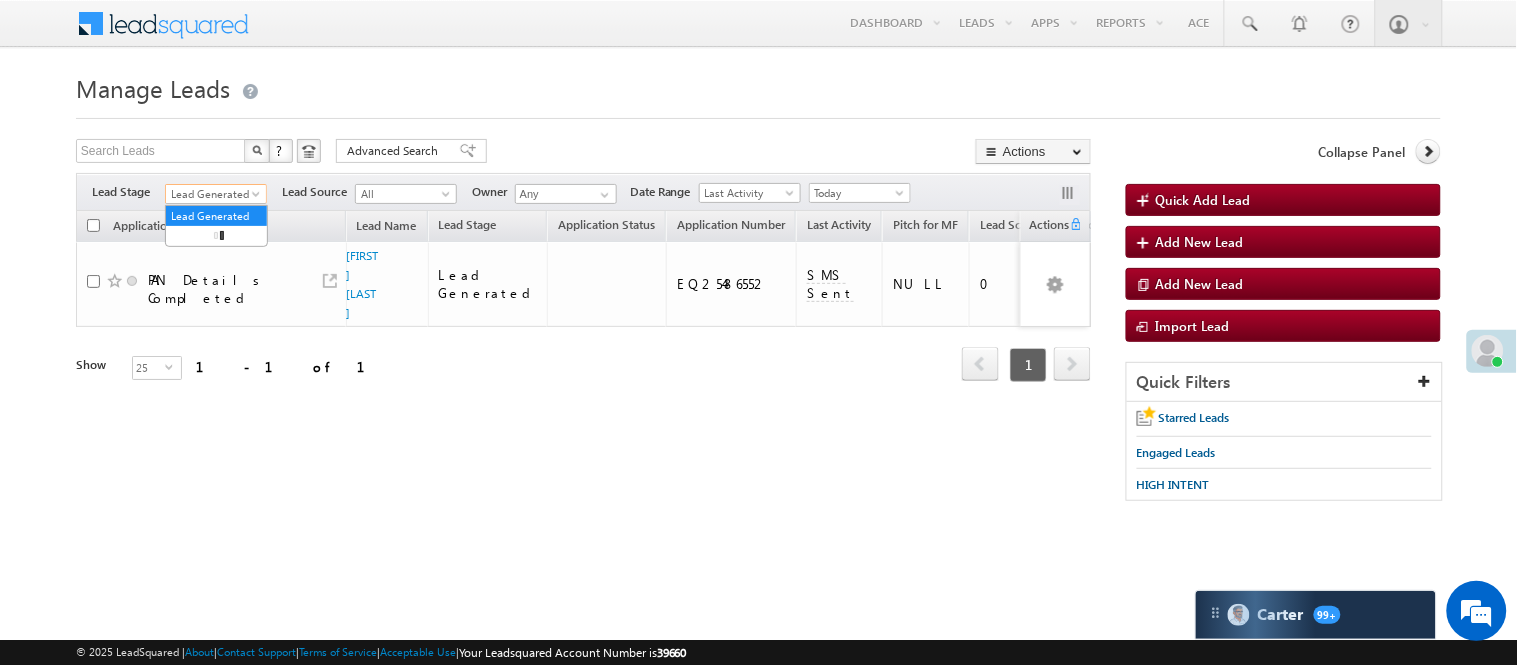 click on "Lead Generated" at bounding box center (213, 194) 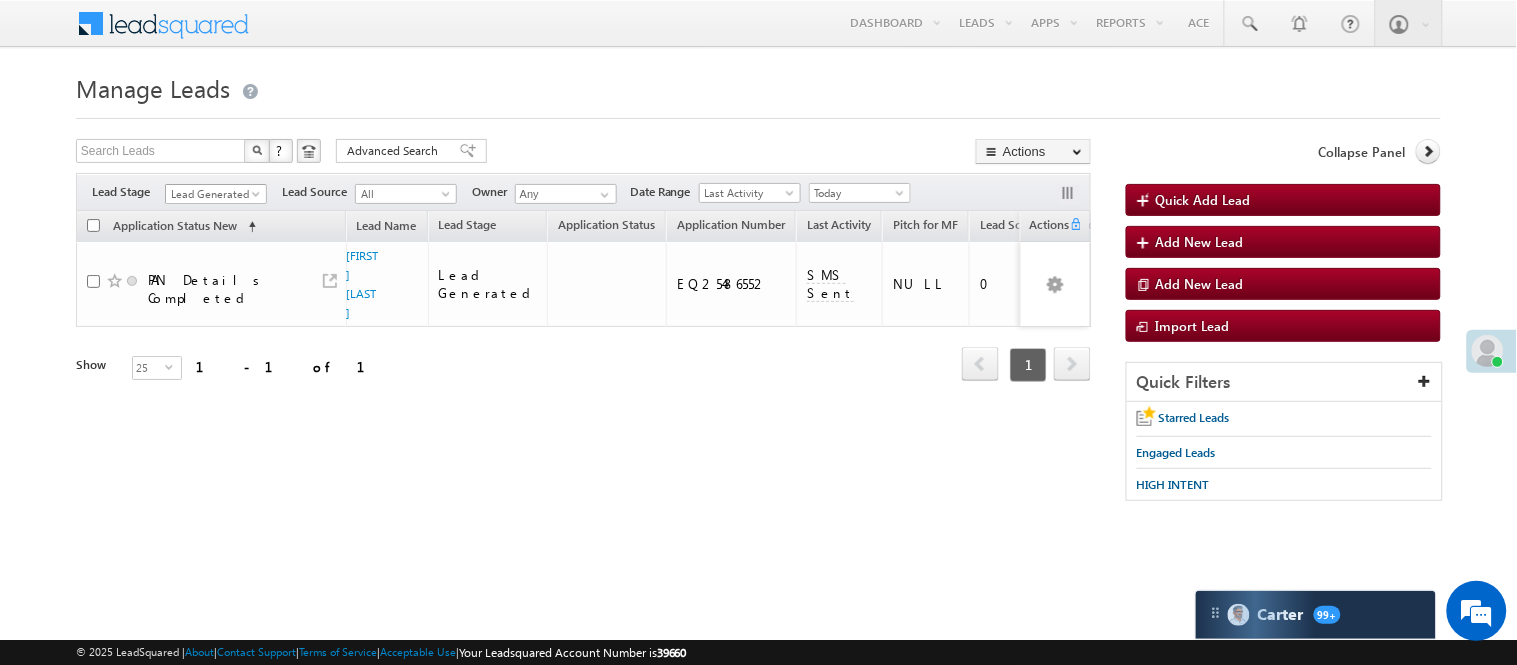 click on "Lead Generated" at bounding box center [213, 194] 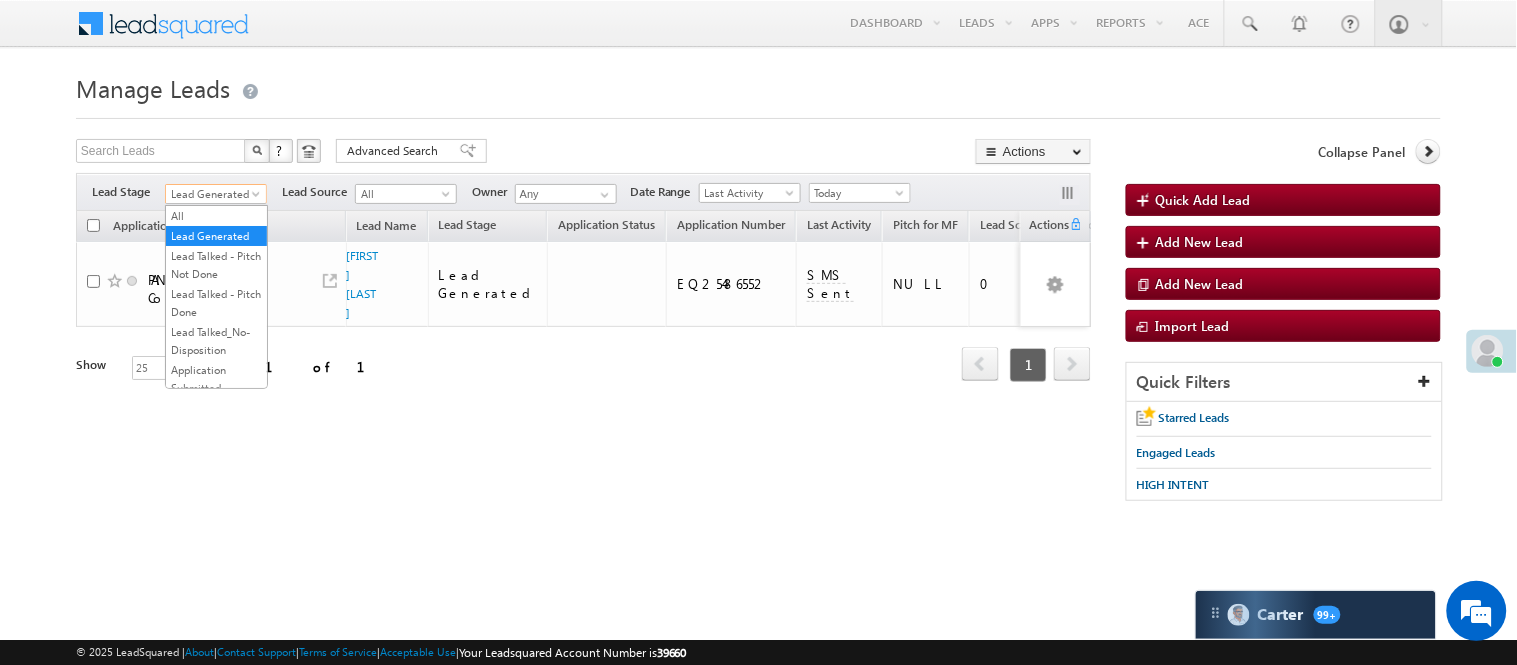 click on "Lead Generated" at bounding box center [213, 194] 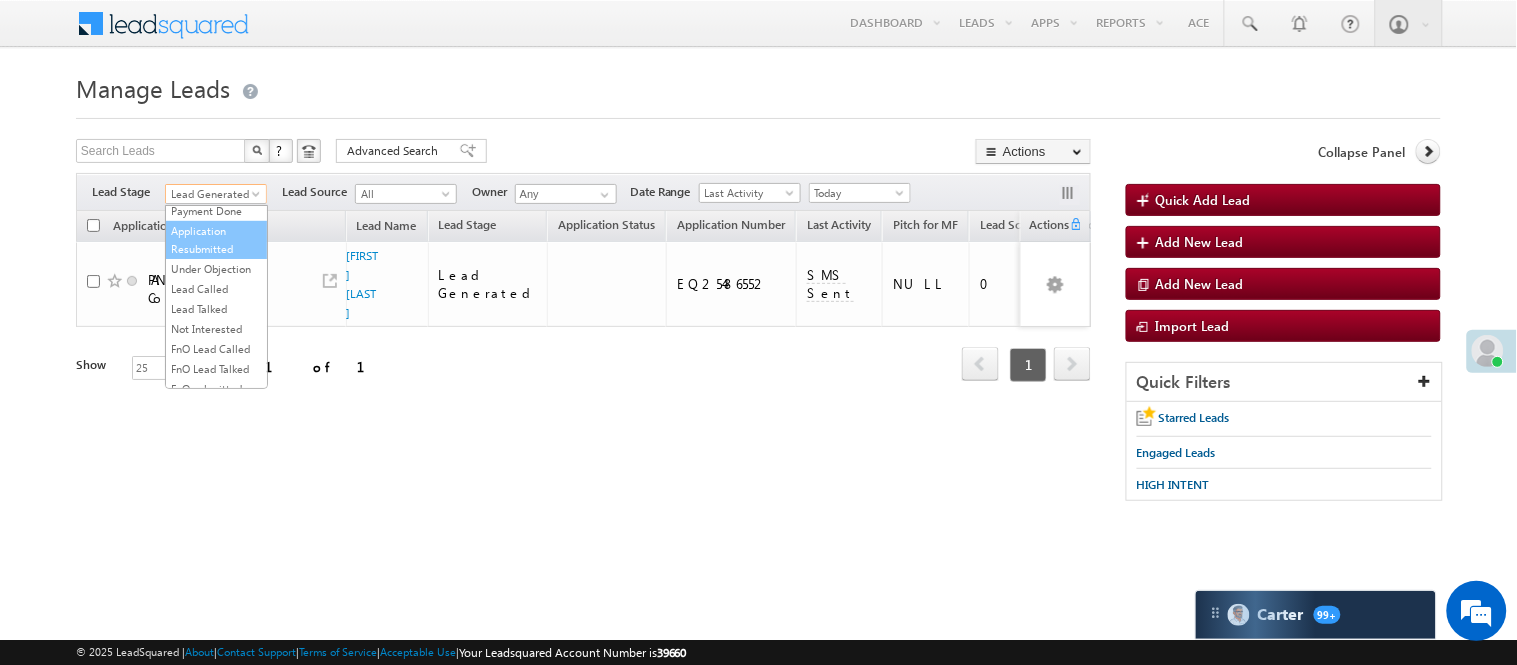 scroll, scrollTop: 496, scrollLeft: 0, axis: vertical 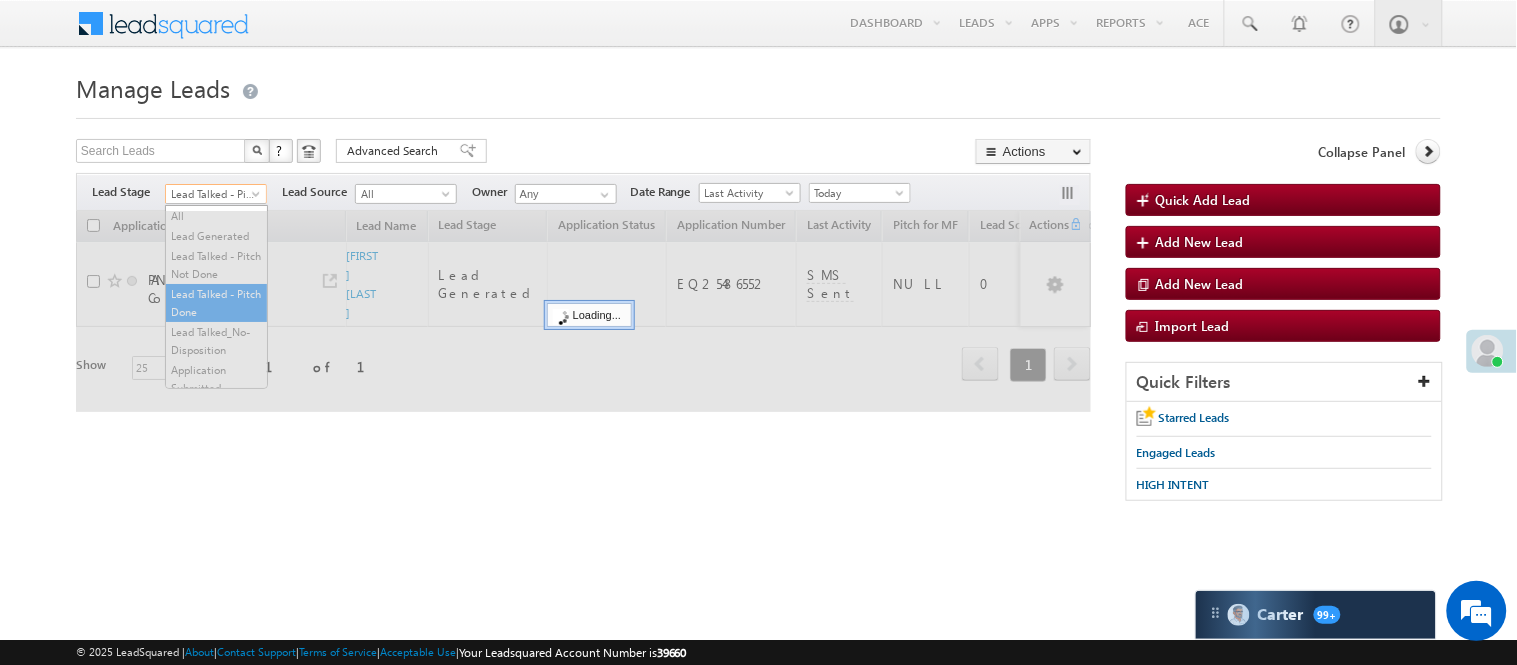 click on "Lead Talked - Pitch Done" at bounding box center (213, 194) 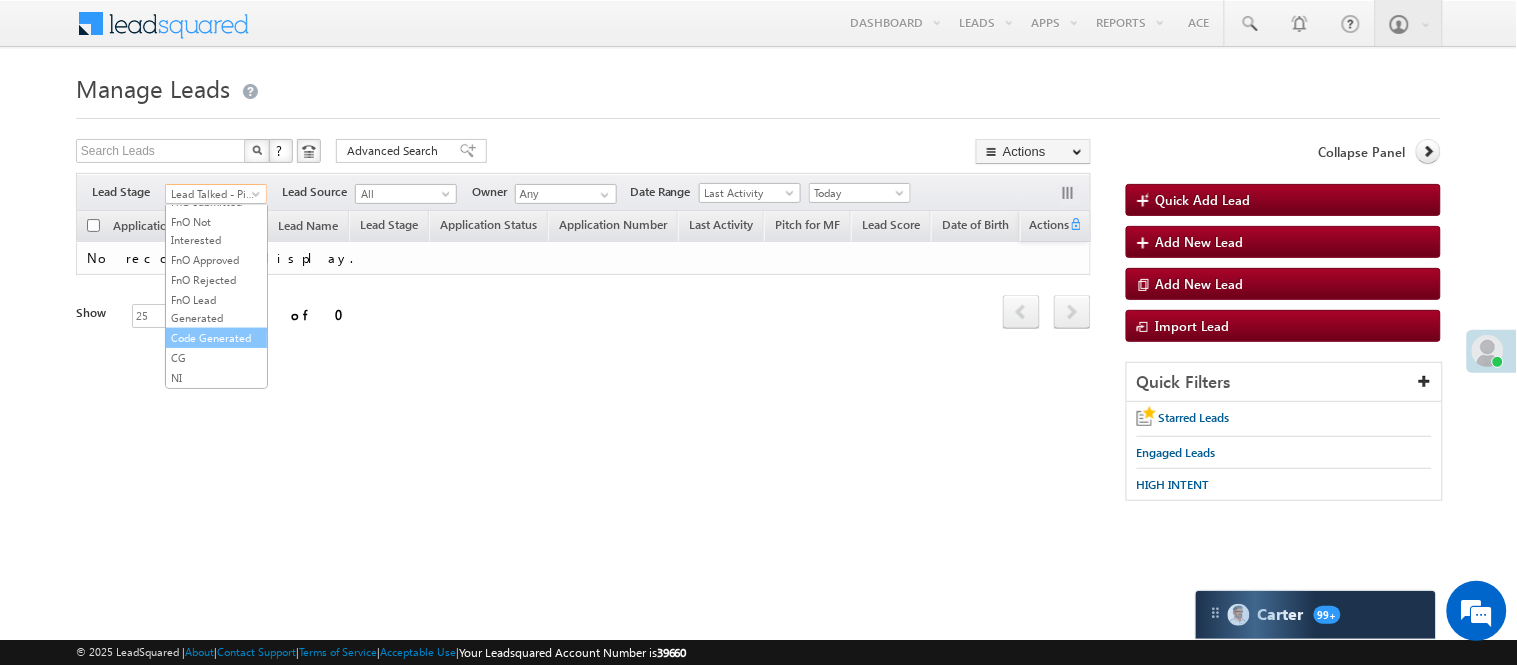 scroll, scrollTop: 496, scrollLeft: 0, axis: vertical 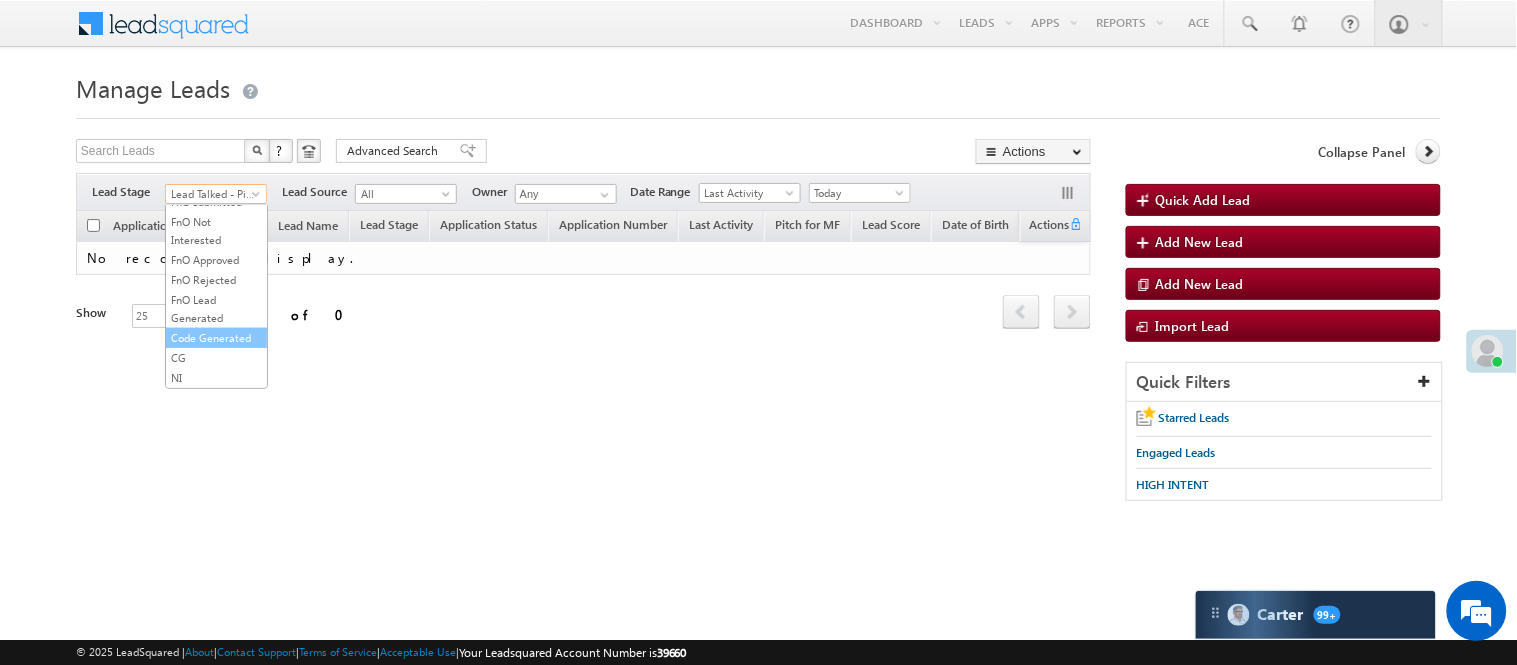 click on "Code Generated" at bounding box center (216, 338) 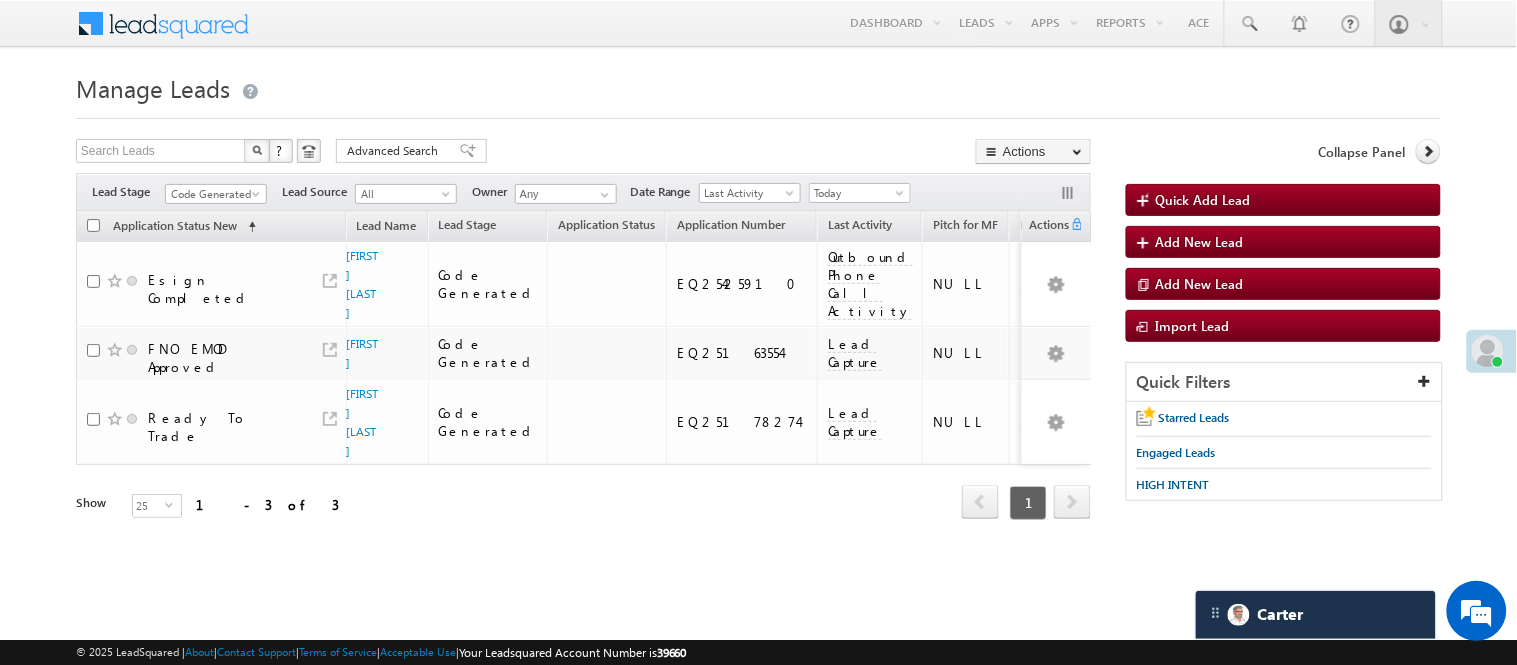 click on "Filters
Lead Stage
All Lead Generated Lead Talked - Pitch Not Done Lead Talked - Pitch Done Lead Talked_No-Disposition Application Submitted Payment Done Application Resubmitted Under Objection Lead Called Lead Talked Not Interested FnO Lead Called FnO Lead Talked FnO submitted FnO Not Interested FnO Approved FnO Rejected FnO Lead Generated Code Generated CG NI Code Generated
Lead Source
All All
Owner Any Any" at bounding box center [583, 192] 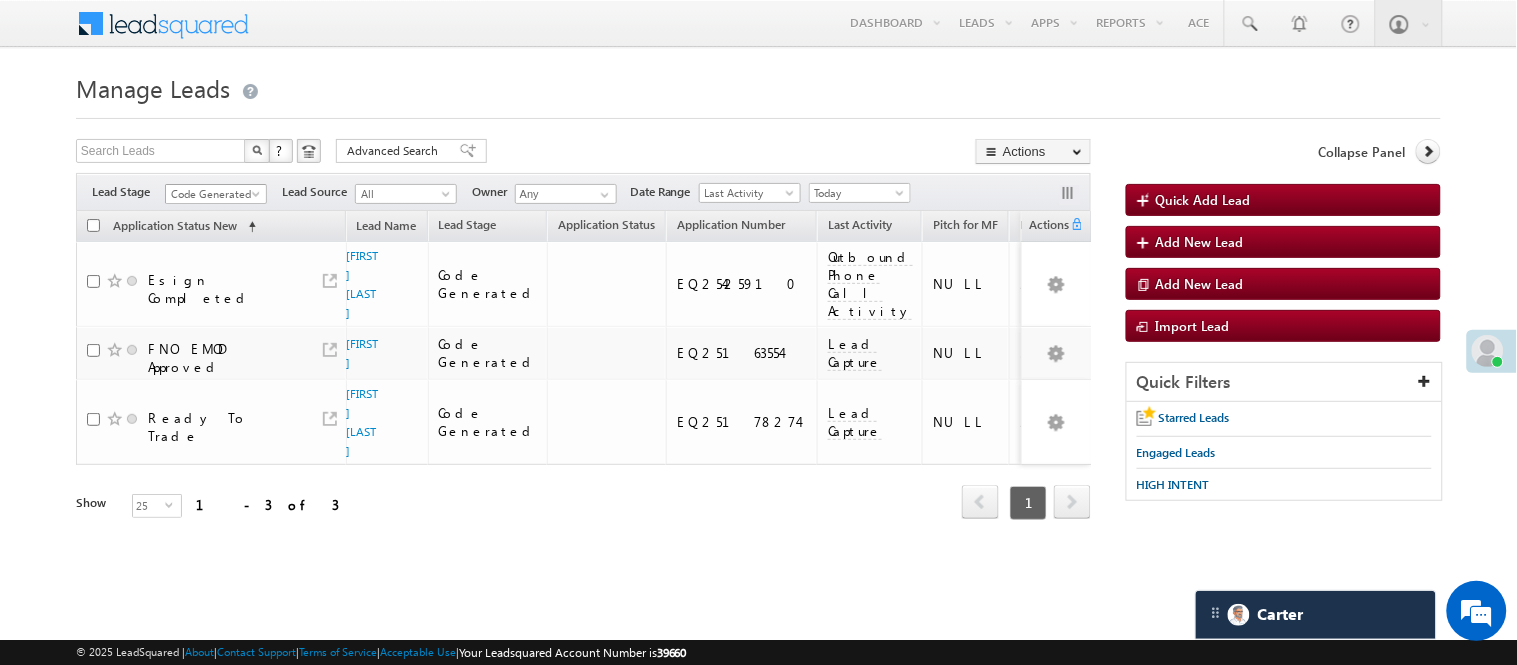 click on "Code Generated" at bounding box center [213, 194] 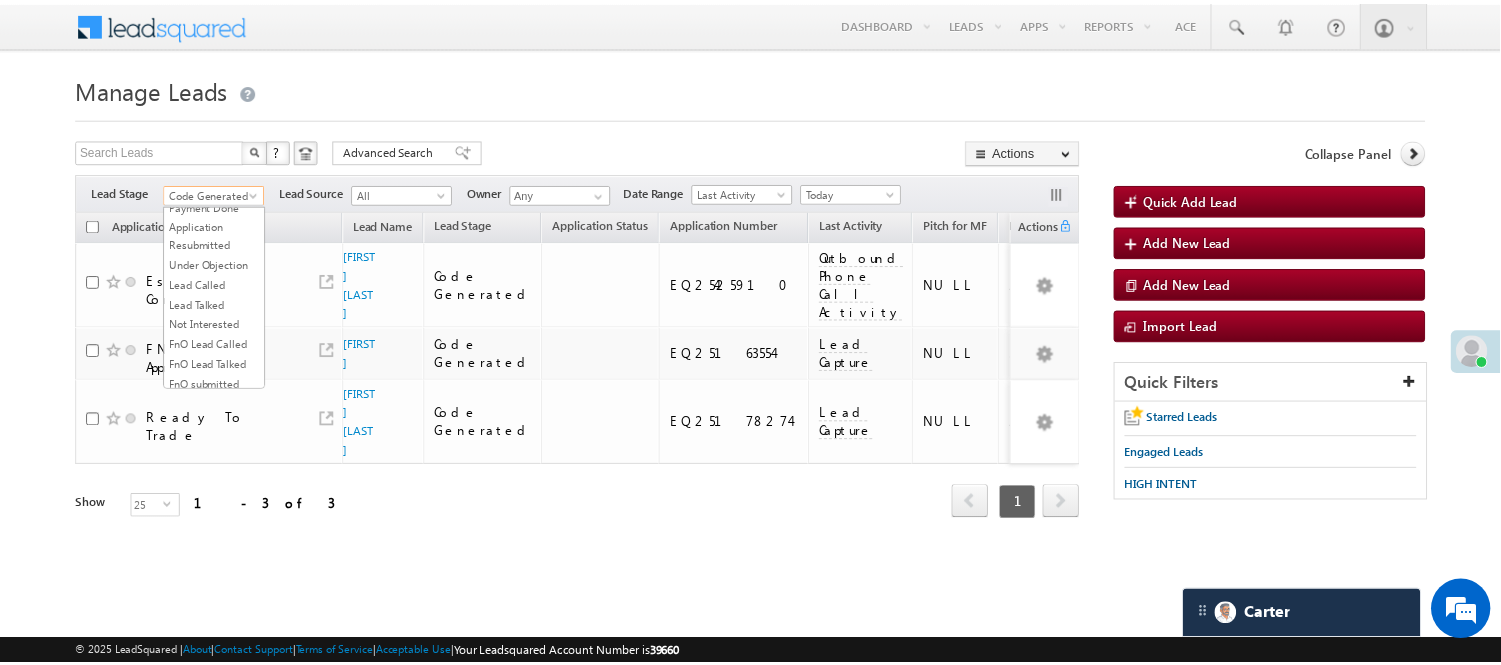 scroll, scrollTop: 52, scrollLeft: 0, axis: vertical 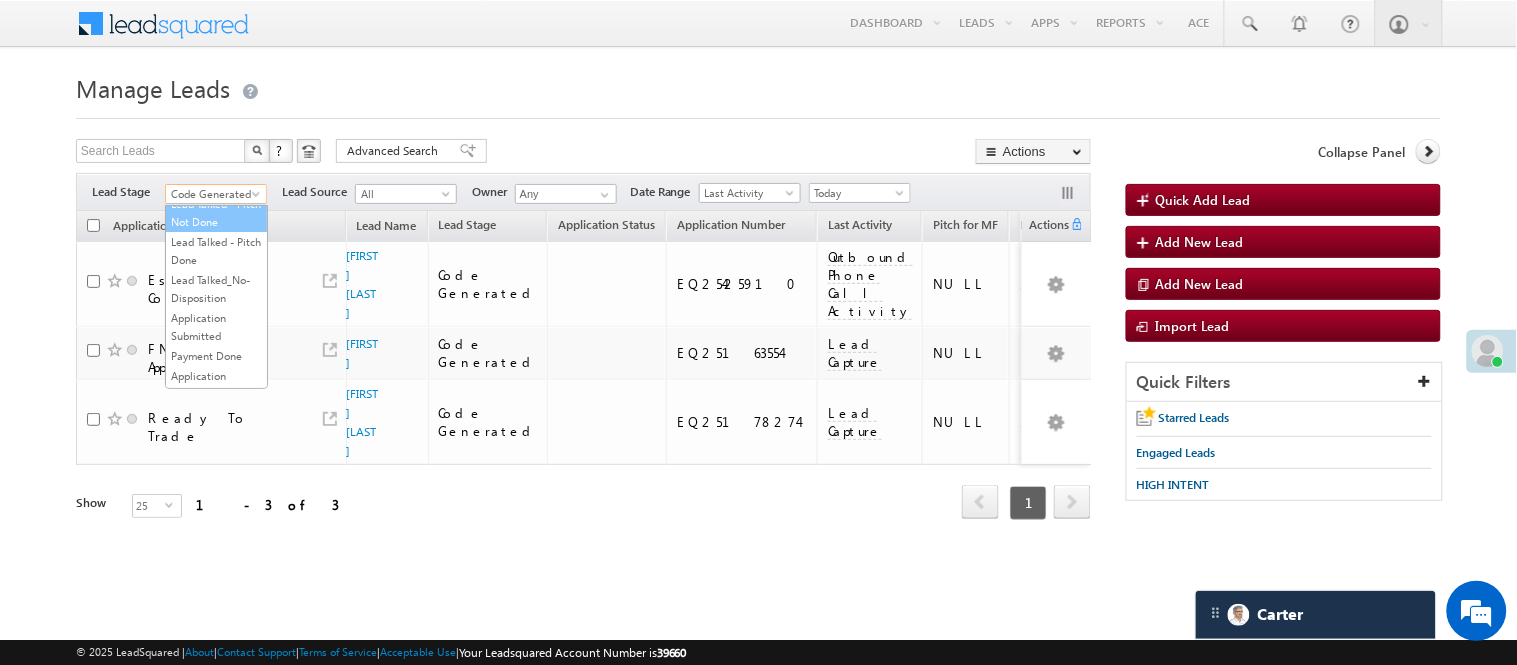 click on "Lead Talked - Pitch Not Done" at bounding box center (216, 213) 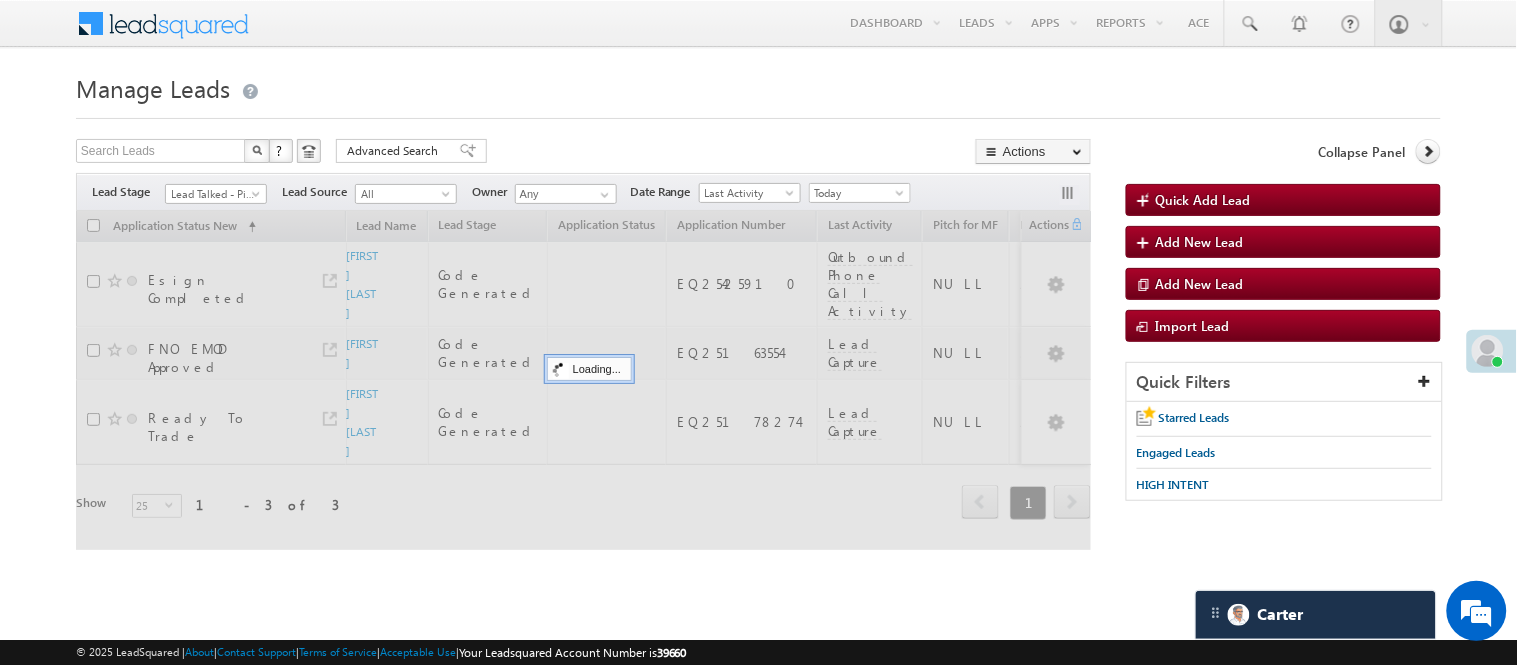 click at bounding box center (583, 380) 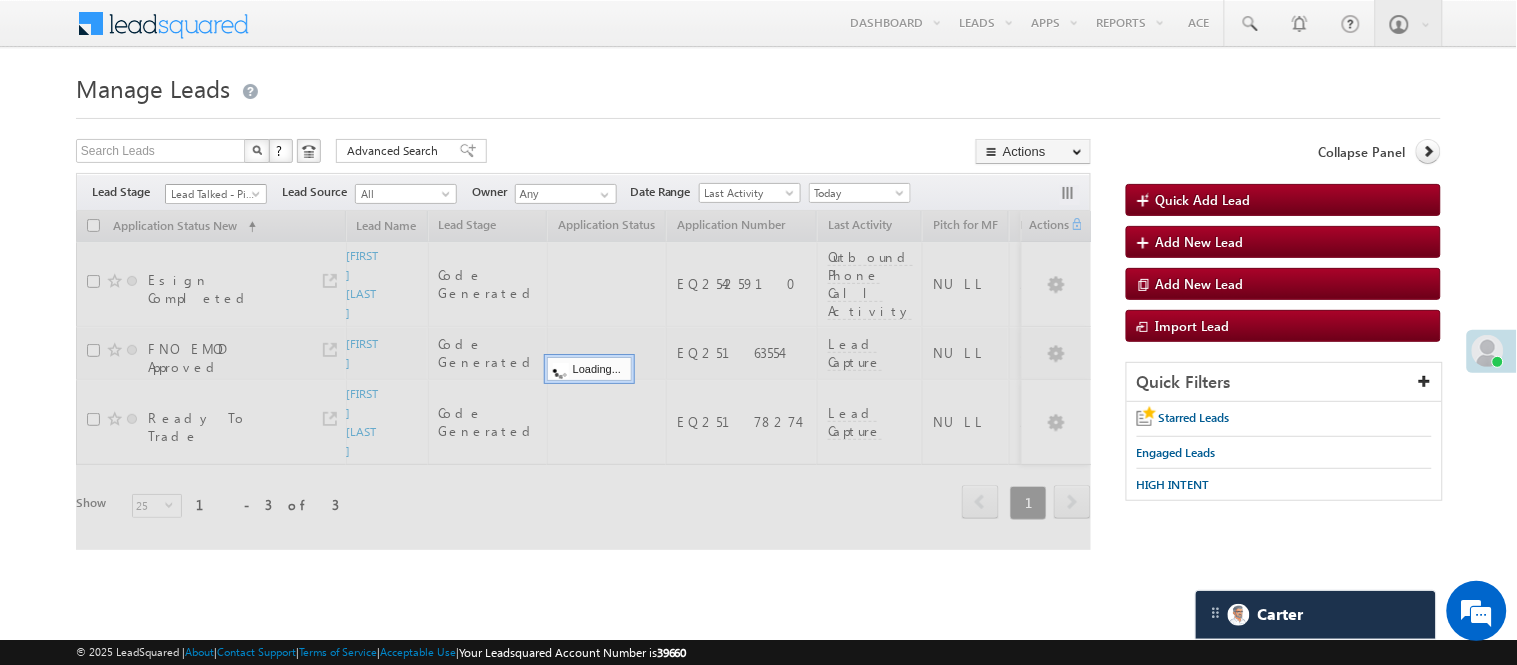 drag, startPoint x: 211, startPoint y: 202, endPoint x: 184, endPoint y: 387, distance: 186.95988 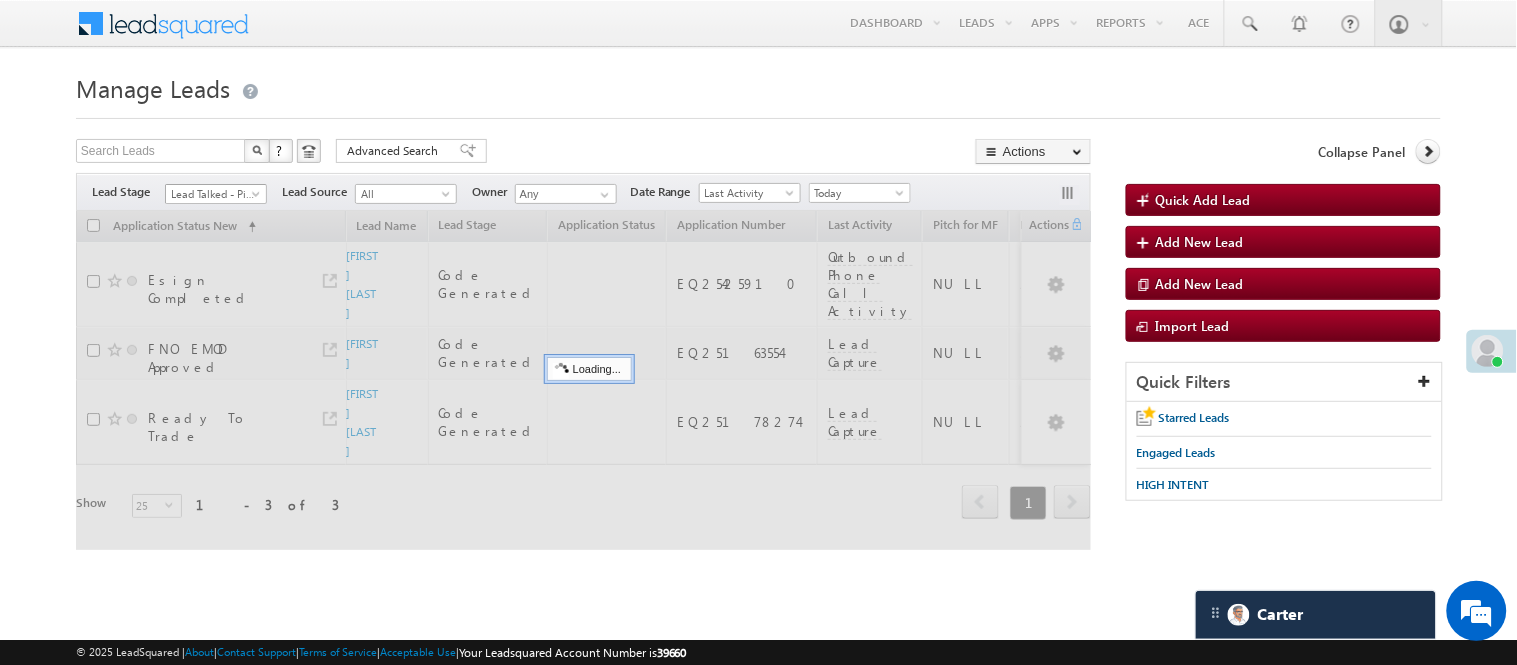 click on "Lead Talked - Pitch Not Done" at bounding box center (213, 194) 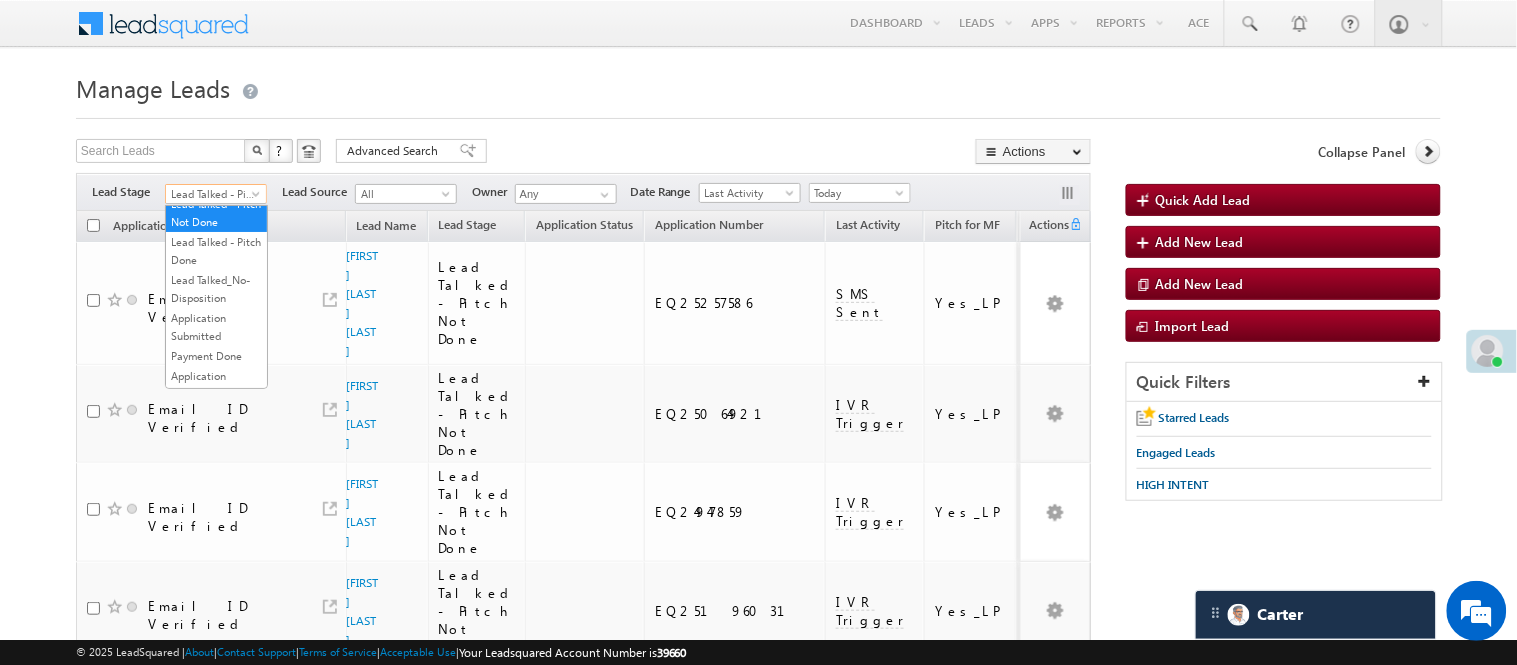 click on "Lead Generated" at bounding box center (216, 184) 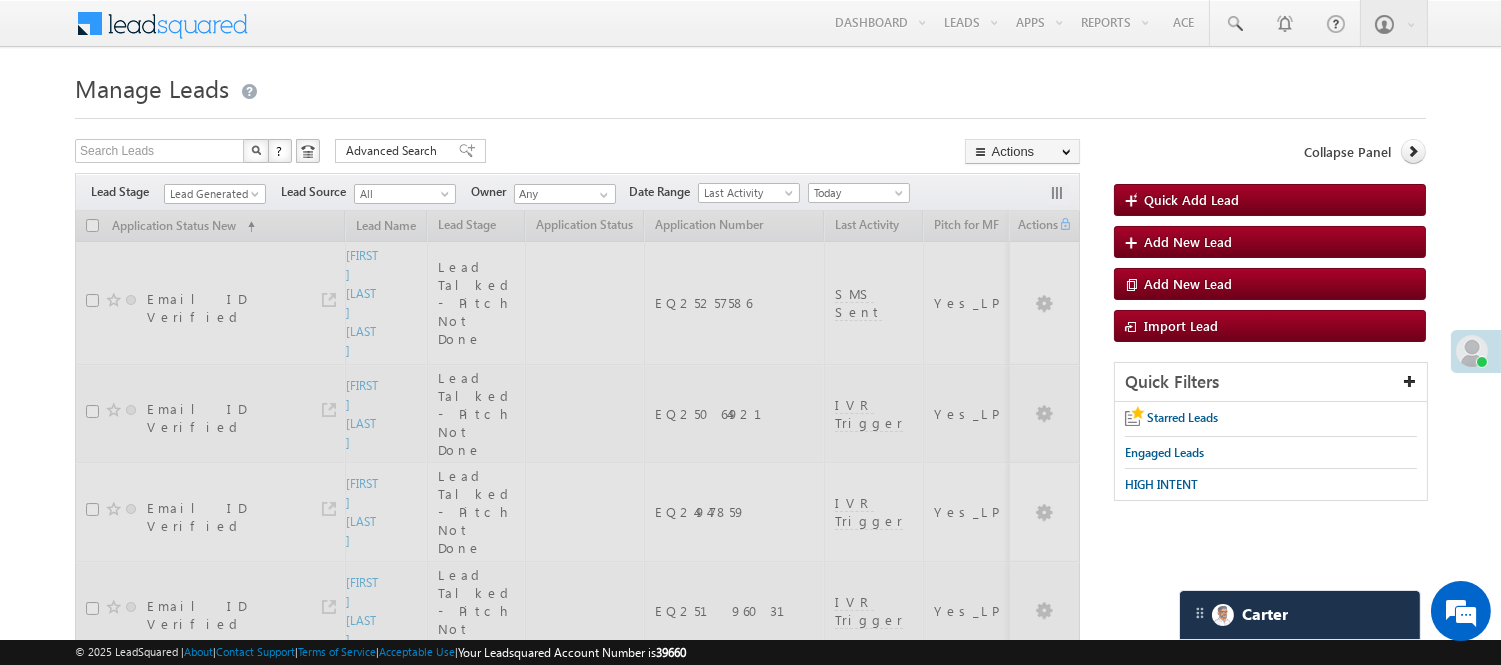 scroll, scrollTop: 0, scrollLeft: 0, axis: both 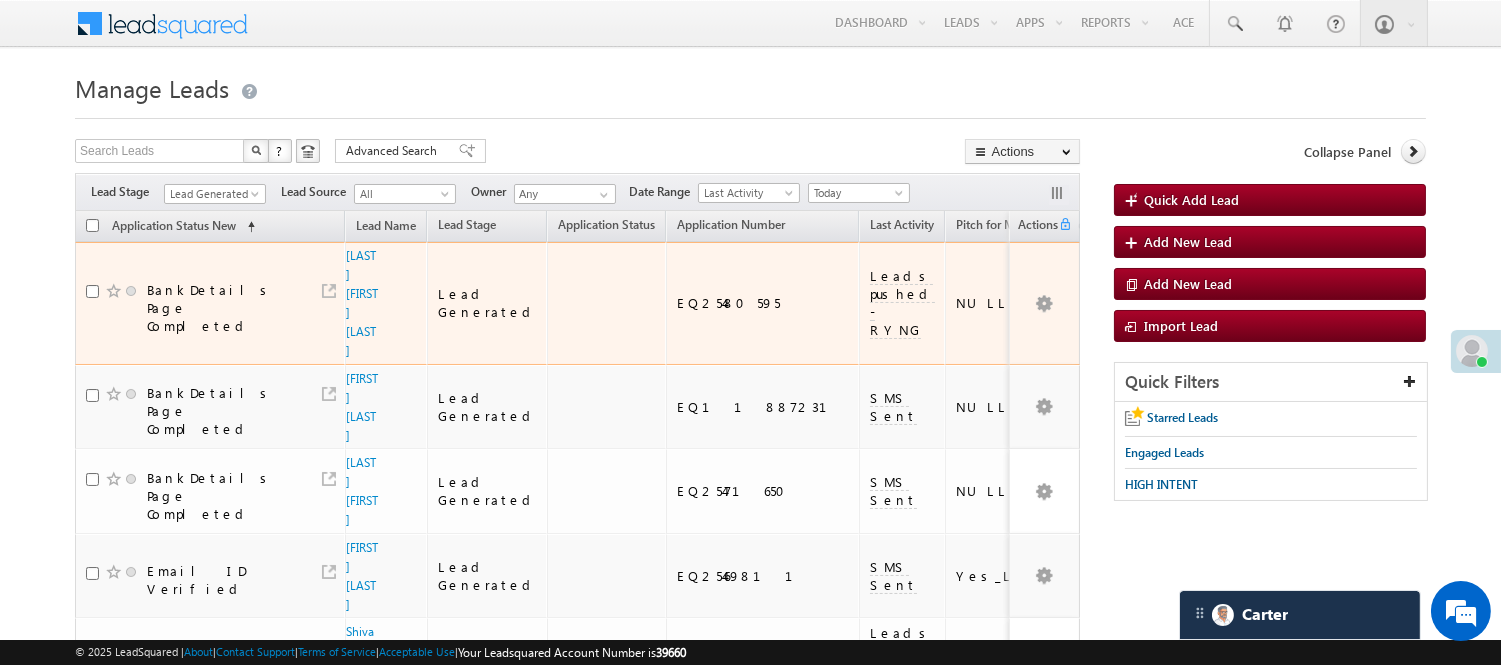 click on "[FIRST] [MIDDLE] [LAST]" at bounding box center [363, 303] 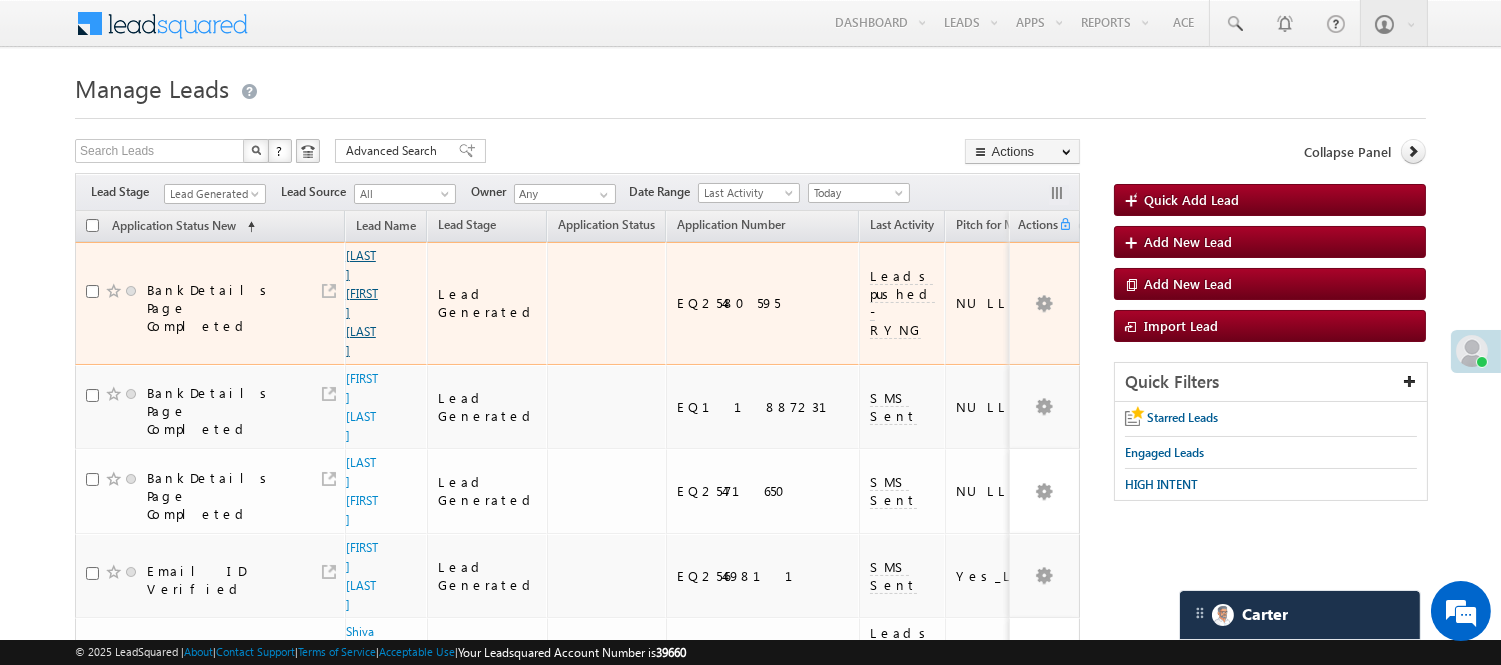drag, startPoint x: 364, startPoint y: 278, endPoint x: 360, endPoint y: 262, distance: 16.492422 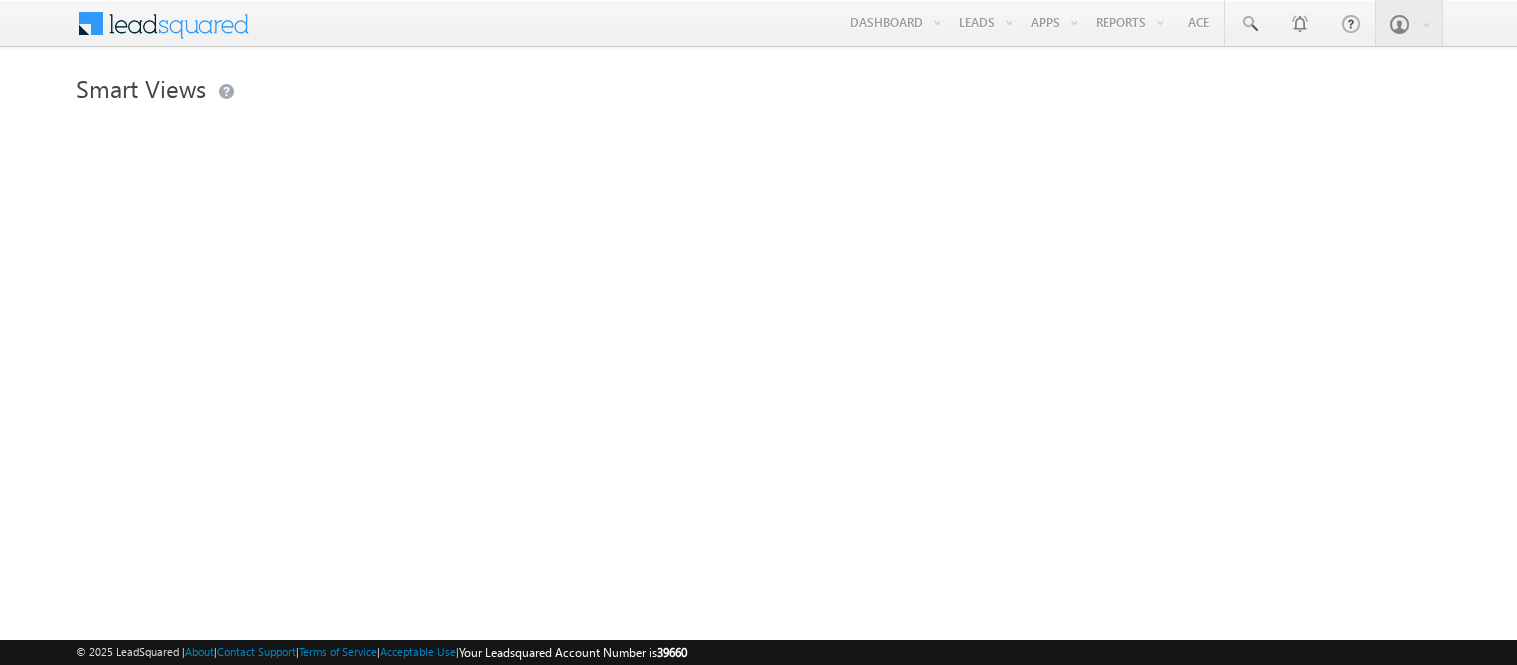 scroll, scrollTop: 0, scrollLeft: 0, axis: both 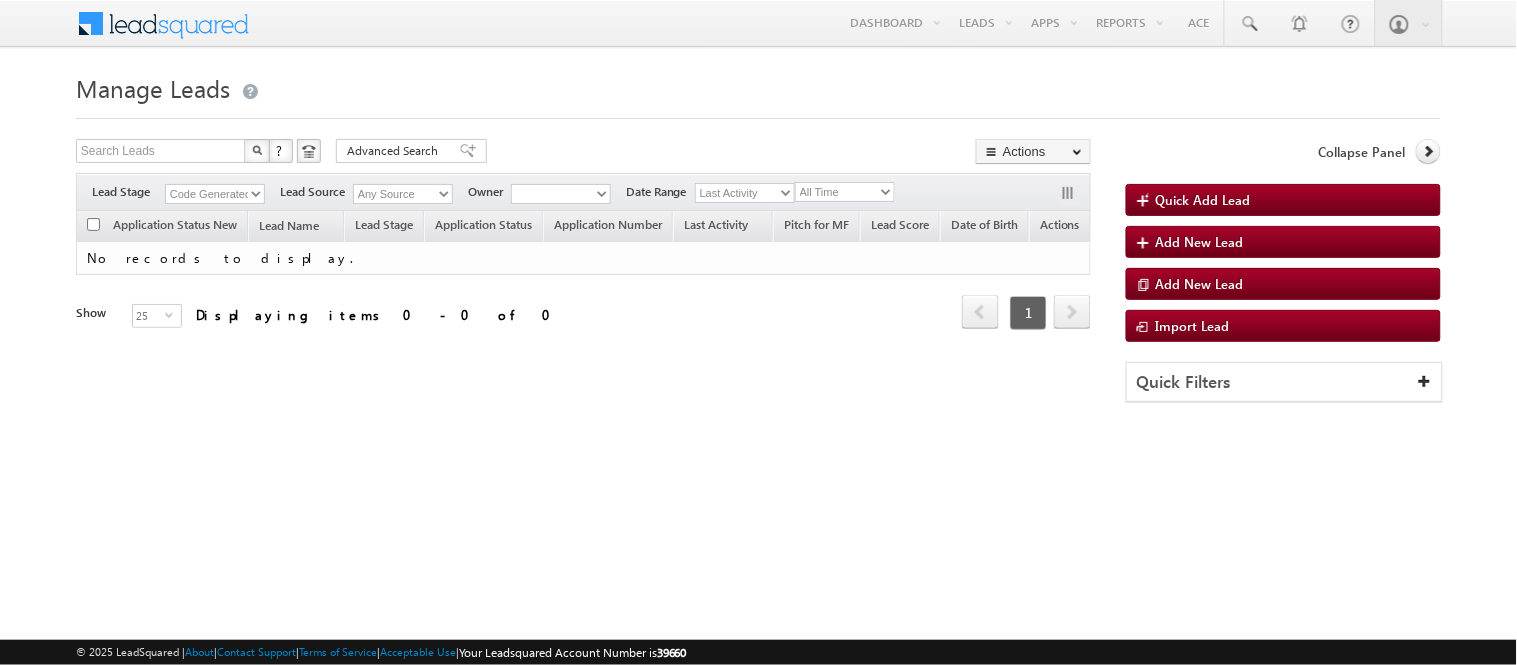 click on "Code Generated" at bounding box center (215, 194) 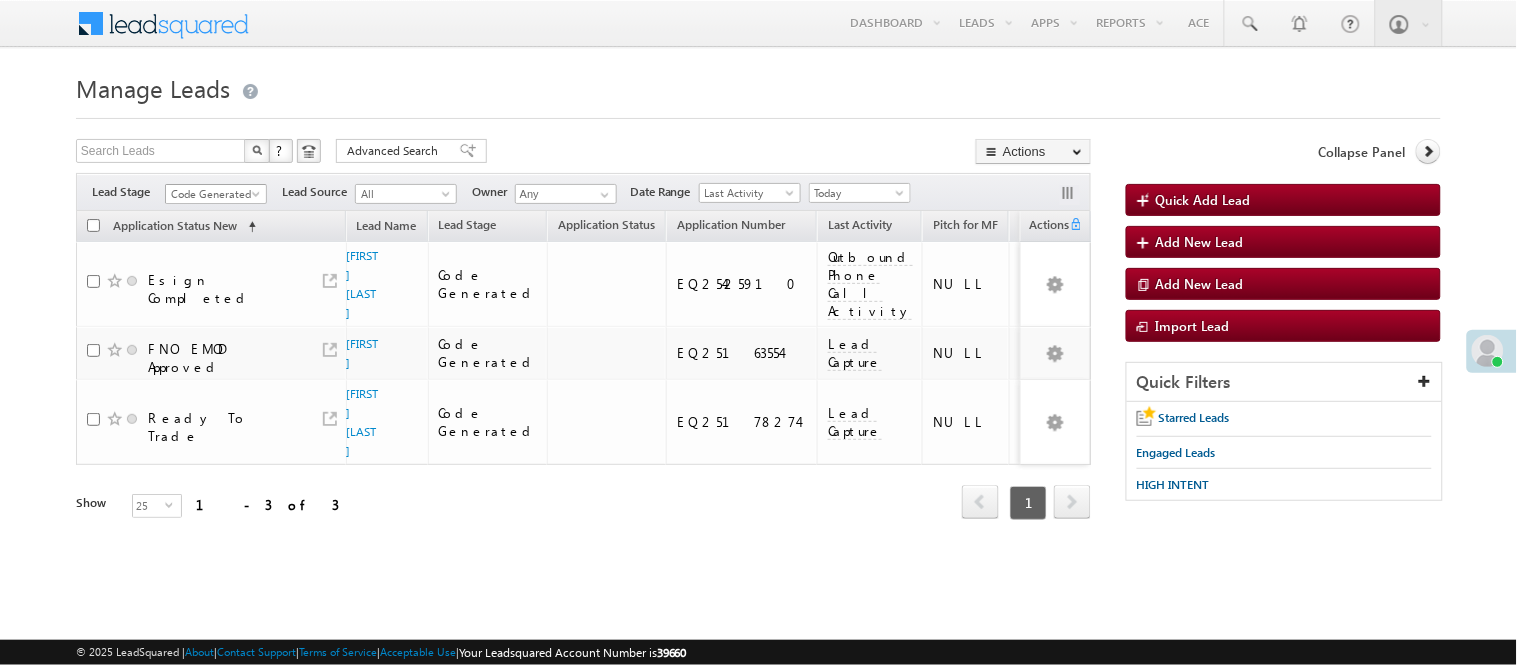 click on "Code Generated" at bounding box center [216, 194] 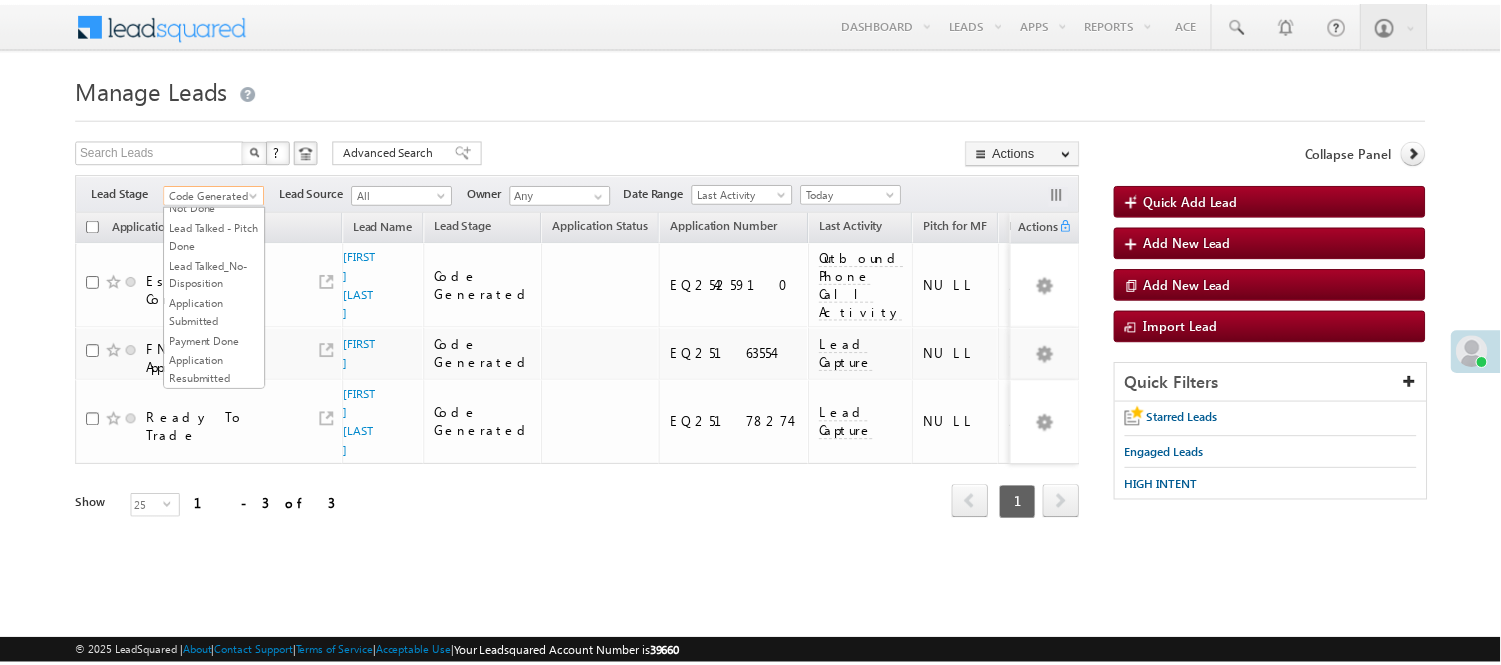 scroll, scrollTop: 0, scrollLeft: 0, axis: both 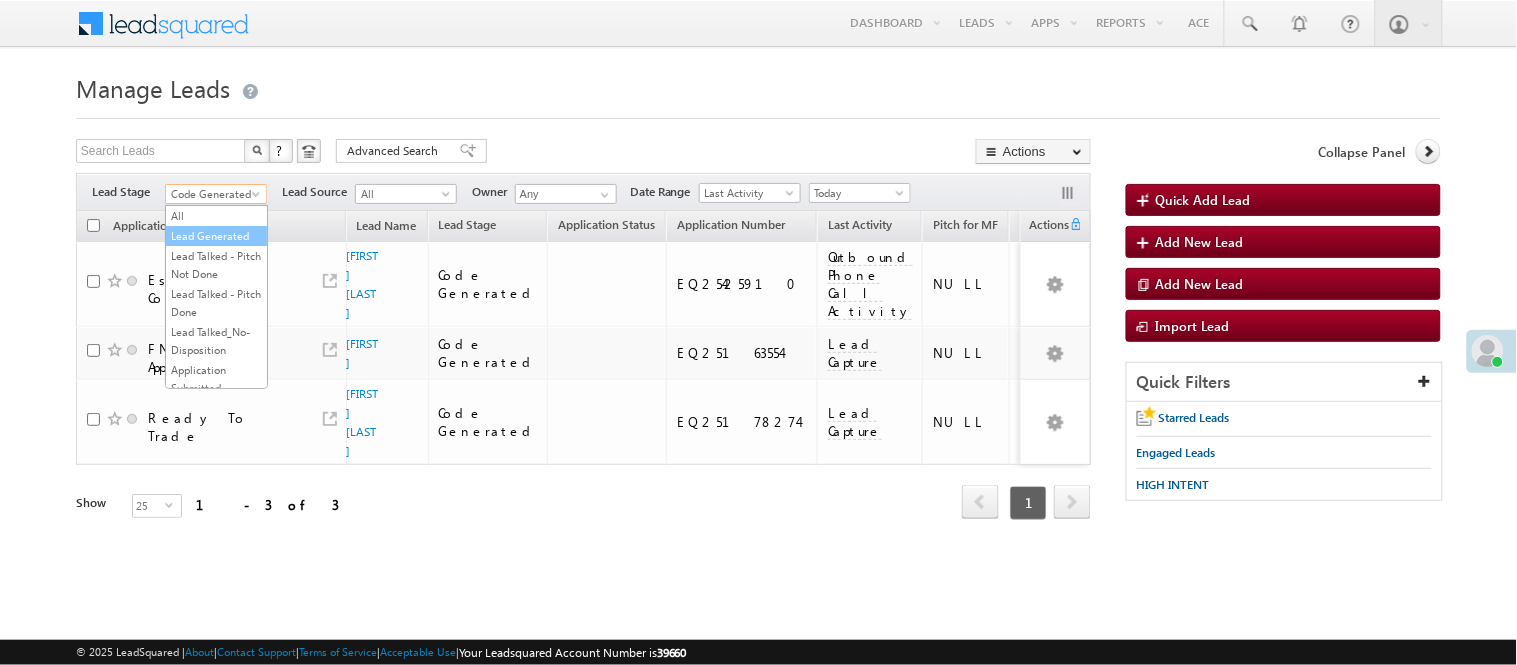 click on "Lead Generated" at bounding box center (216, 236) 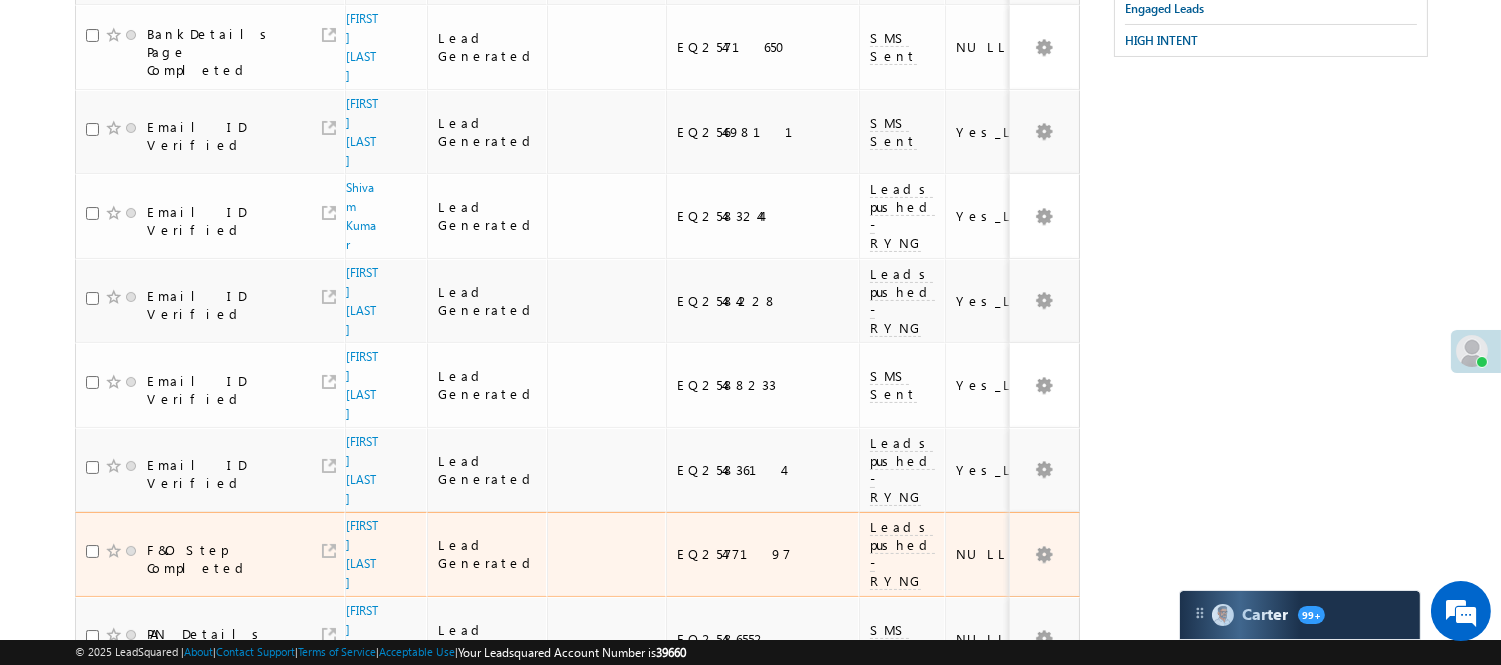 scroll, scrollTop: 805, scrollLeft: 0, axis: vertical 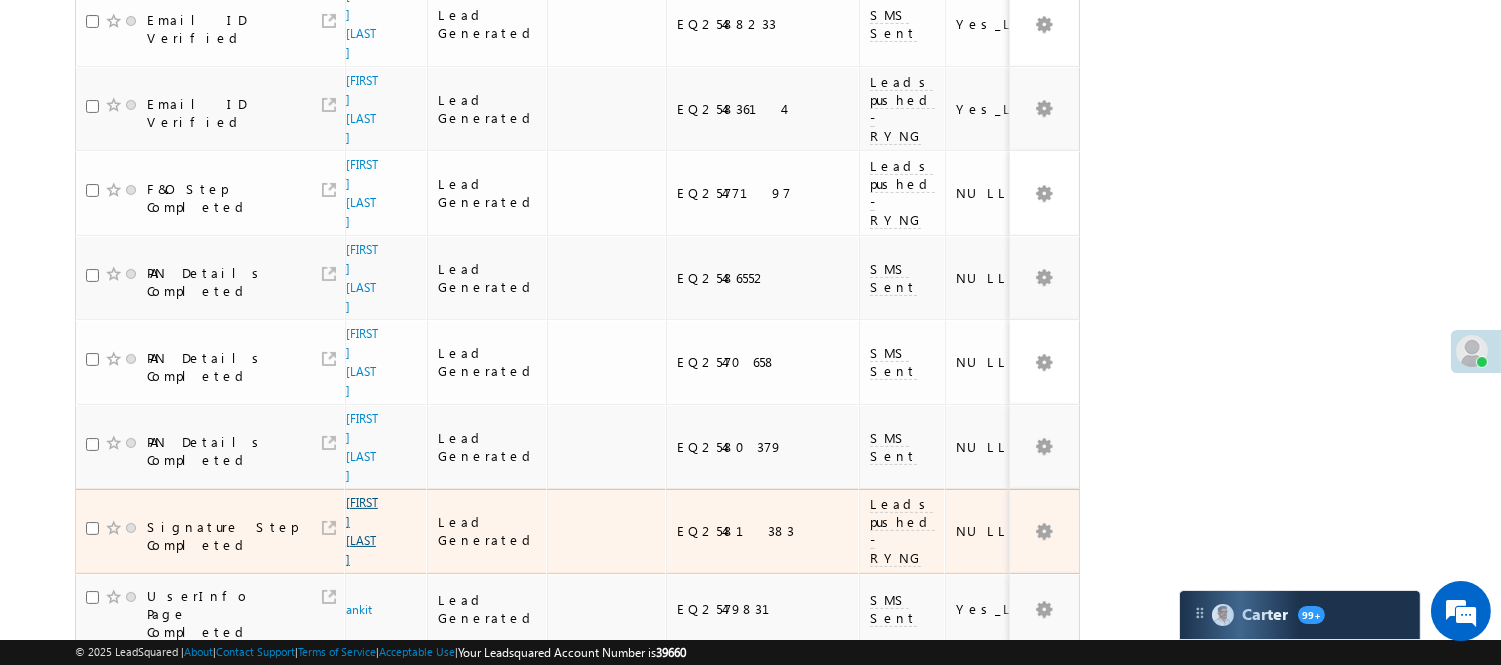 click on "Sahil shaikh" at bounding box center [362, 531] 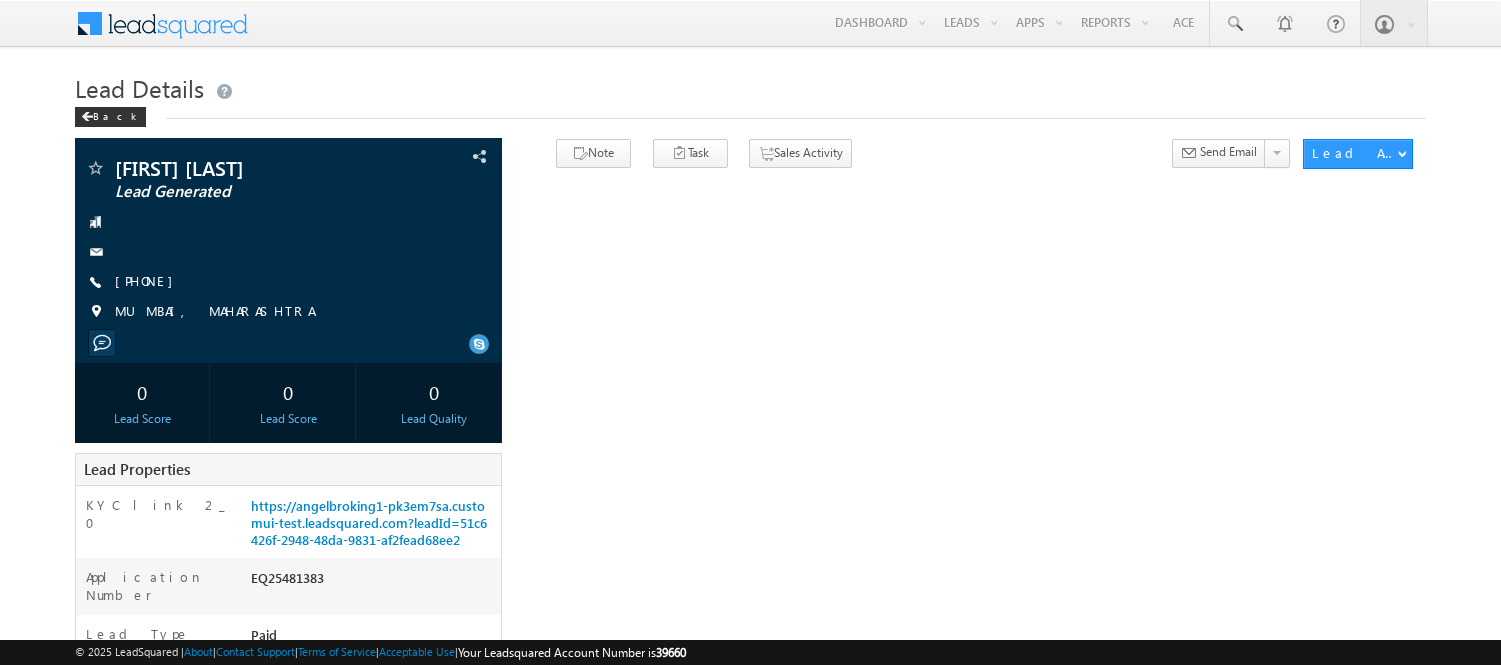 scroll, scrollTop: 0, scrollLeft: 0, axis: both 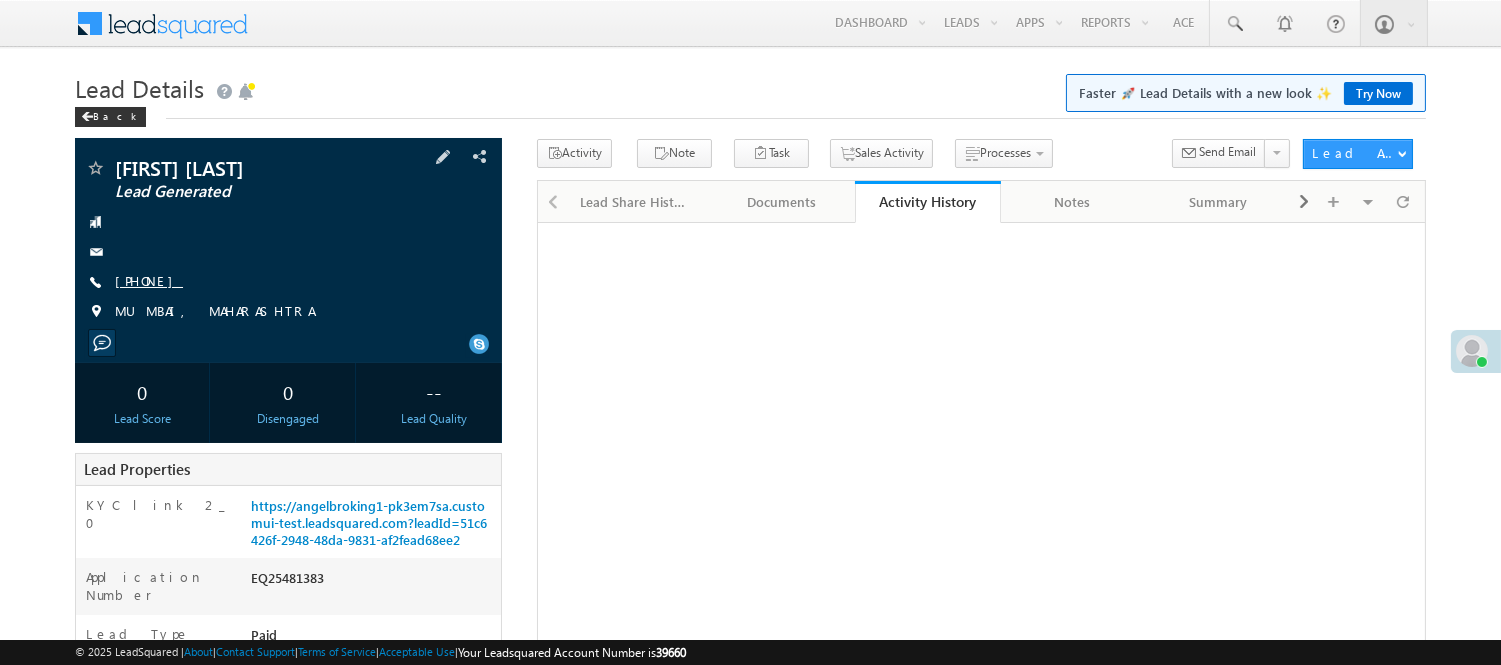 click on "[PHONE]" at bounding box center [149, 280] 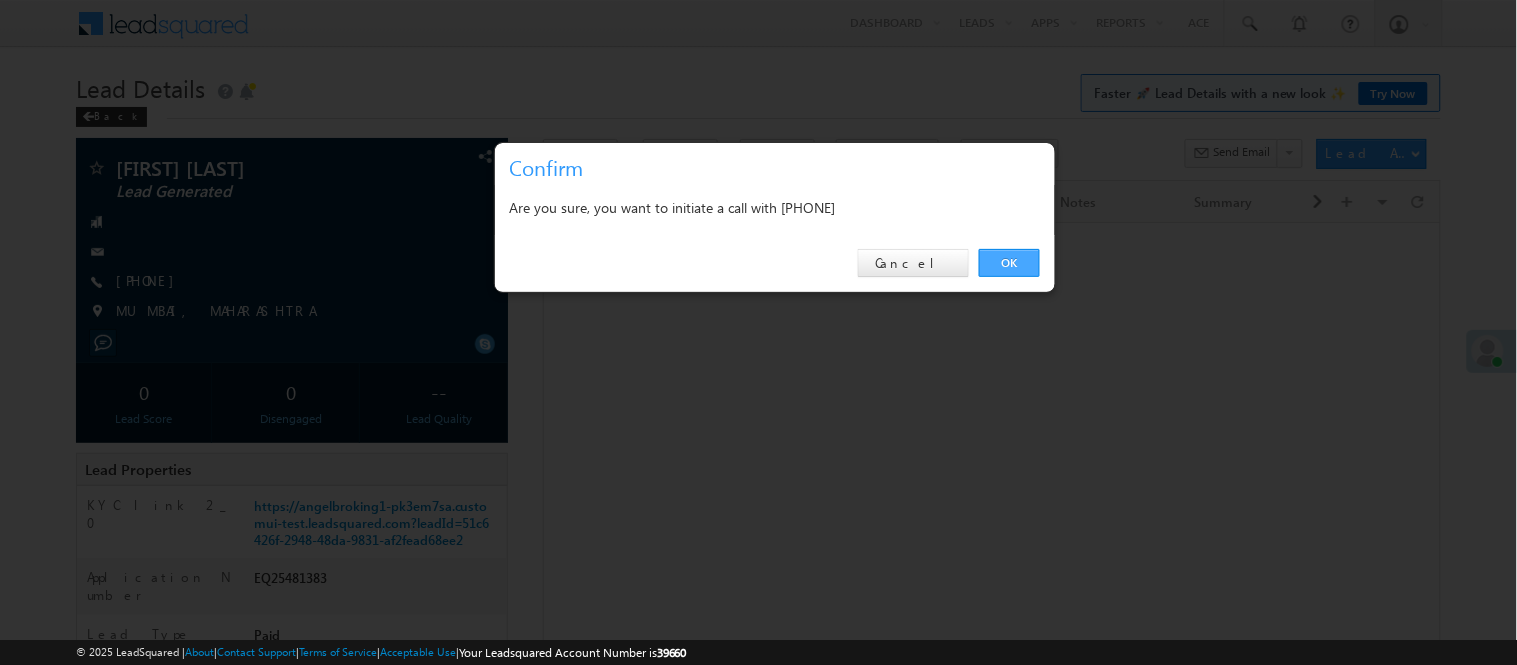 click on "OK" at bounding box center [1009, 263] 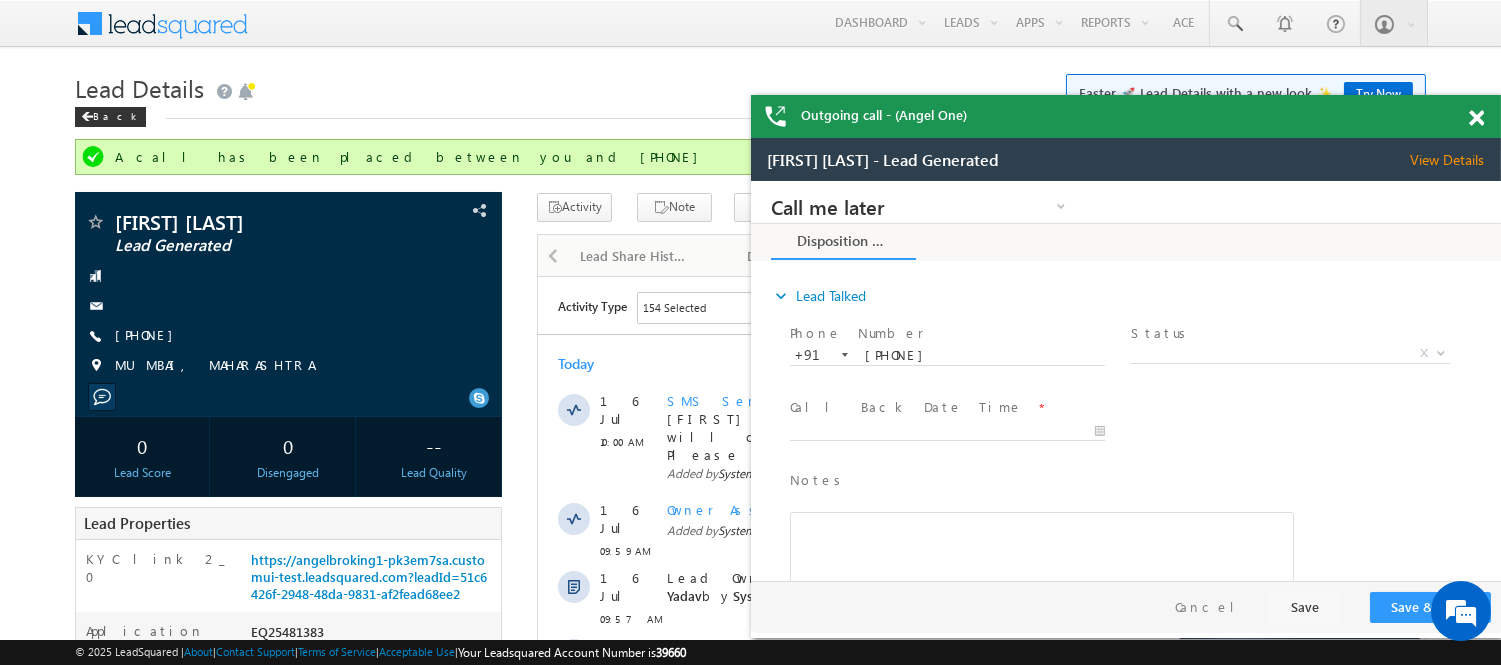 scroll, scrollTop: 0, scrollLeft: 0, axis: both 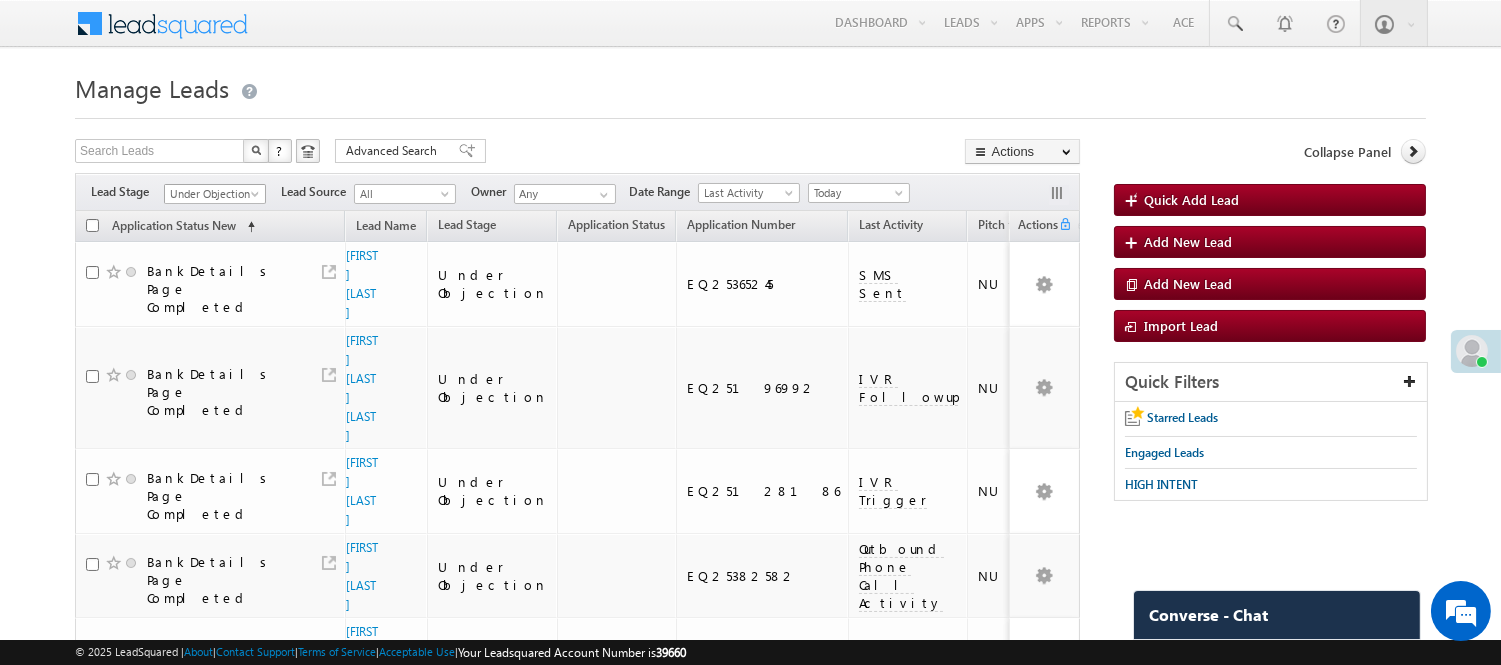 click on "Under Objection" at bounding box center (212, 194) 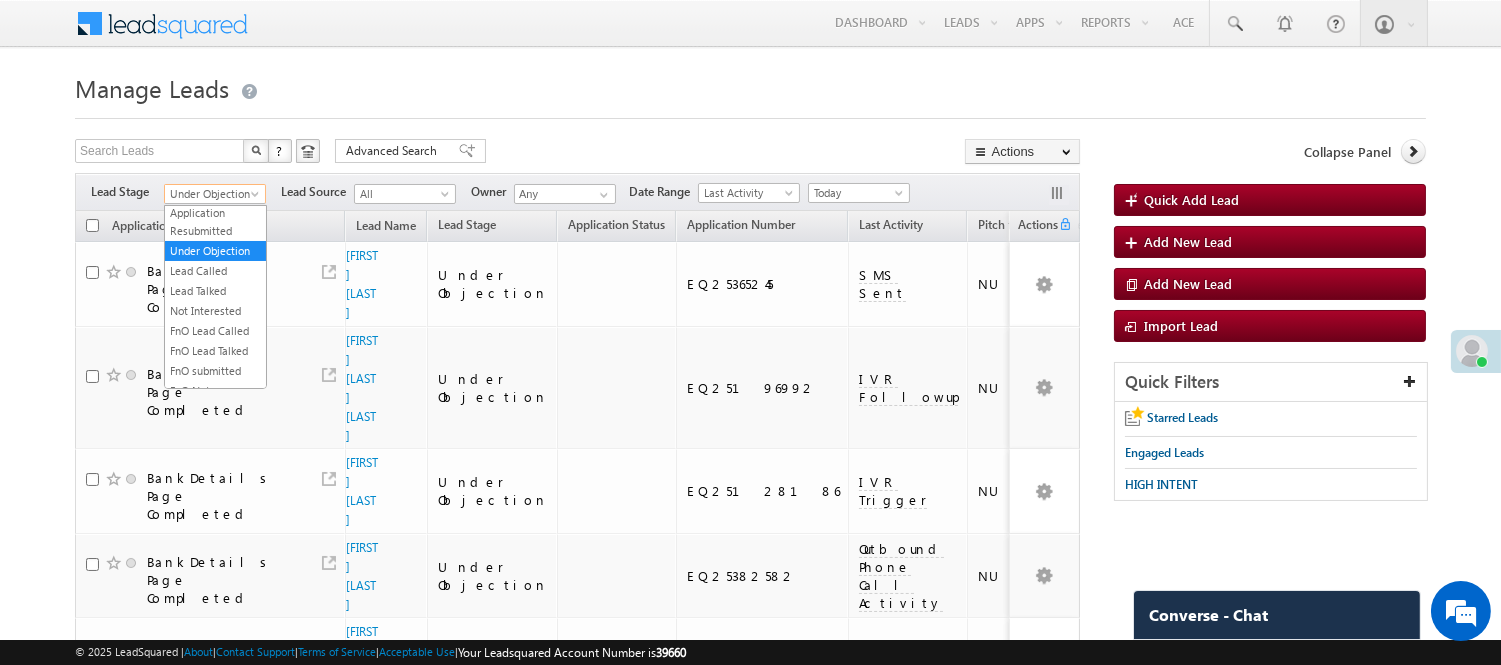 scroll, scrollTop: 0, scrollLeft: 0, axis: both 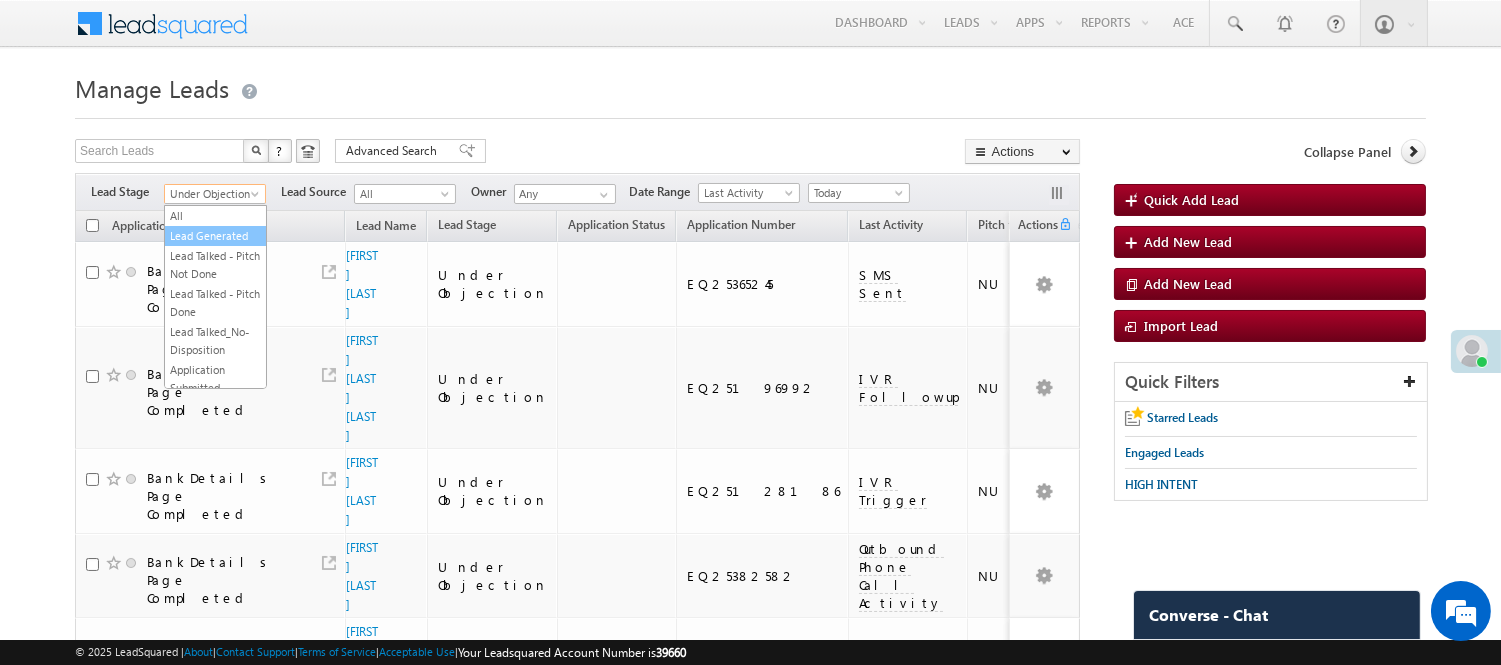 click on "Lead Generated" at bounding box center [215, 236] 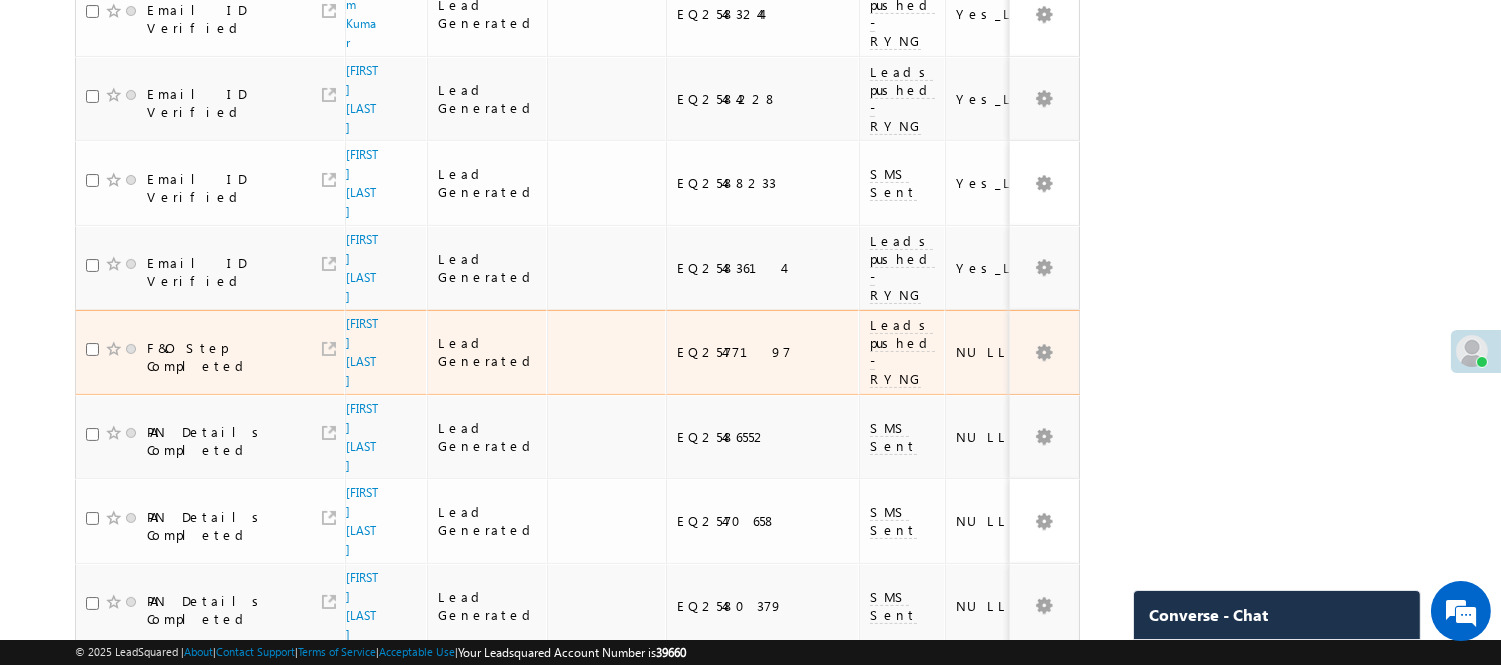 scroll, scrollTop: 361, scrollLeft: 0, axis: vertical 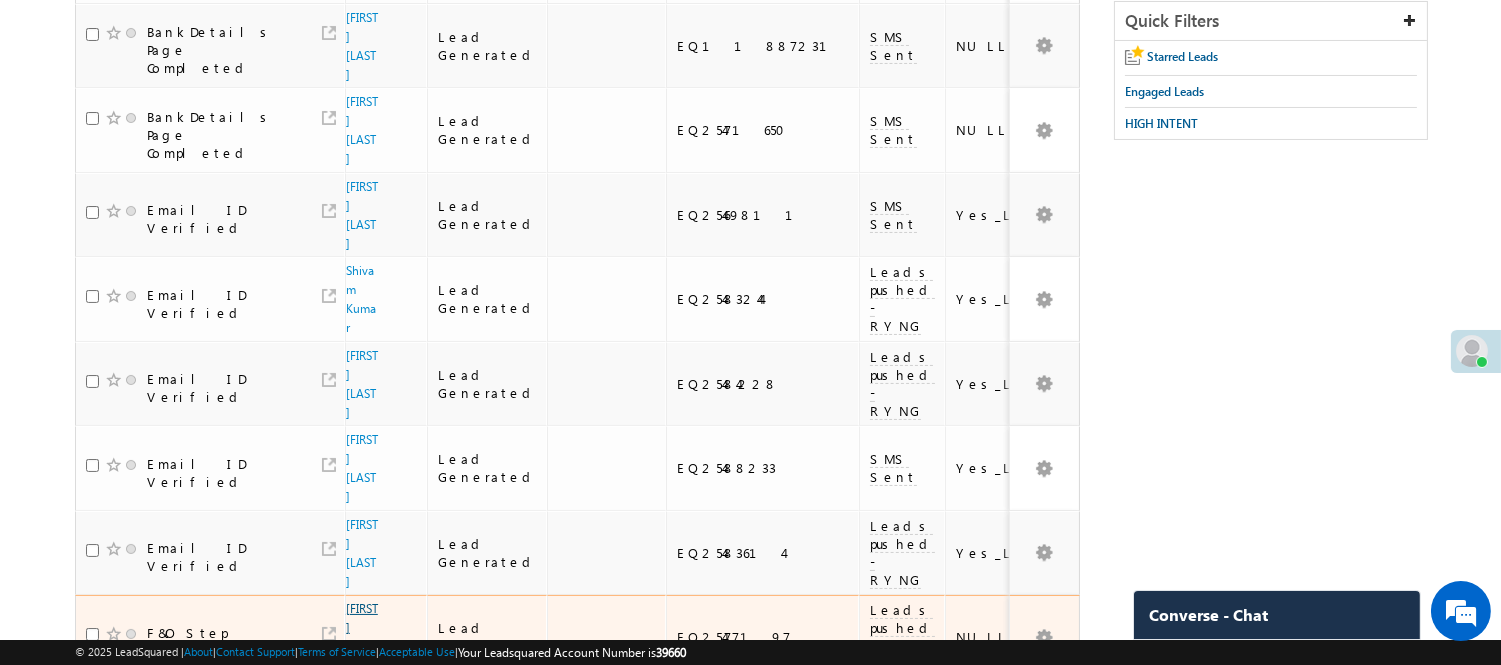 click on "[FIRST] [LAST]" at bounding box center [362, 637] 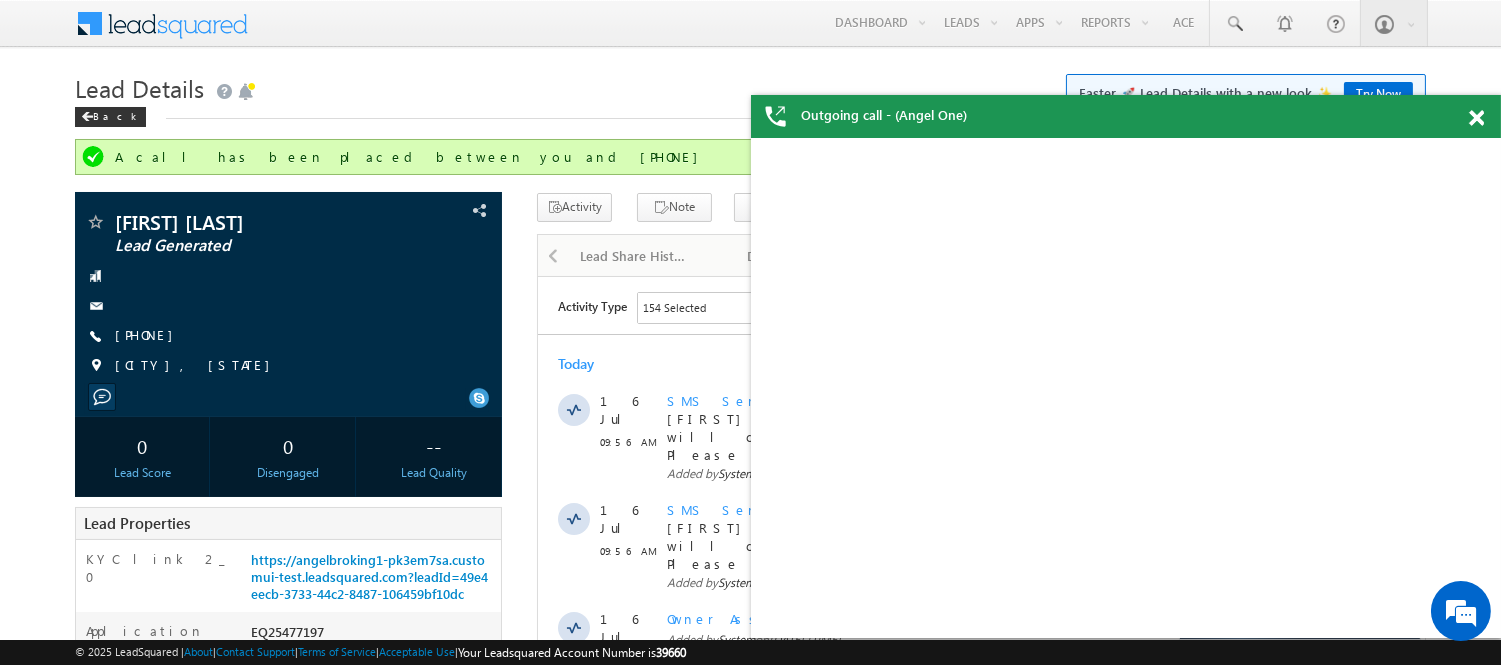 scroll, scrollTop: 0, scrollLeft: 0, axis: both 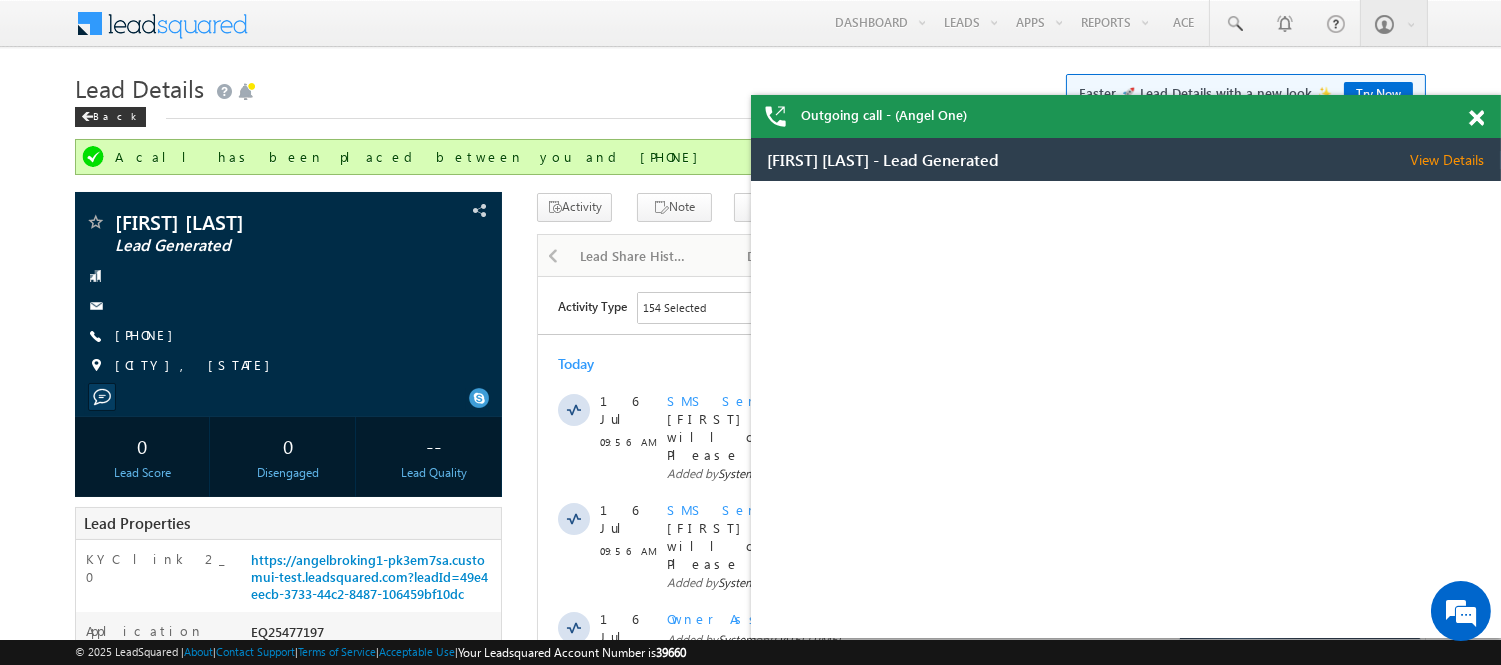 click at bounding box center (1487, 114) 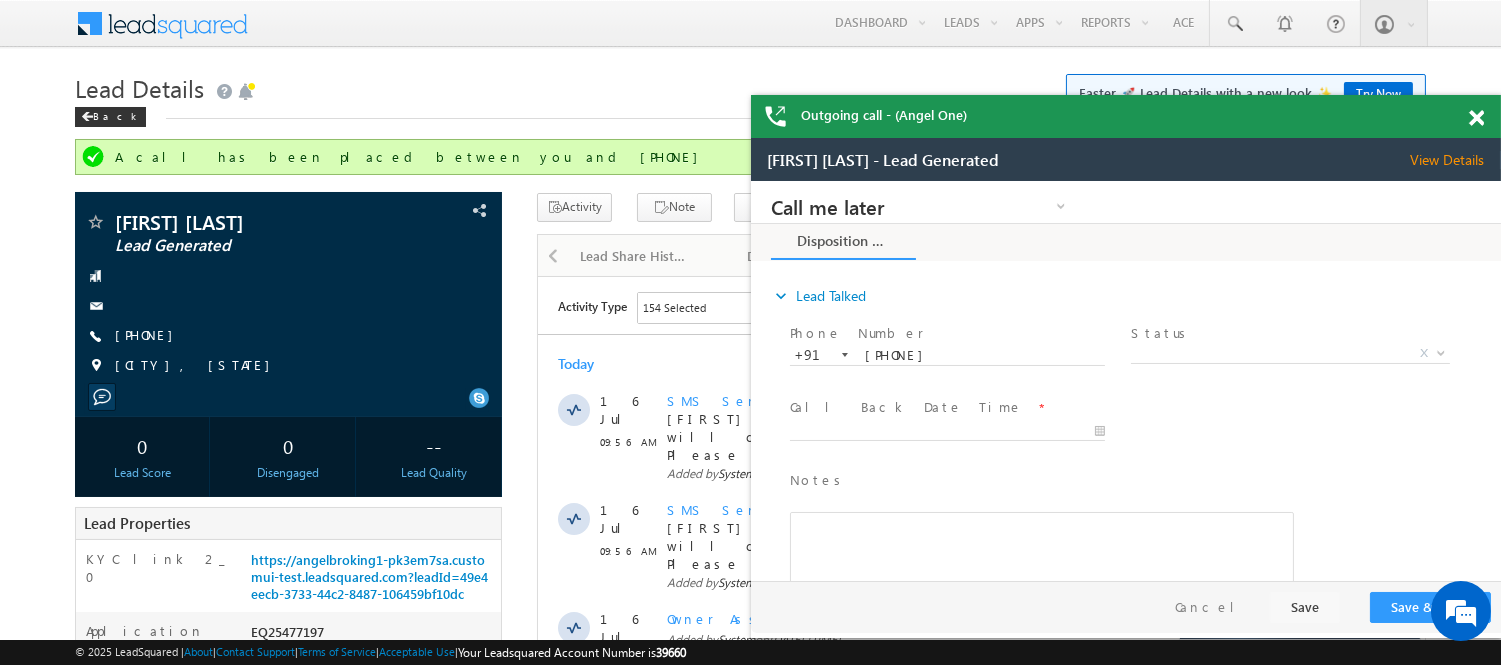 scroll, scrollTop: 0, scrollLeft: 0, axis: both 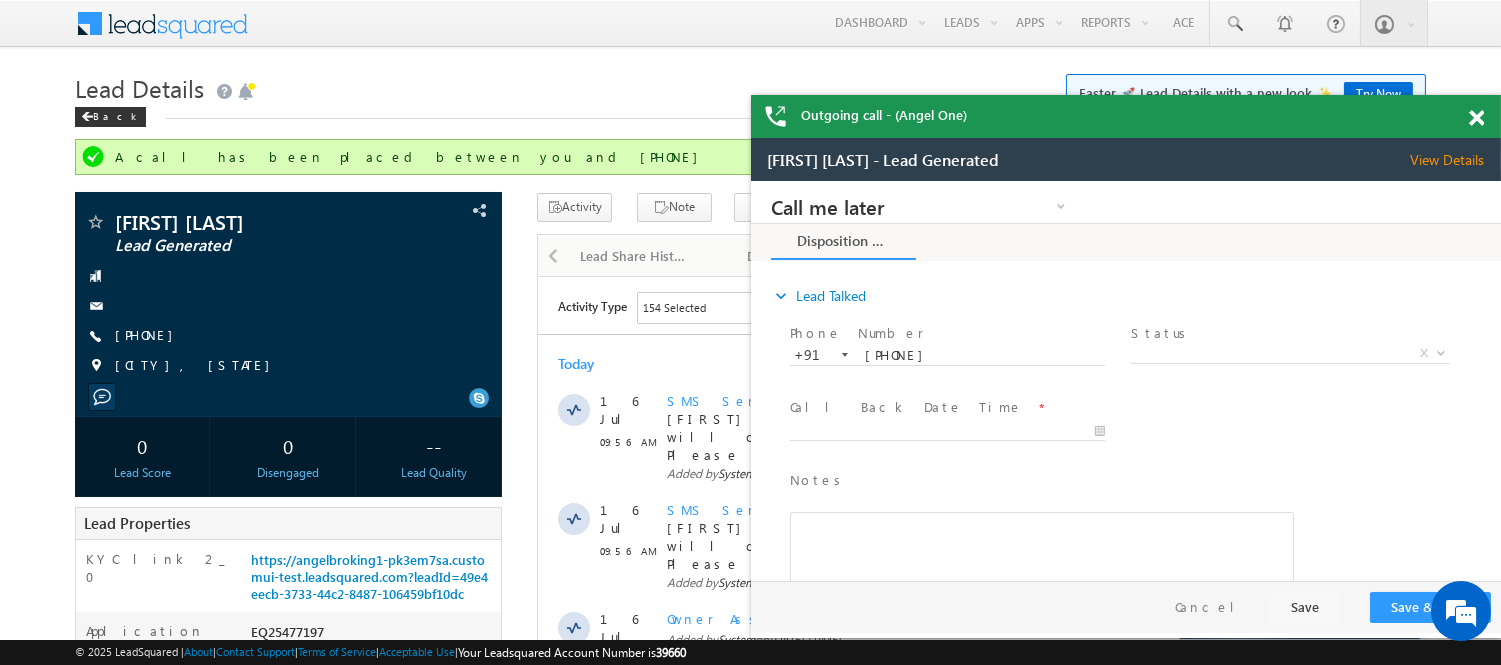 click at bounding box center [1476, 118] 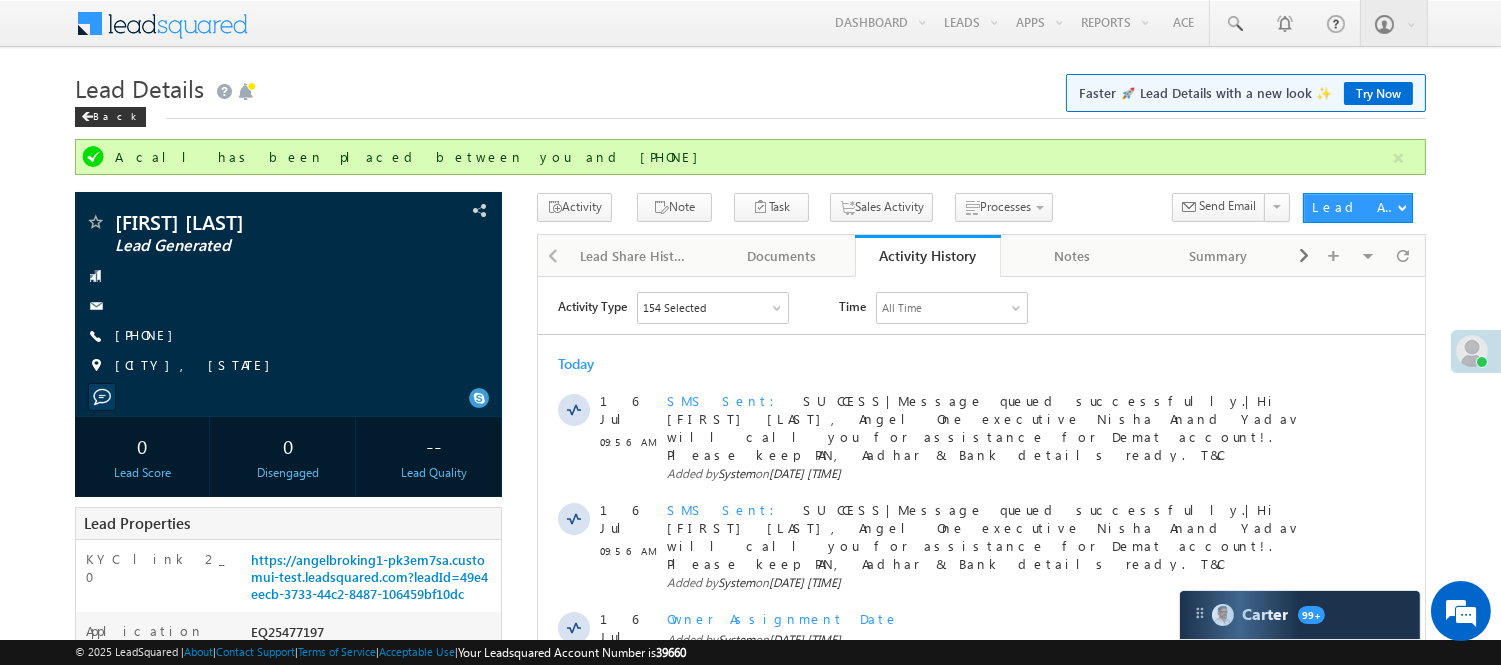 scroll, scrollTop: 0, scrollLeft: 0, axis: both 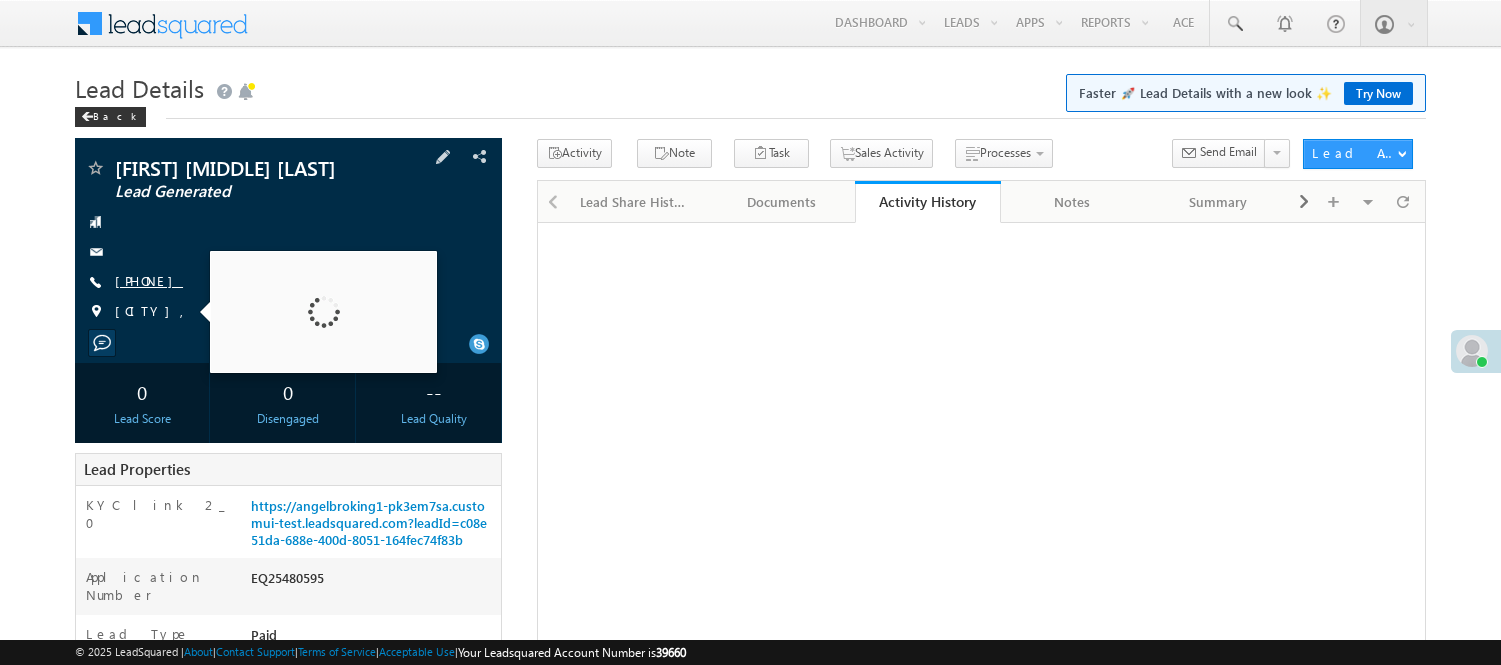 click on "Makwana Sagar RameshBhai
Lead Generated
+91-6353950022" at bounding box center [288, 245] 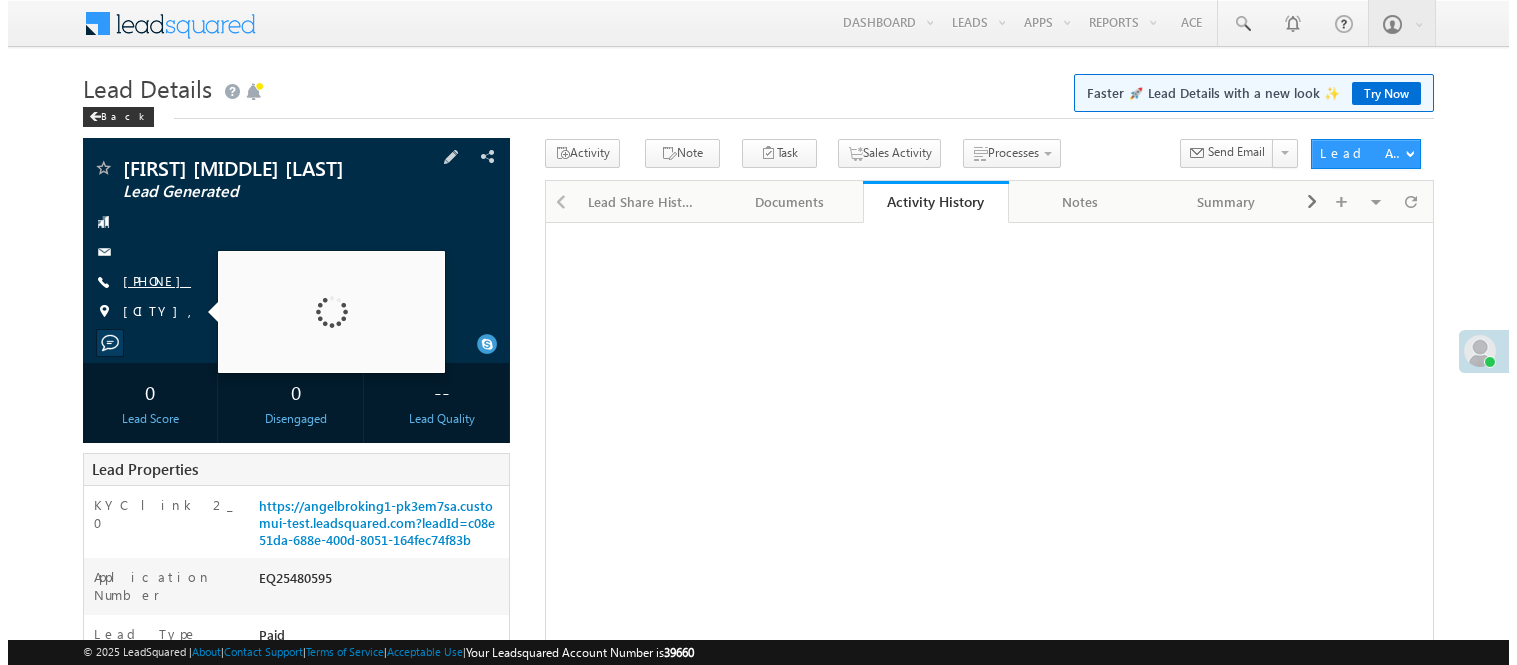 scroll, scrollTop: 0, scrollLeft: 0, axis: both 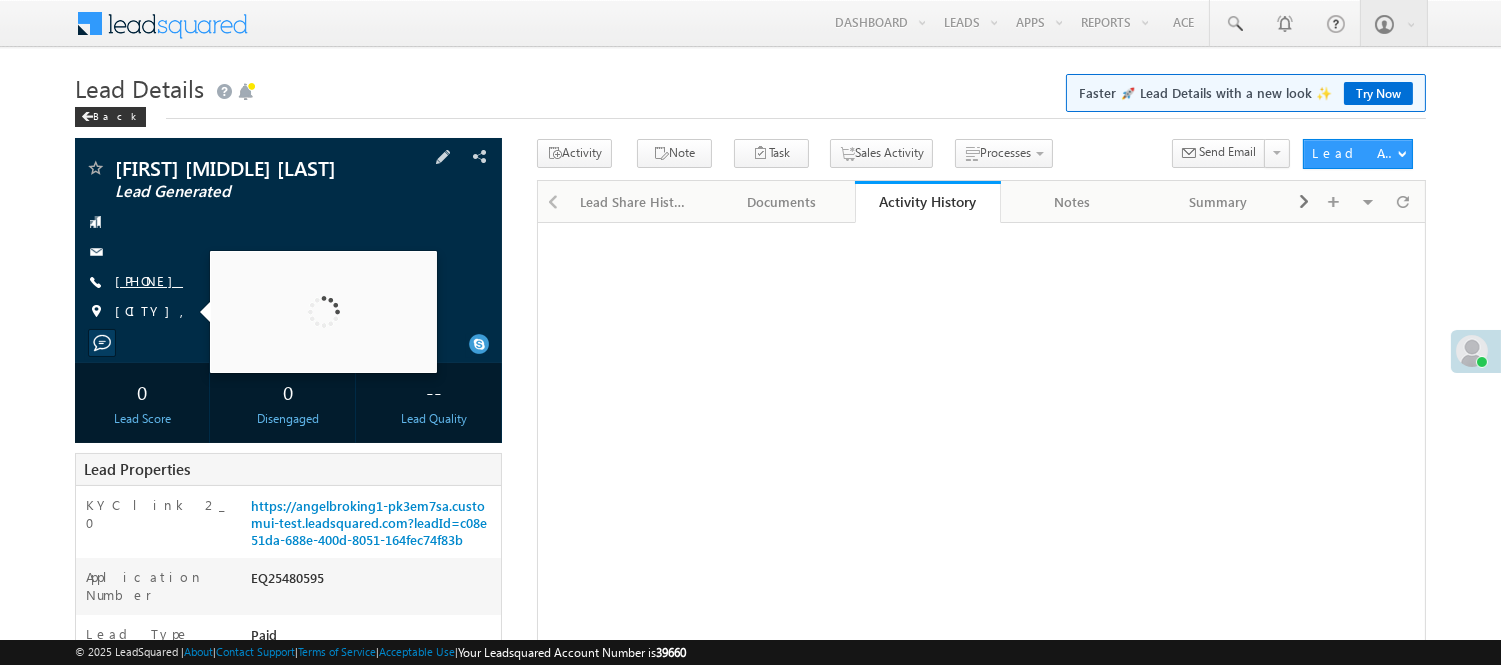 click on "+91-6353950022" at bounding box center (149, 280) 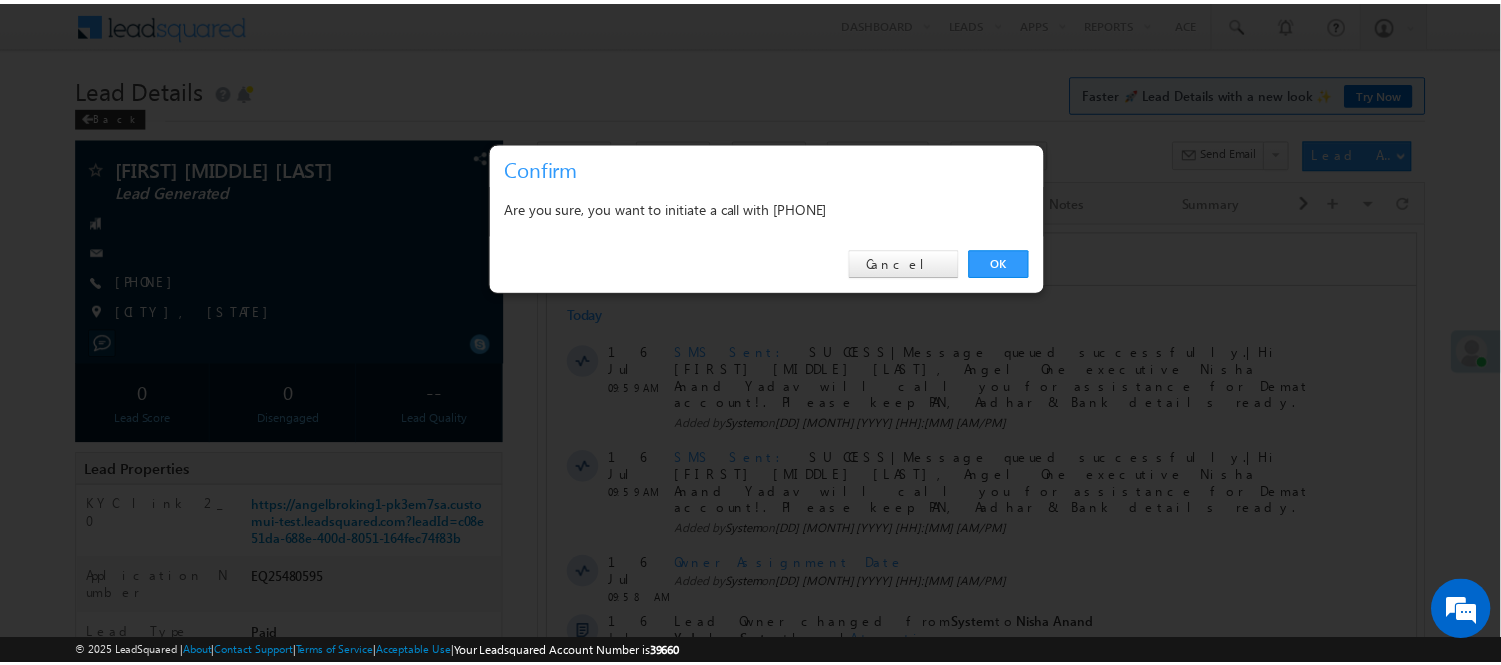 scroll, scrollTop: 0, scrollLeft: 0, axis: both 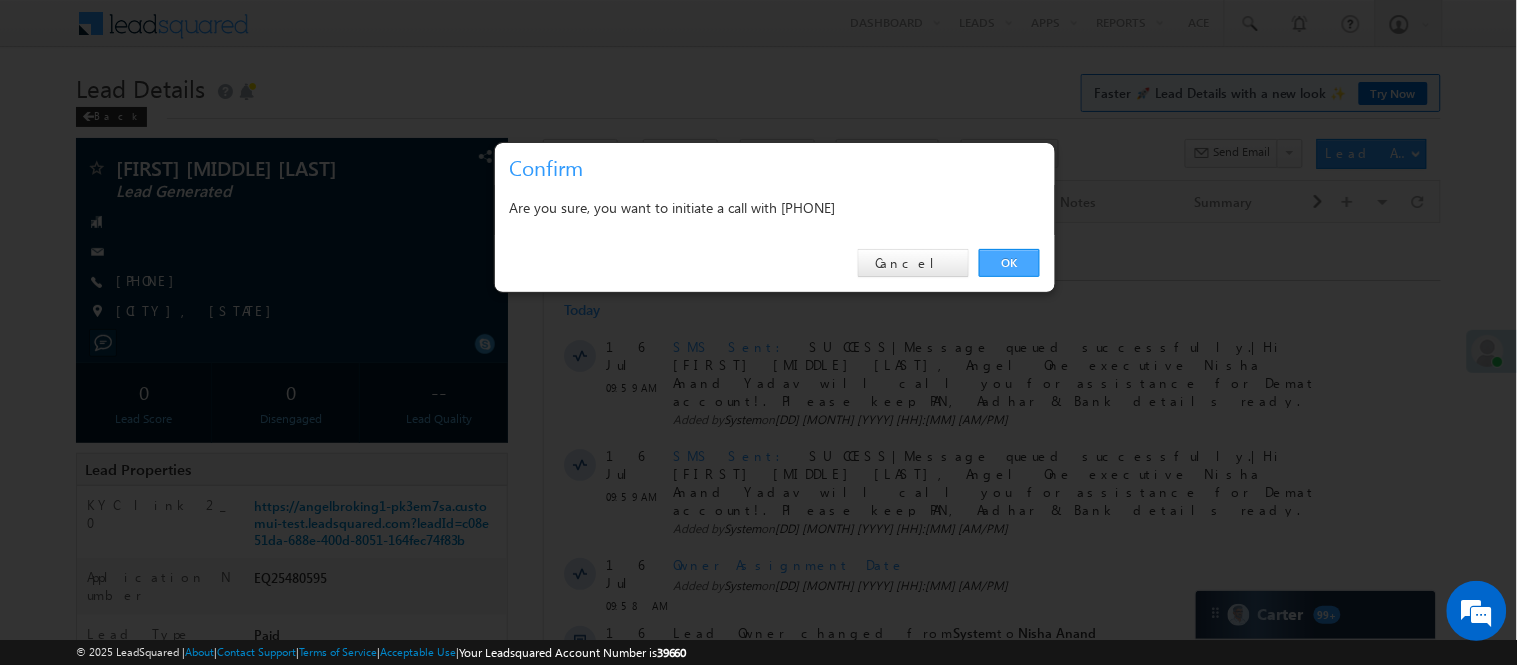 click on "OK" at bounding box center (1009, 263) 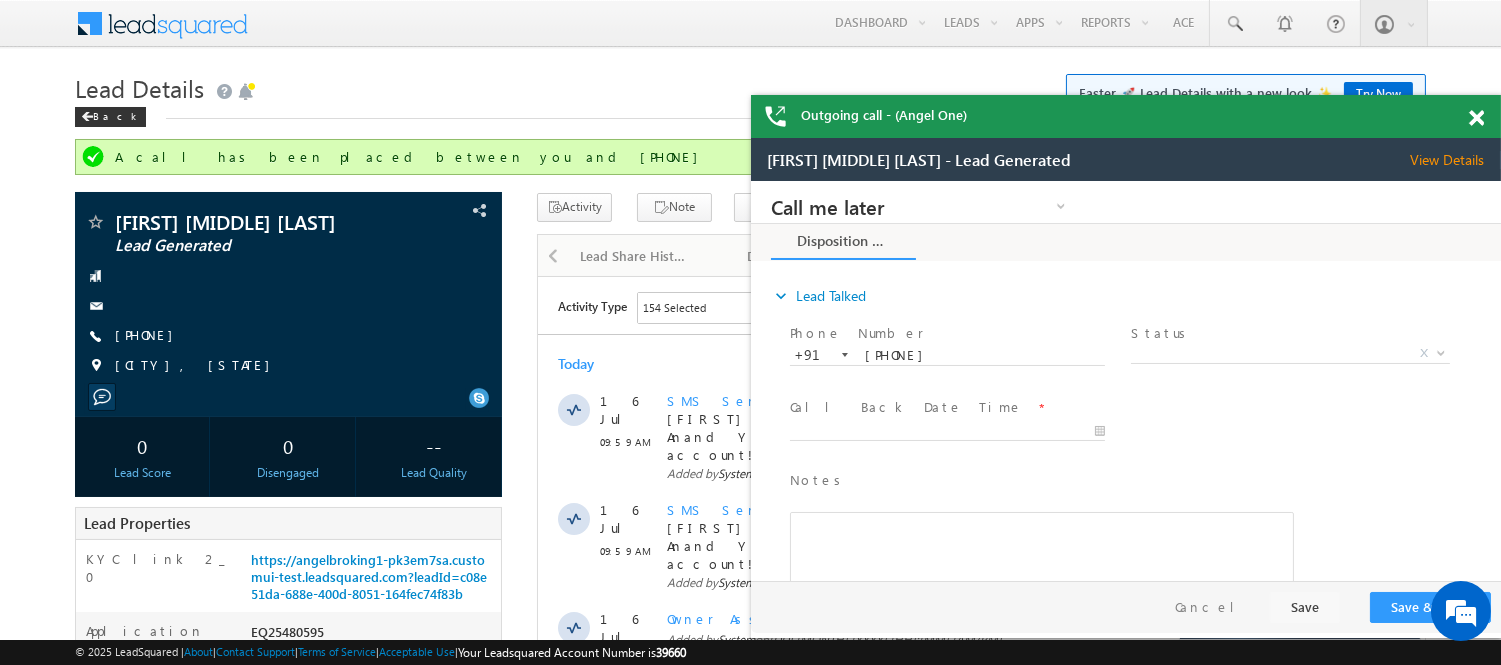 scroll, scrollTop: 0, scrollLeft: 0, axis: both 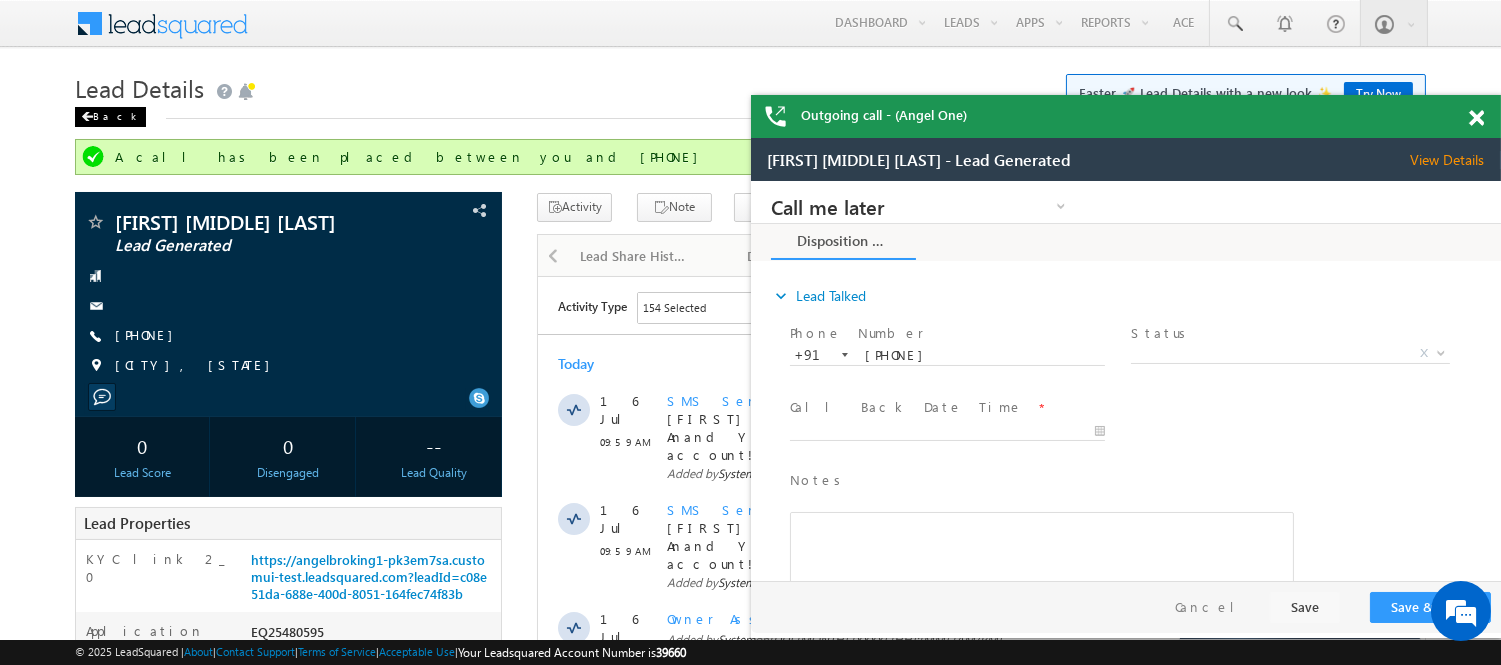 click on "Back" at bounding box center [110, 117] 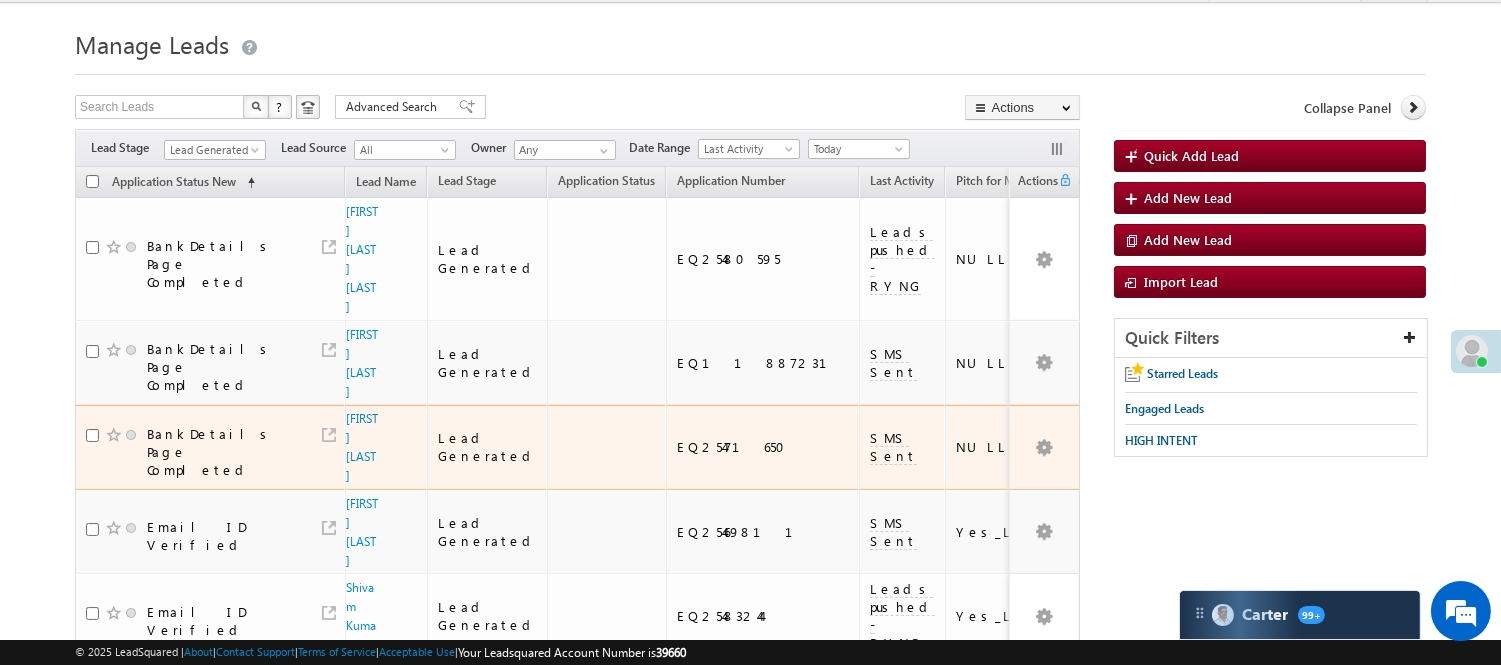 scroll, scrollTop: 222, scrollLeft: 0, axis: vertical 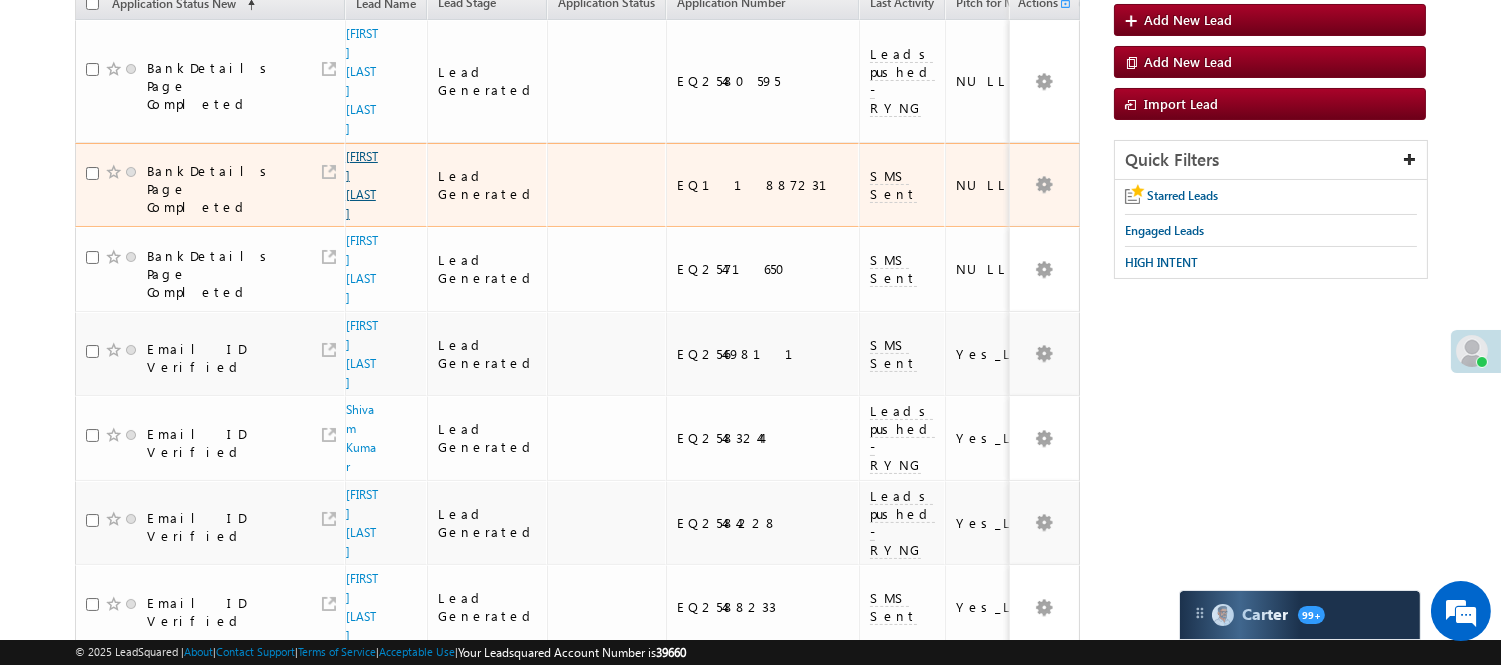 click on "[FIRST] [LAST]" at bounding box center [362, 185] 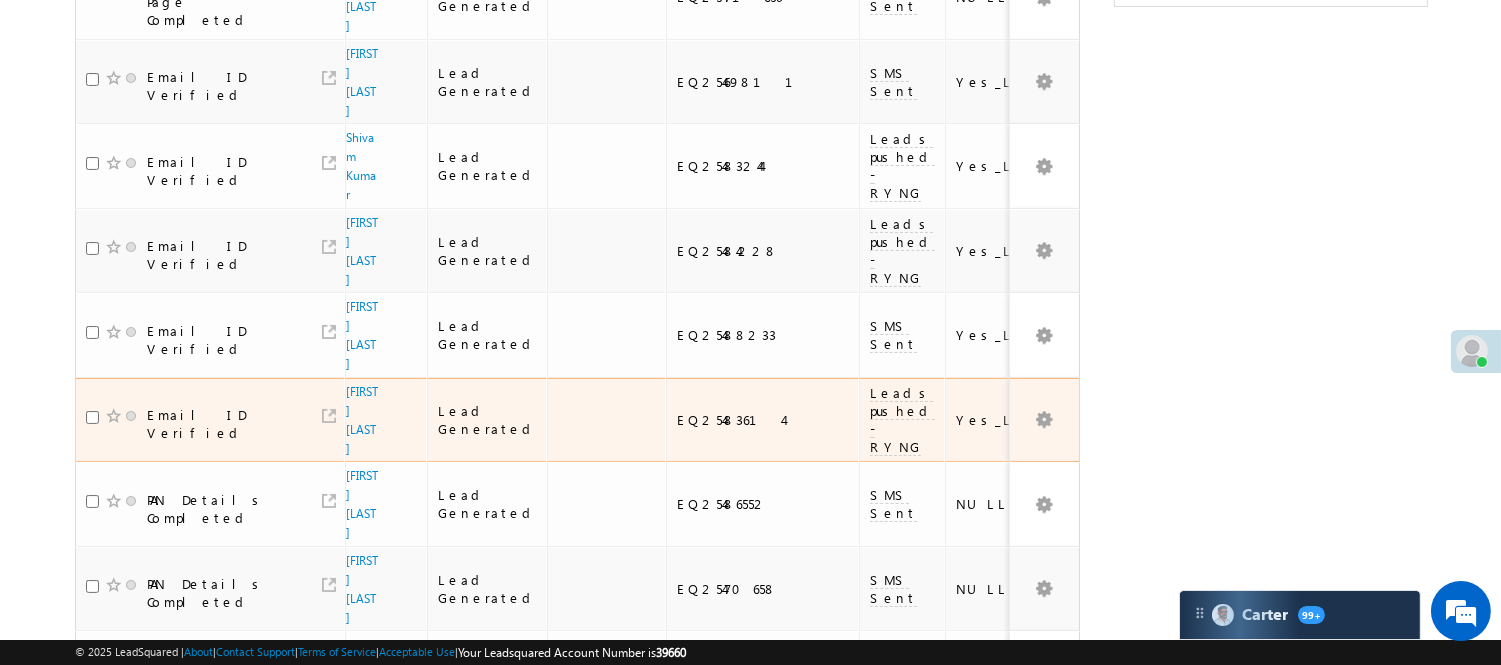 scroll, scrollTop: 637, scrollLeft: 0, axis: vertical 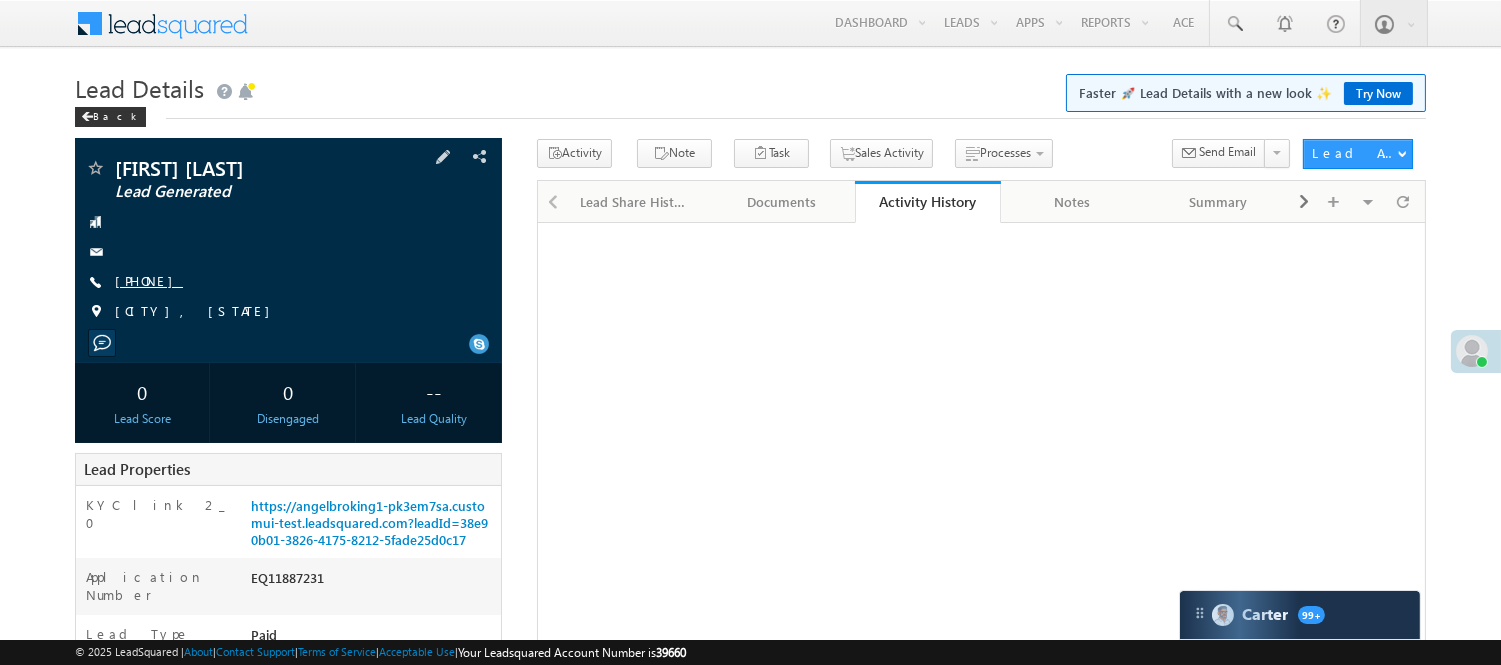 click on "[PHONE]" at bounding box center [149, 280] 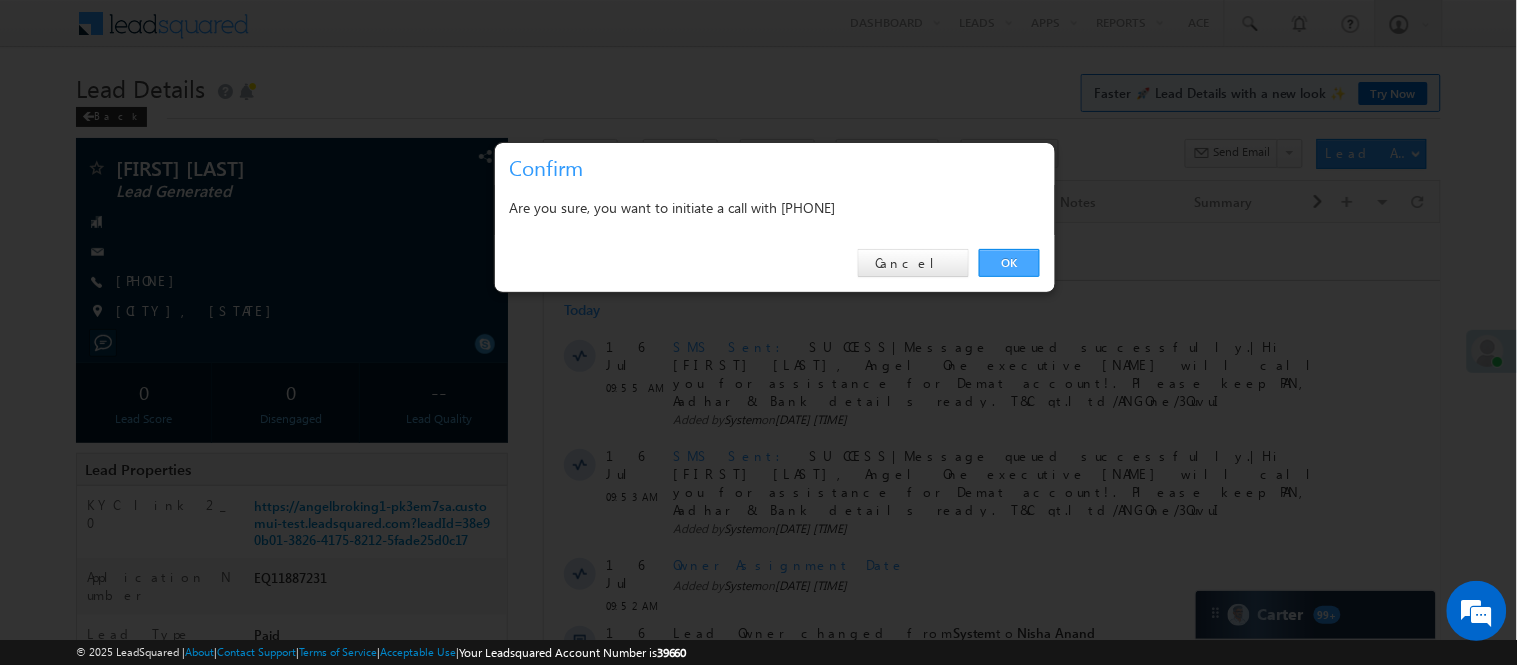 click on "OK" at bounding box center (1009, 263) 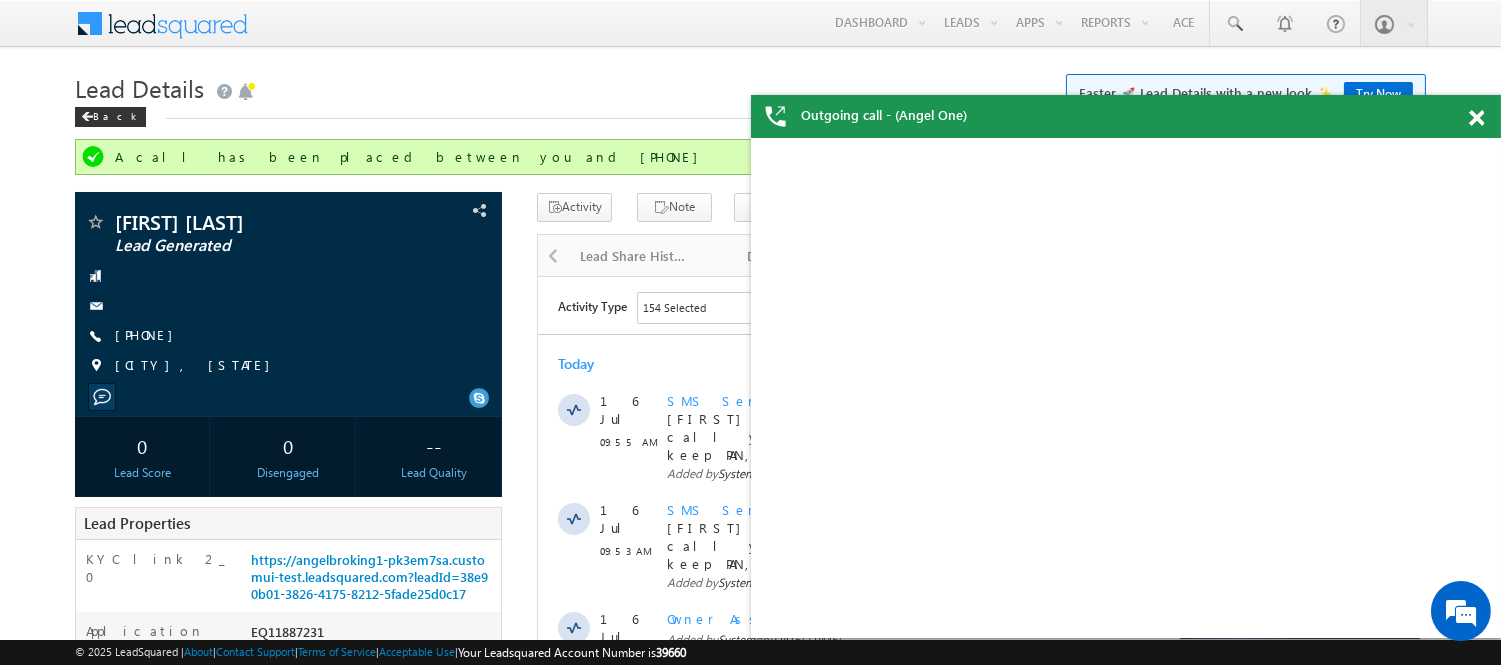 scroll, scrollTop: 0, scrollLeft: 0, axis: both 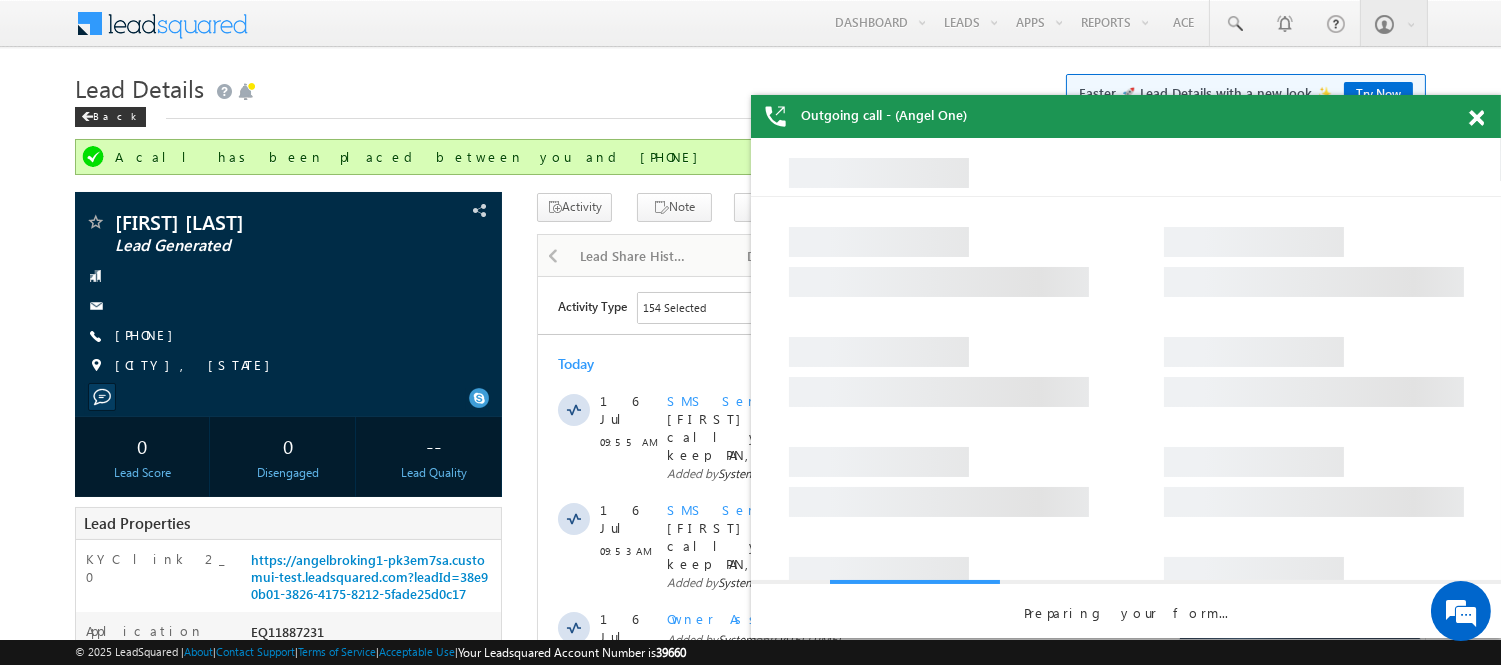 click on "Outgoing call -  (Angel One)" at bounding box center [1126, 116] 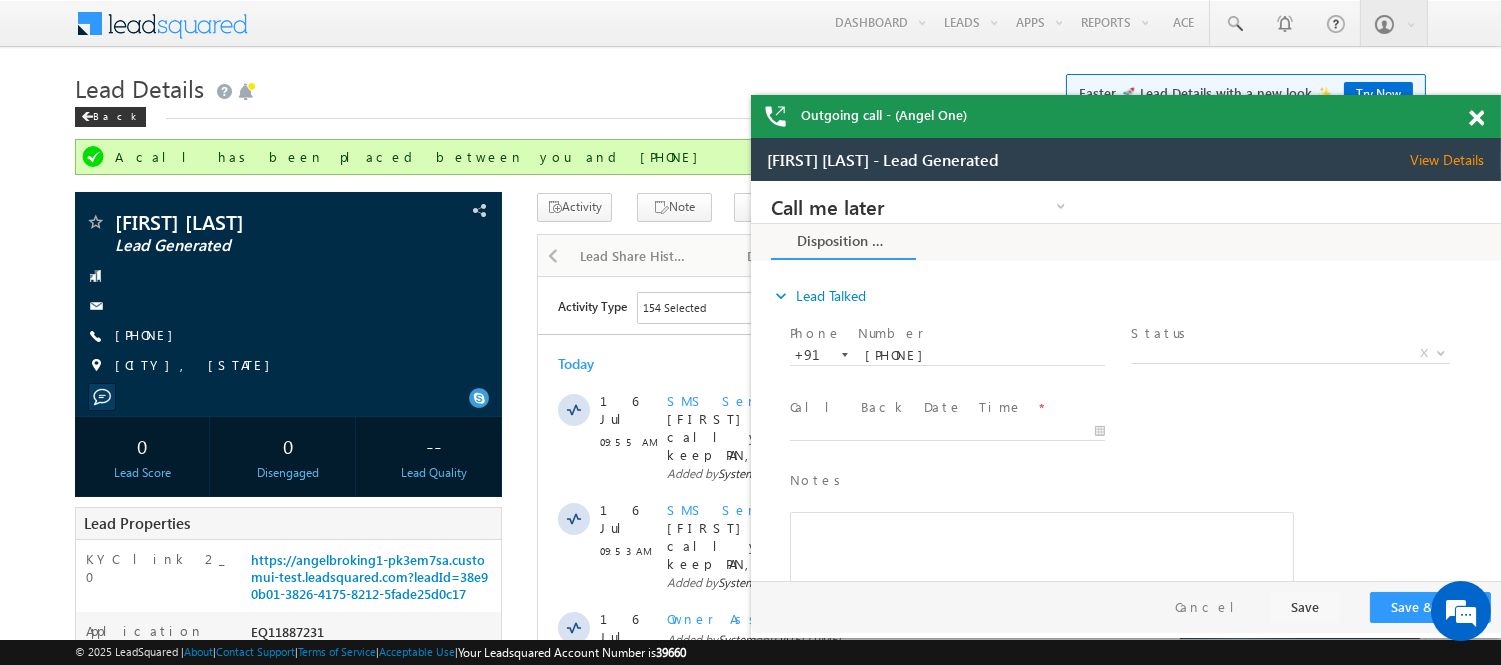 scroll, scrollTop: 0, scrollLeft: 0, axis: both 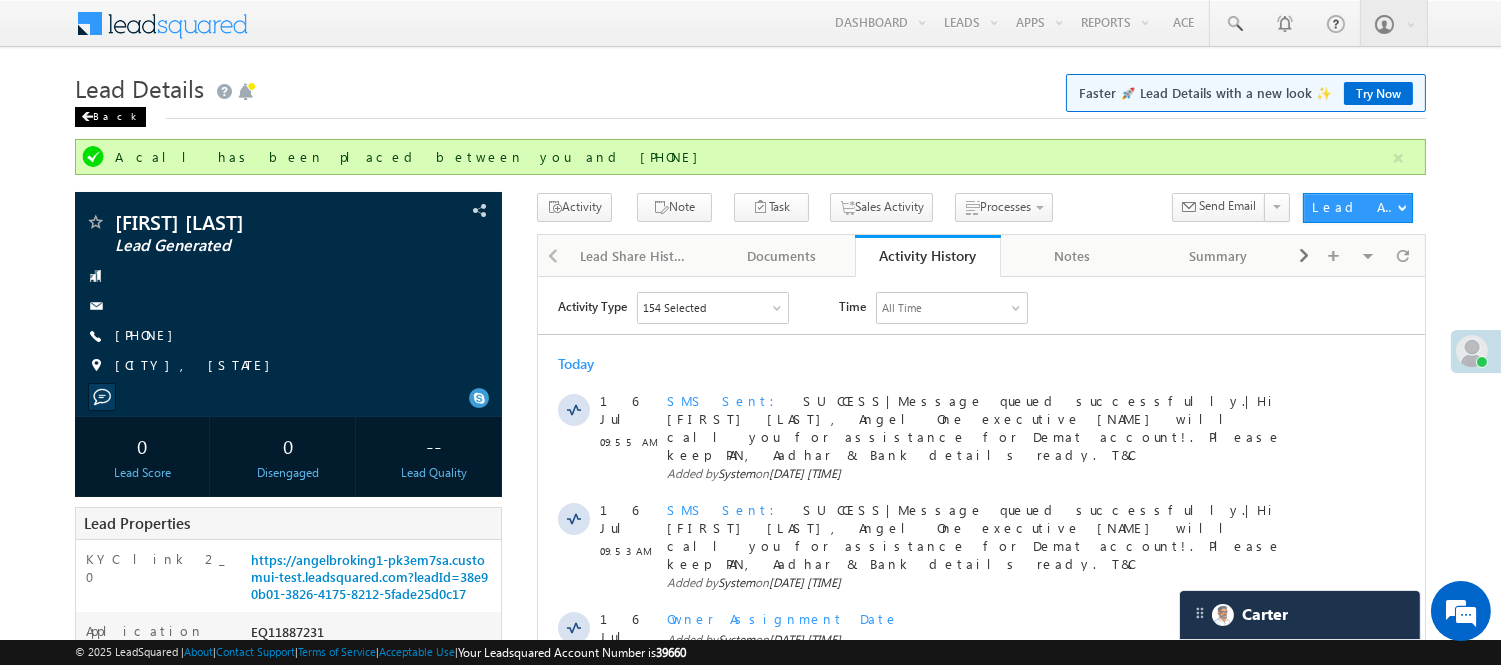 click on "Back" at bounding box center (110, 117) 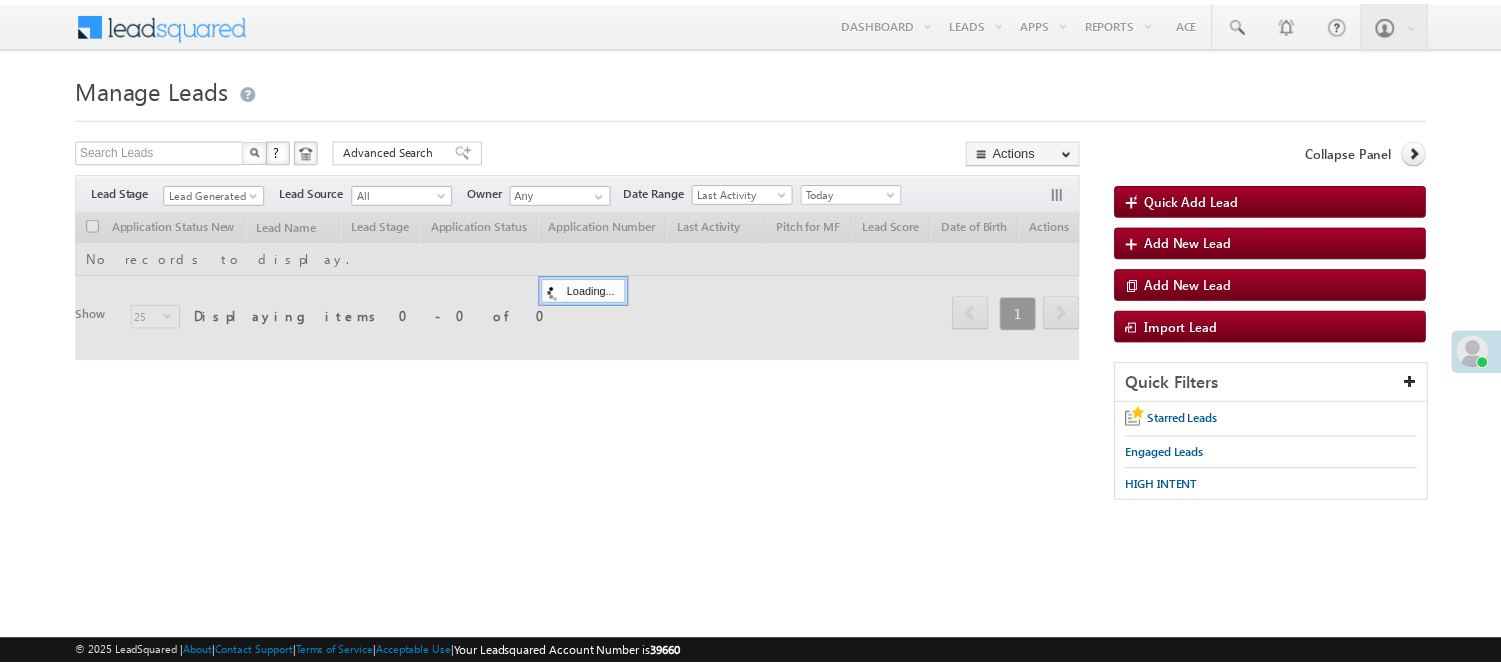 scroll, scrollTop: 0, scrollLeft: 0, axis: both 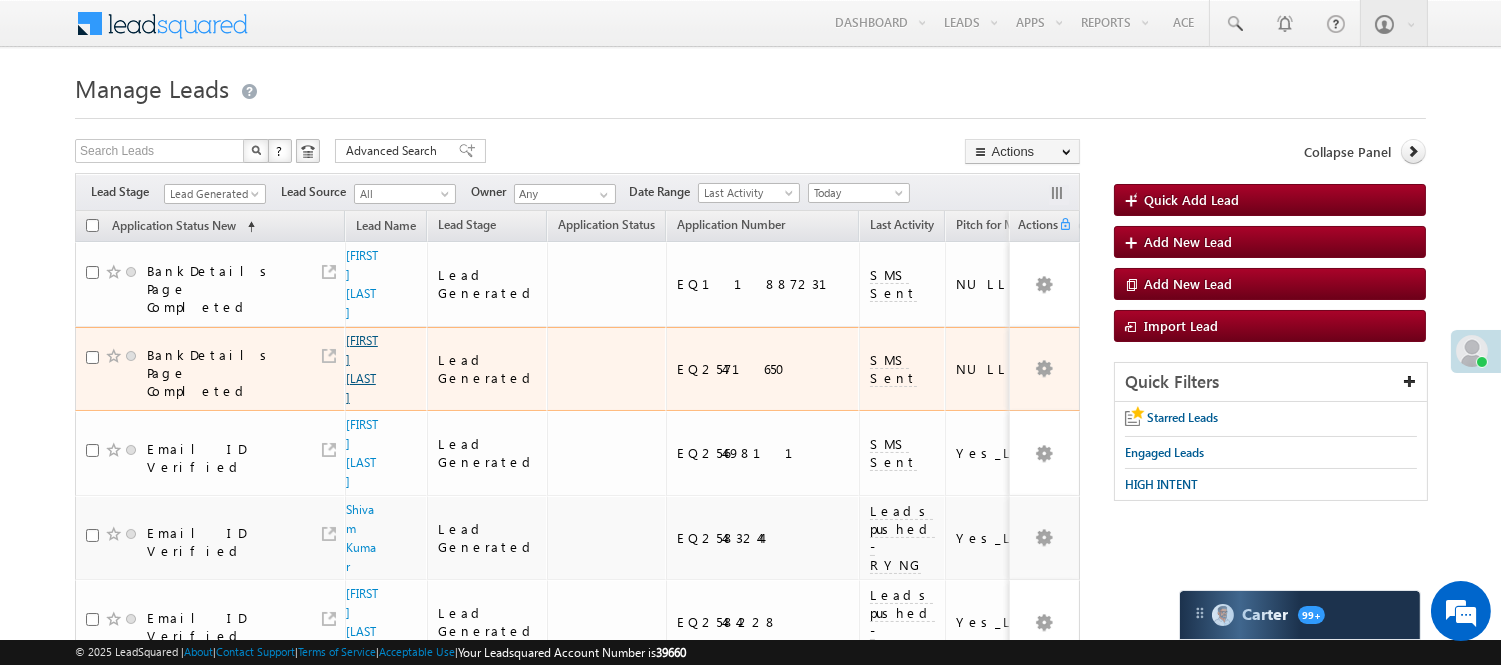 click on "[FIRST] [LAST]" at bounding box center [362, 369] 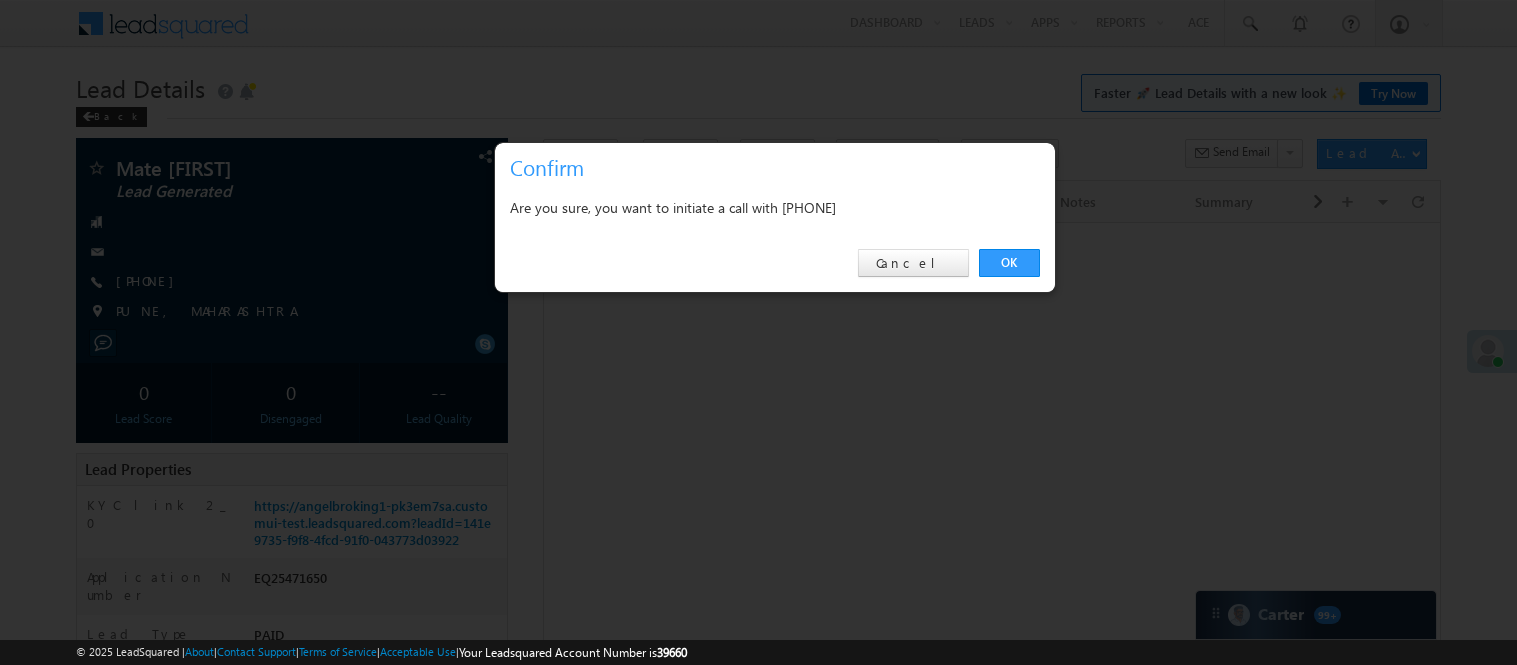scroll, scrollTop: 0, scrollLeft: 0, axis: both 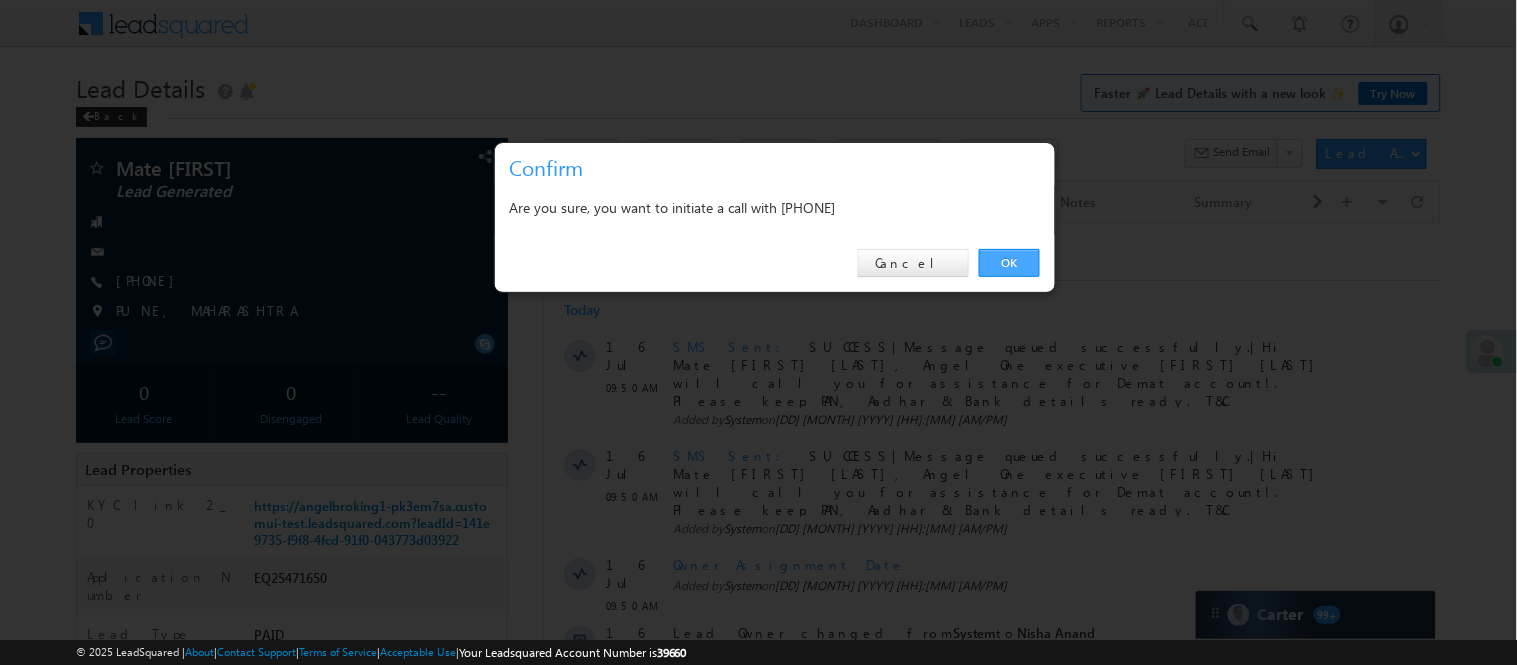 click on "OK" at bounding box center [1009, 263] 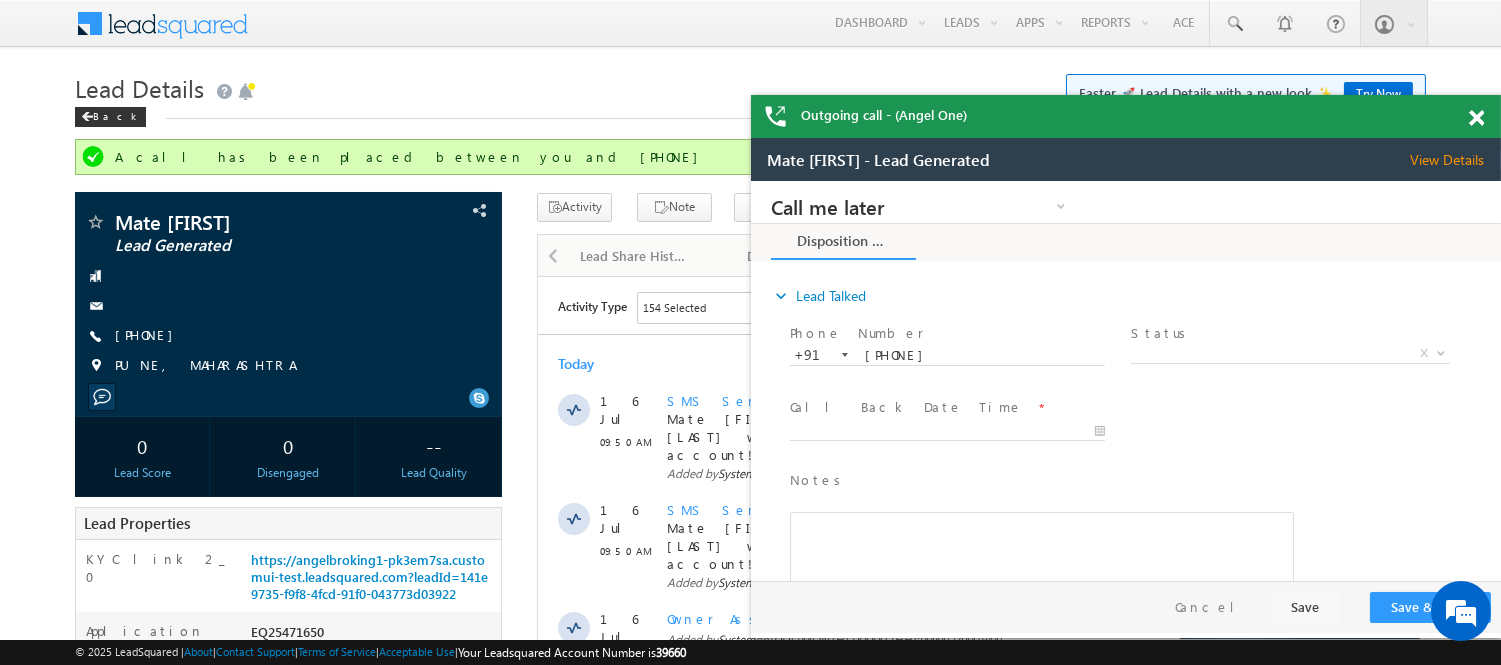 scroll, scrollTop: 0, scrollLeft: 0, axis: both 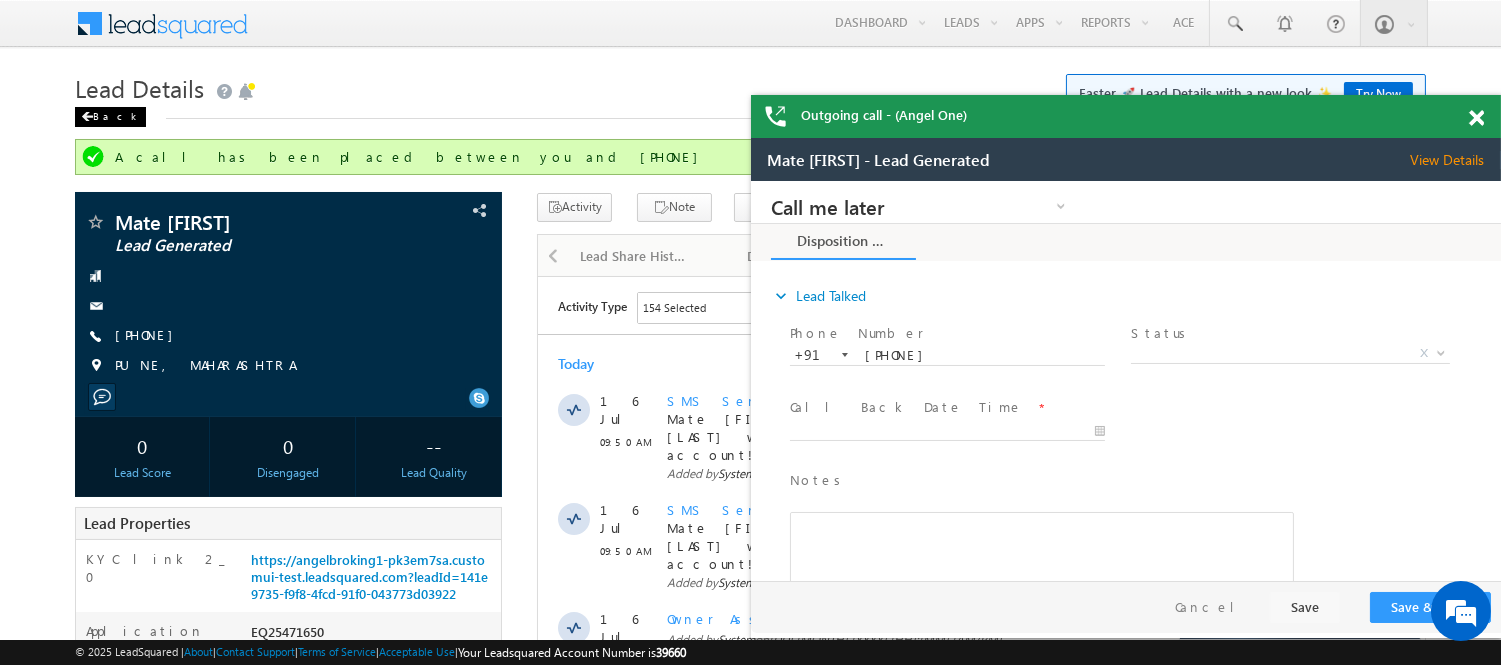 click on "Back" at bounding box center (110, 117) 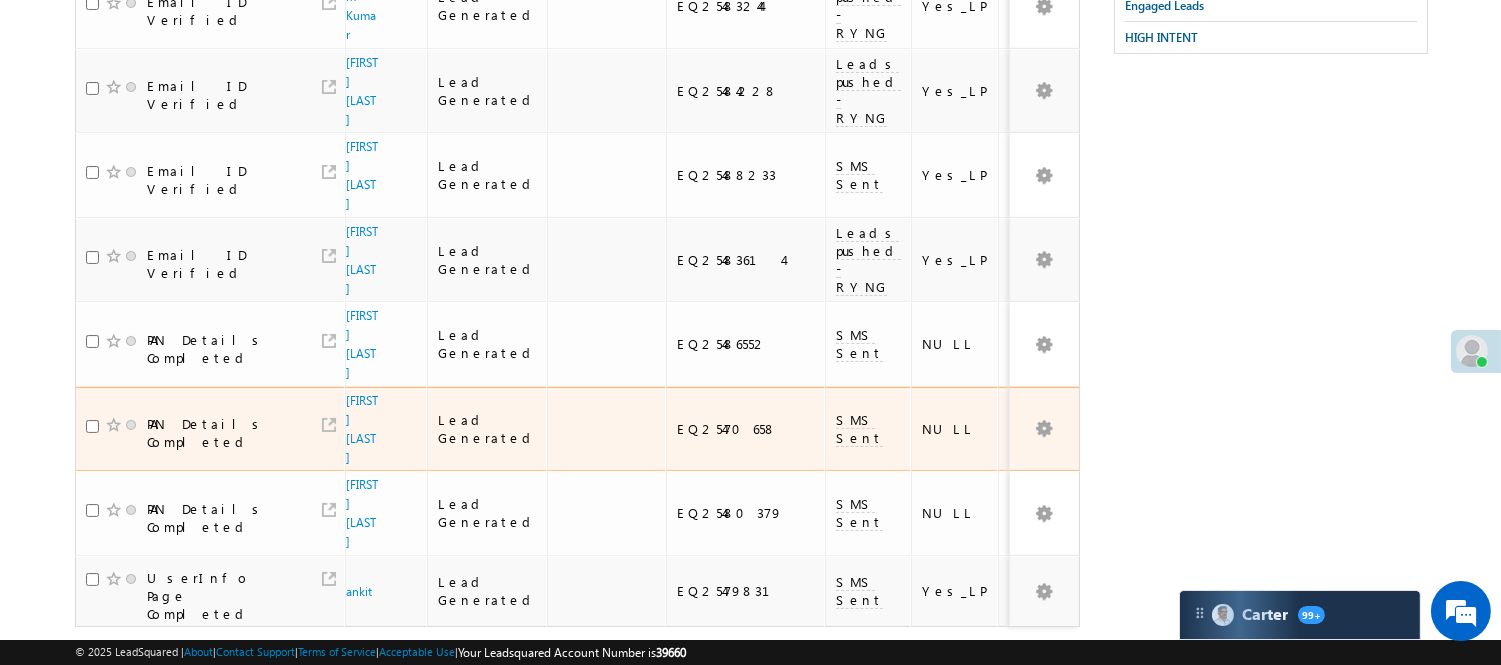 scroll, scrollTop: 448, scrollLeft: 0, axis: vertical 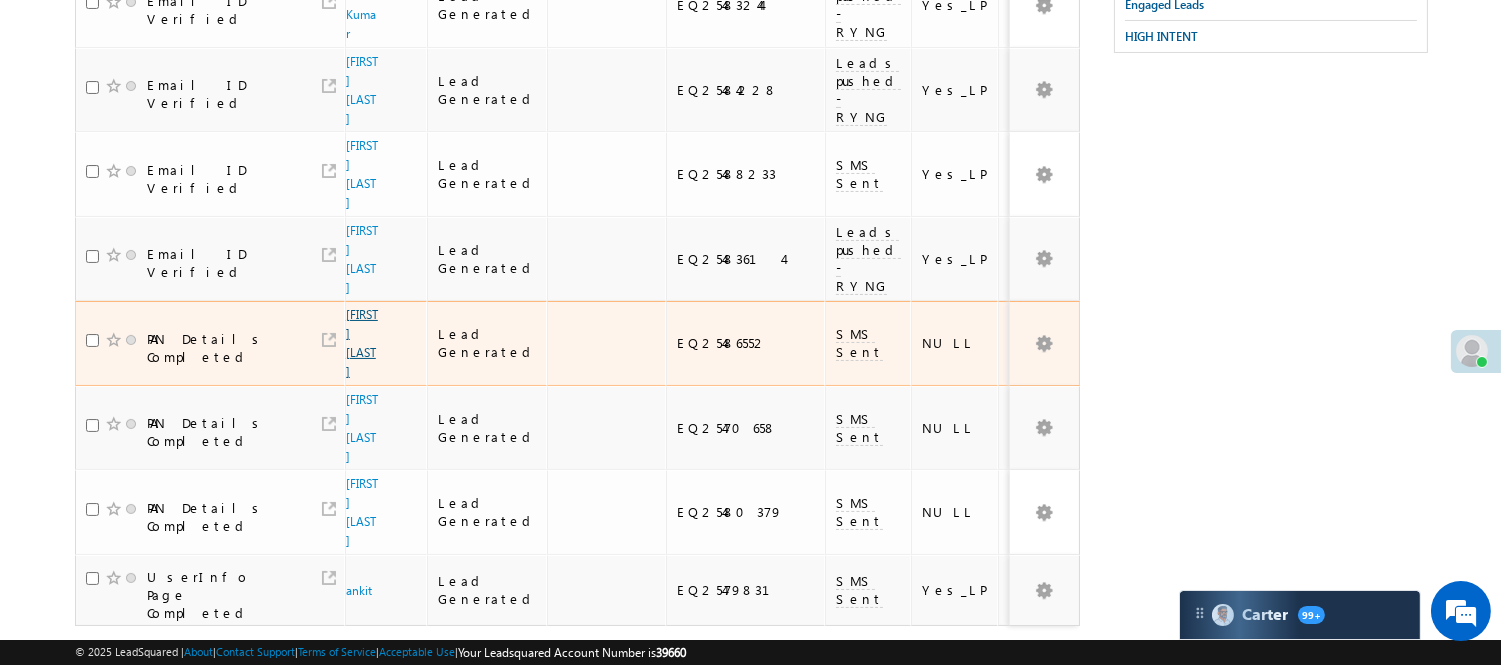 click on "Prosenjit Ghosh" at bounding box center (362, 343) 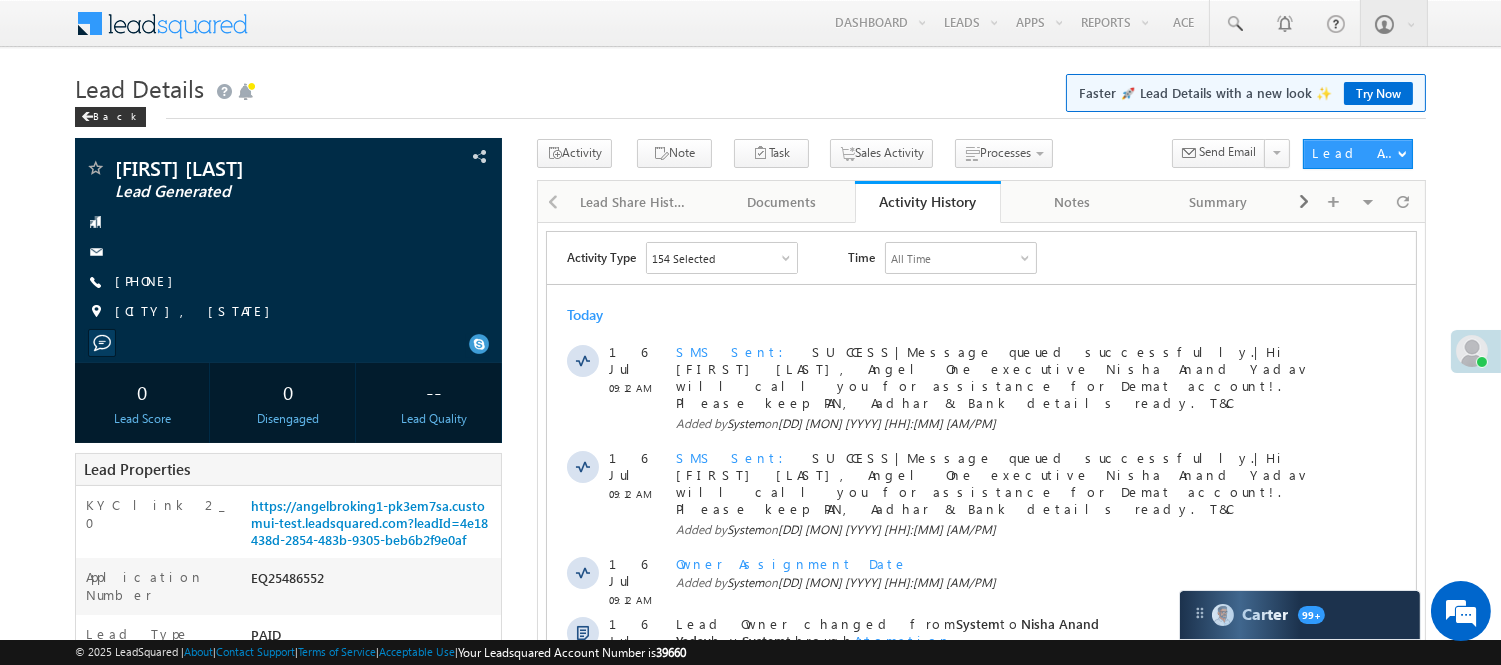 scroll, scrollTop: 0, scrollLeft: 0, axis: both 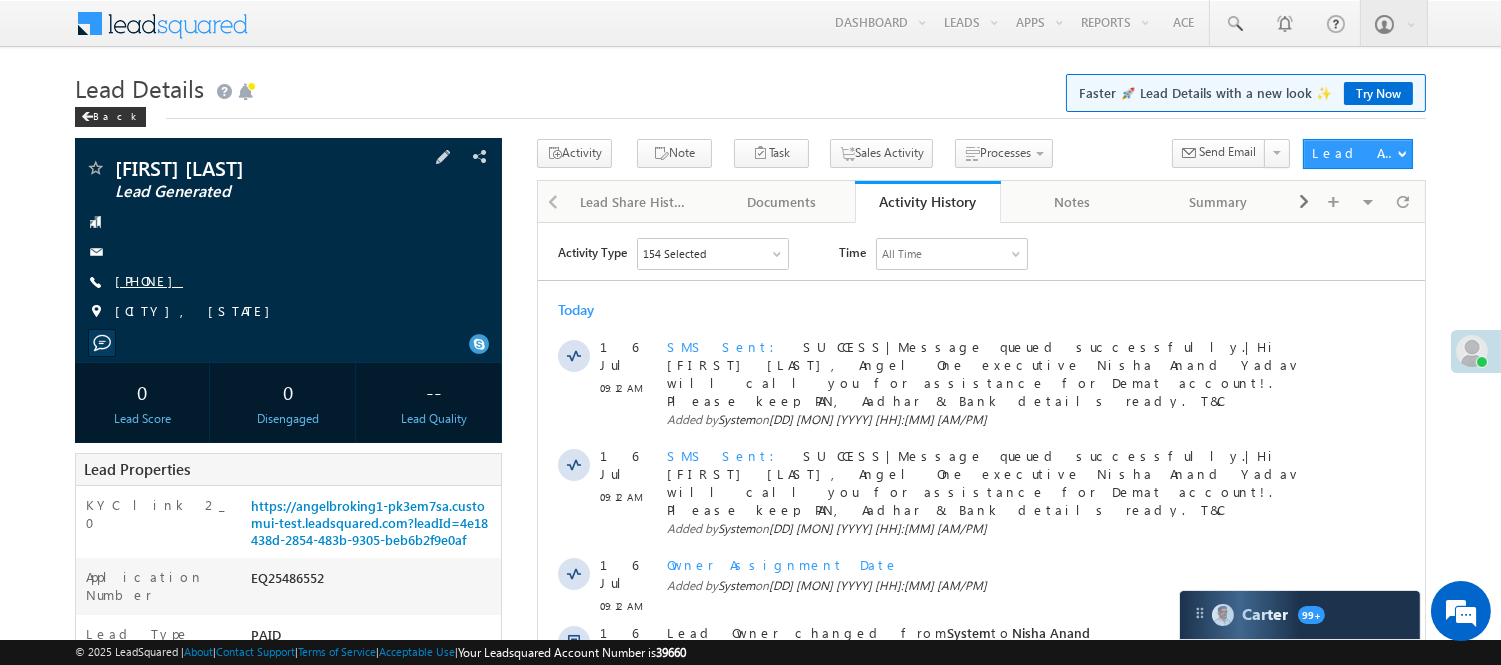 click on "+91-6003636238" at bounding box center (149, 280) 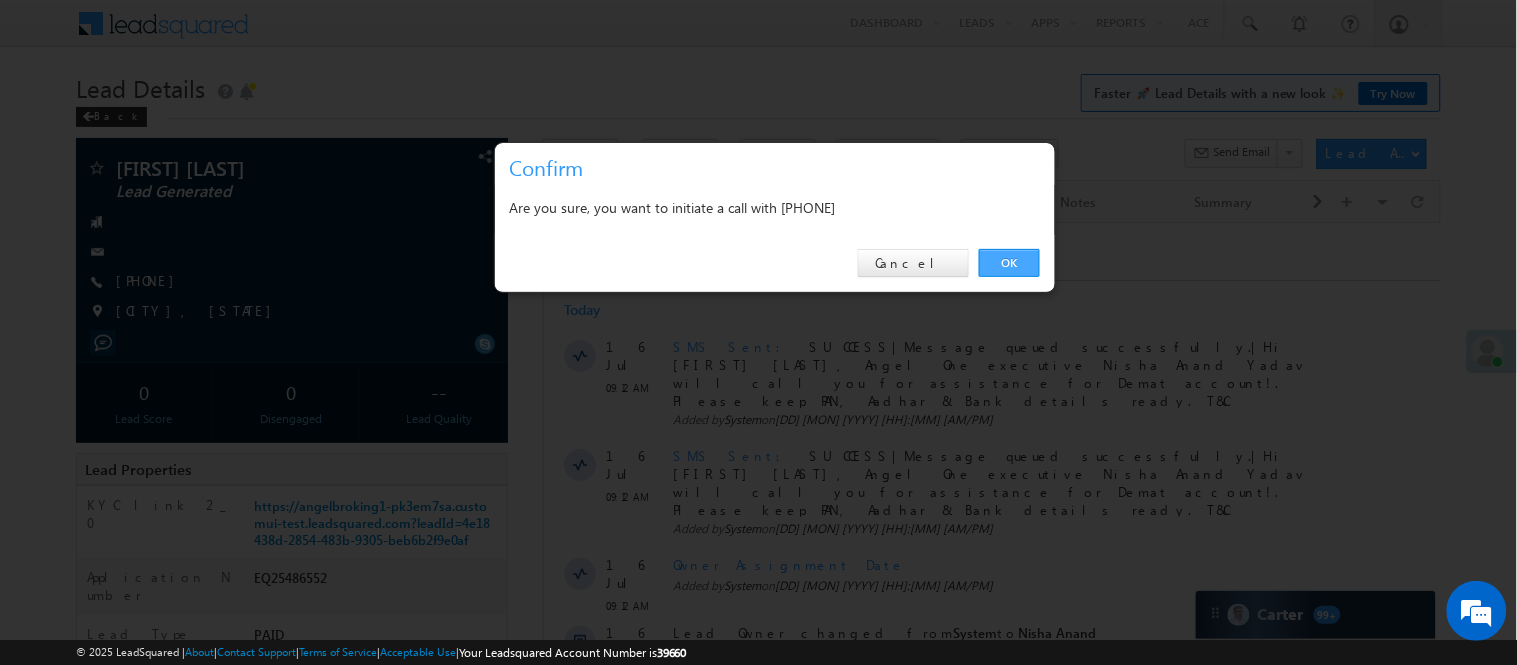 click on "OK" at bounding box center (1009, 263) 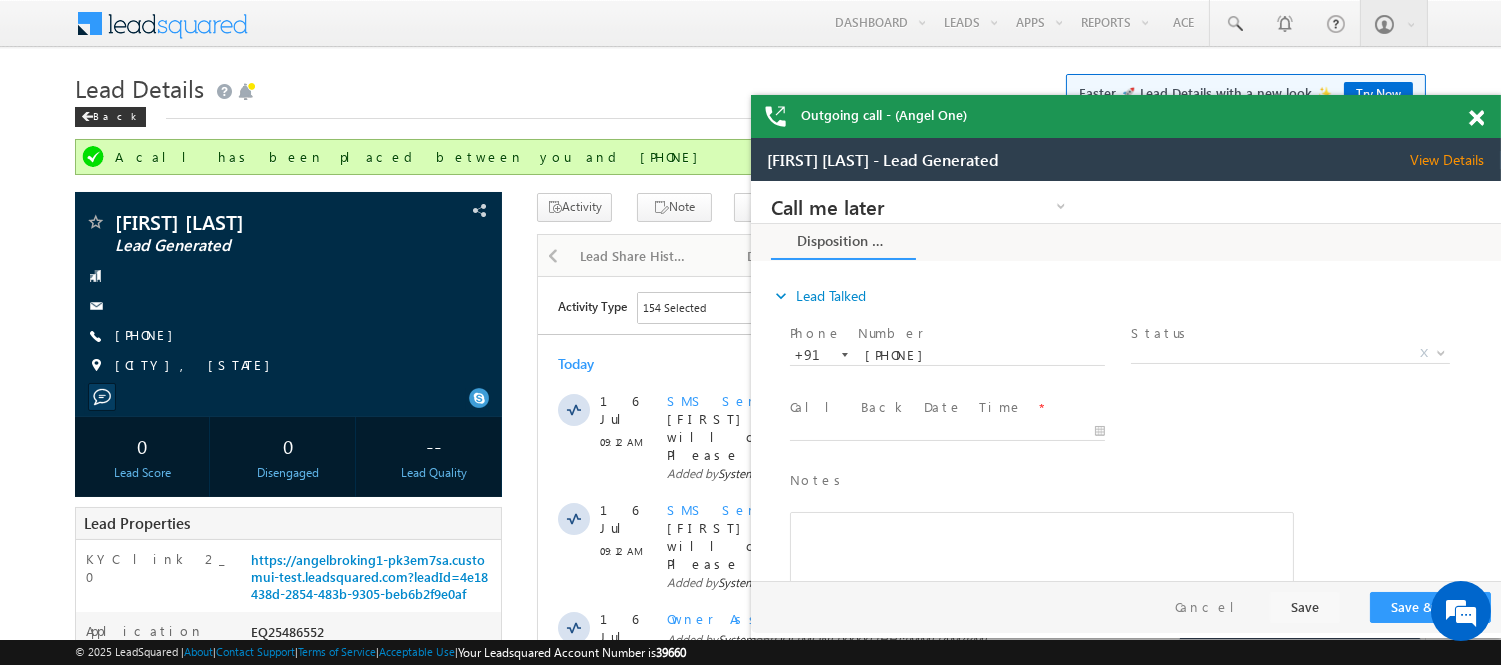 scroll, scrollTop: 0, scrollLeft: 0, axis: both 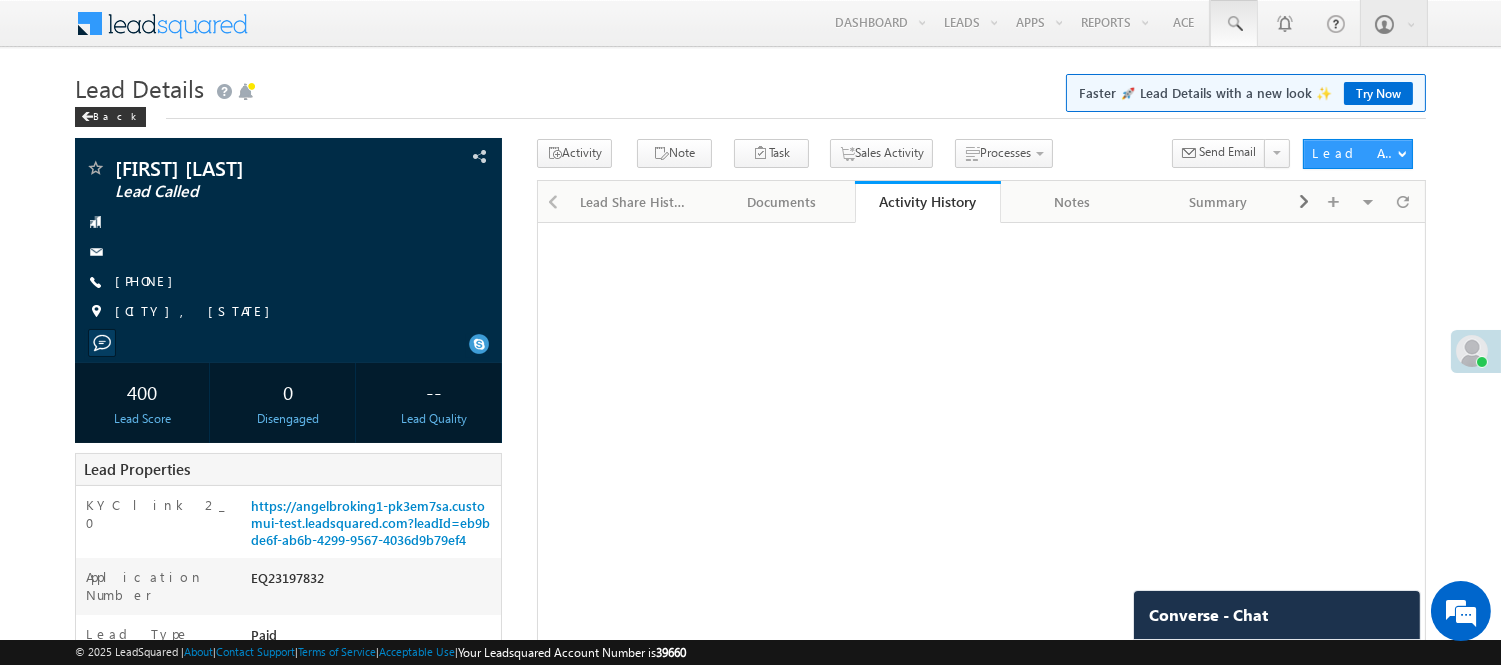 click at bounding box center [1234, 23] 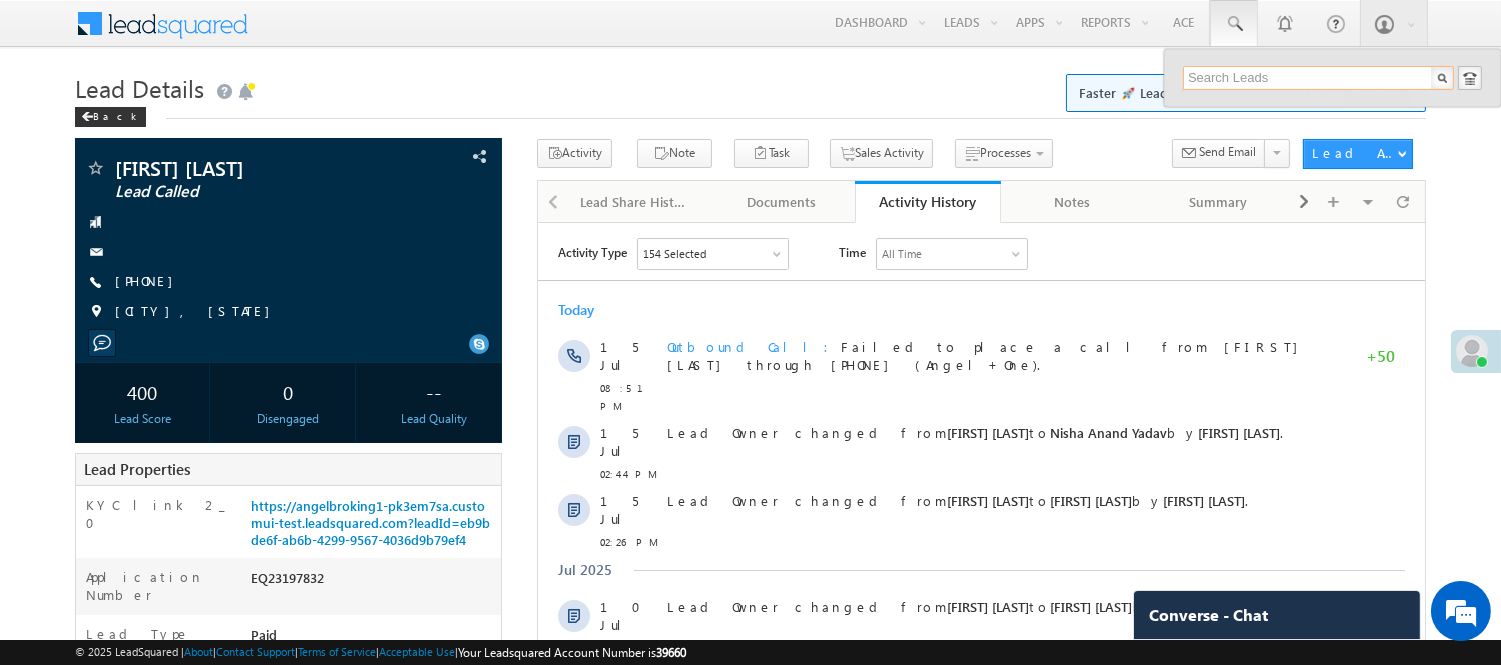 scroll, scrollTop: 0, scrollLeft: 0, axis: both 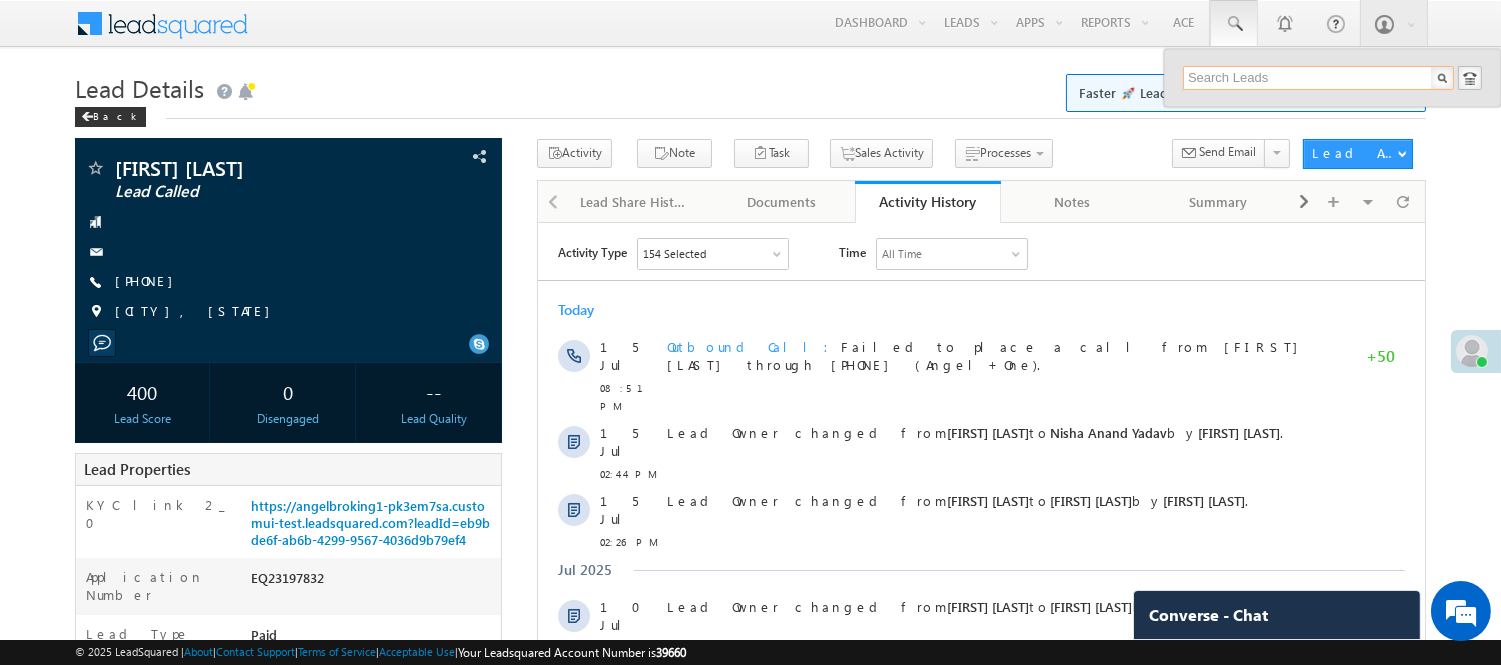 click at bounding box center (1318, 78) 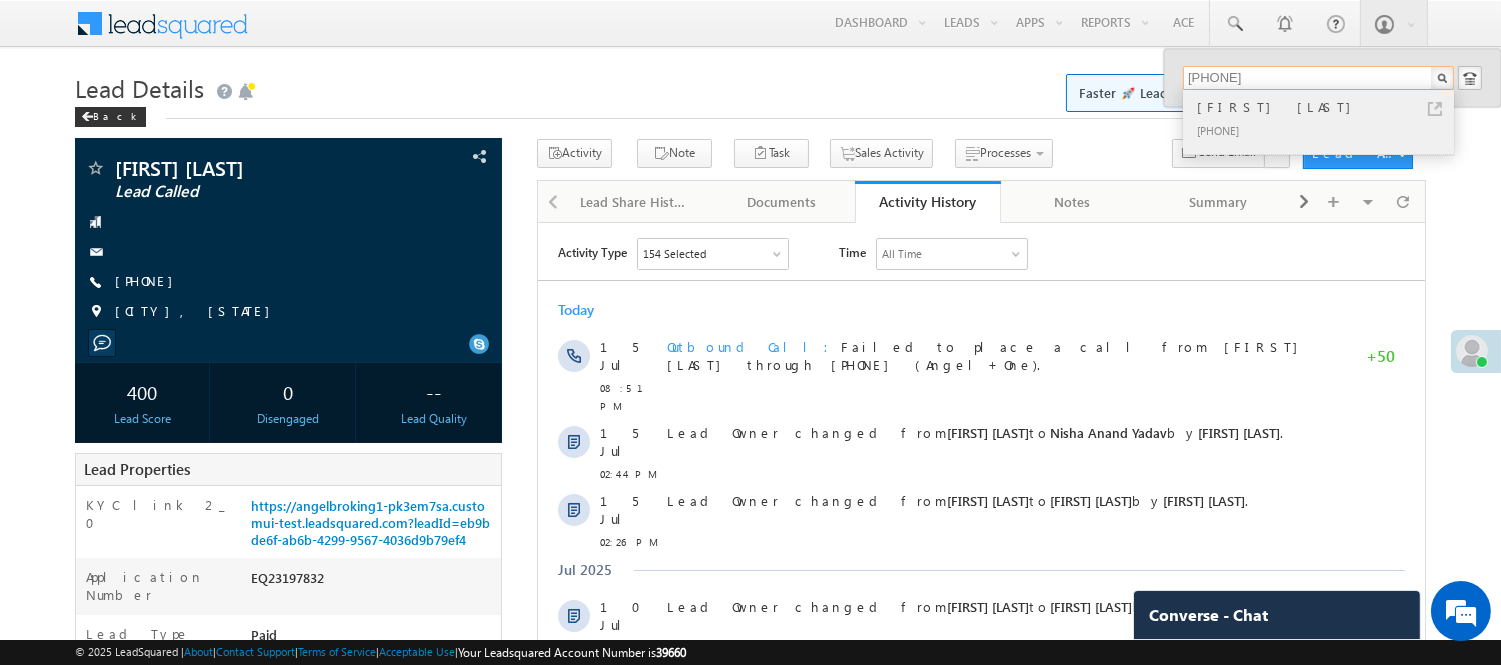 type on "[PHONE]" 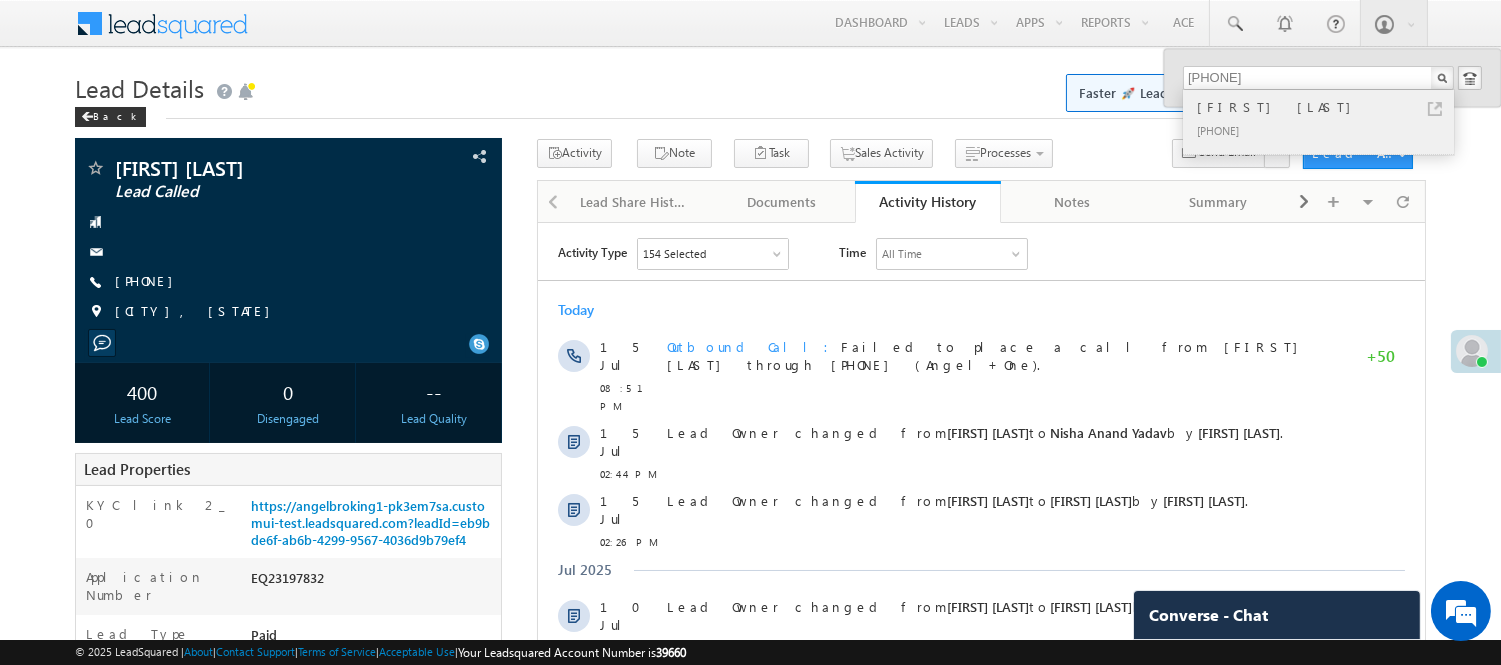 click on "[NAME] [NAME]" at bounding box center (1327, 107) 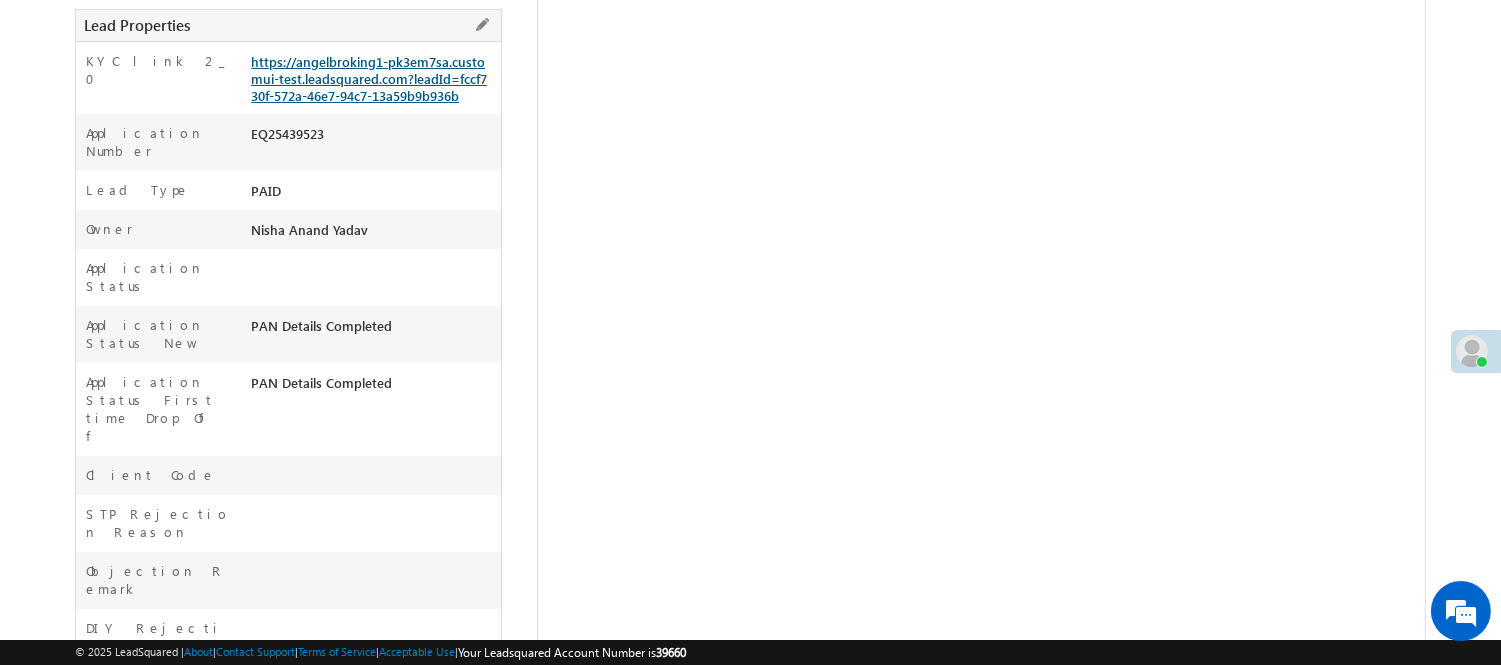scroll, scrollTop: 444, scrollLeft: 0, axis: vertical 